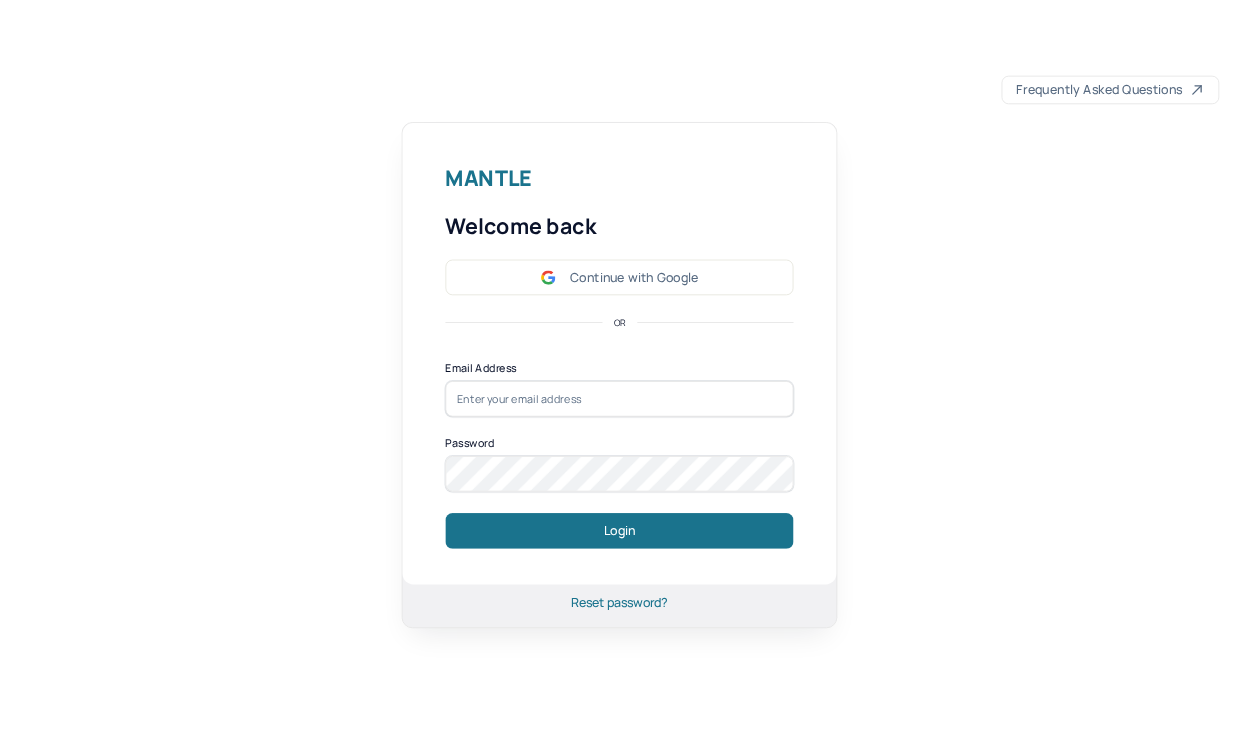 scroll, scrollTop: 0, scrollLeft: 0, axis: both 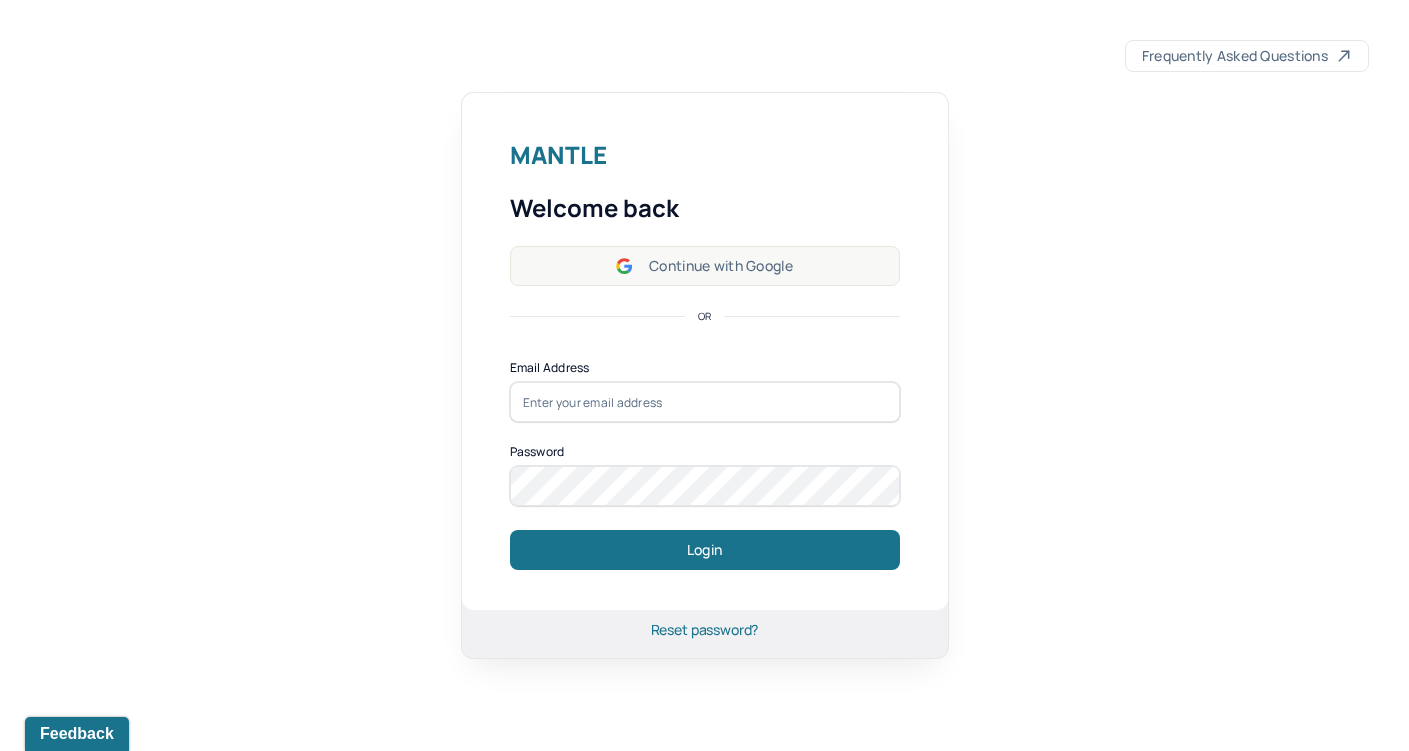 click on "Continue with Google" at bounding box center [705, 266] 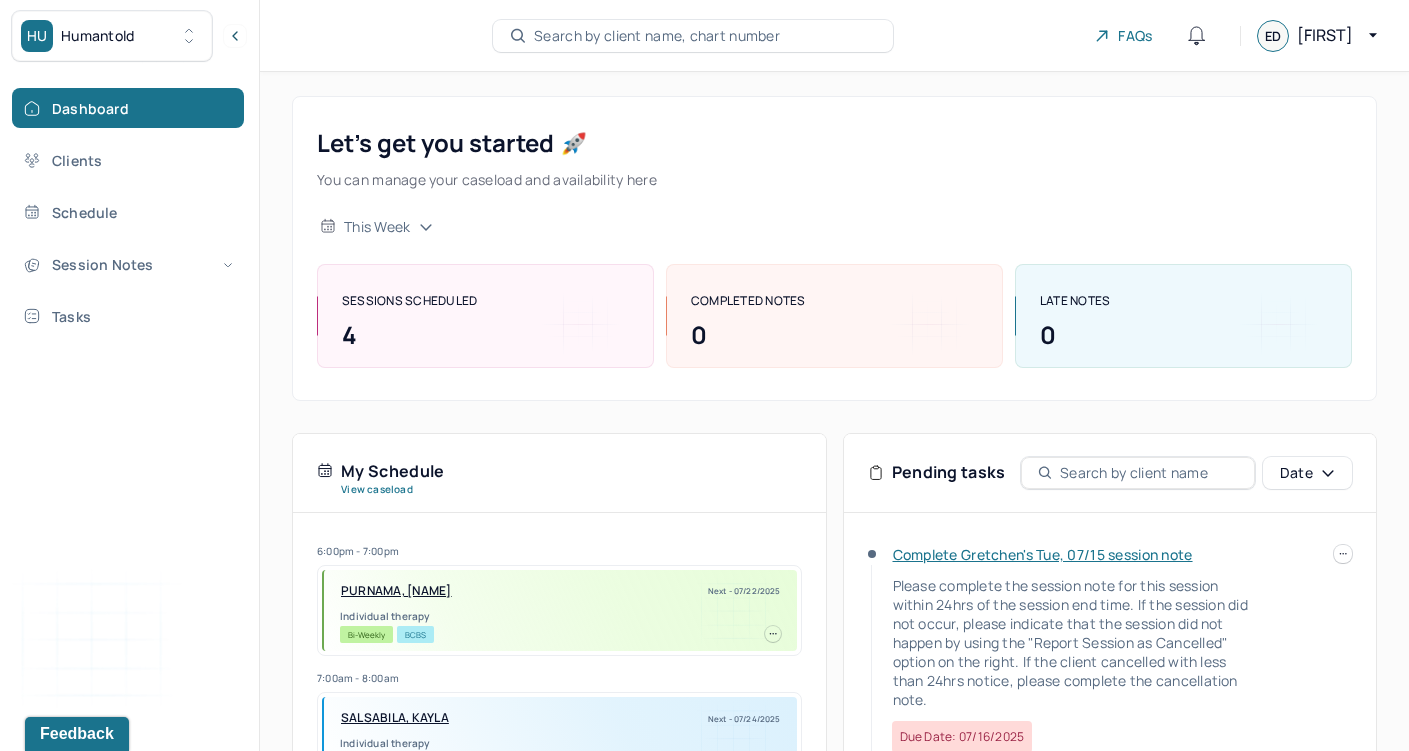 scroll, scrollTop: 100, scrollLeft: 0, axis: vertical 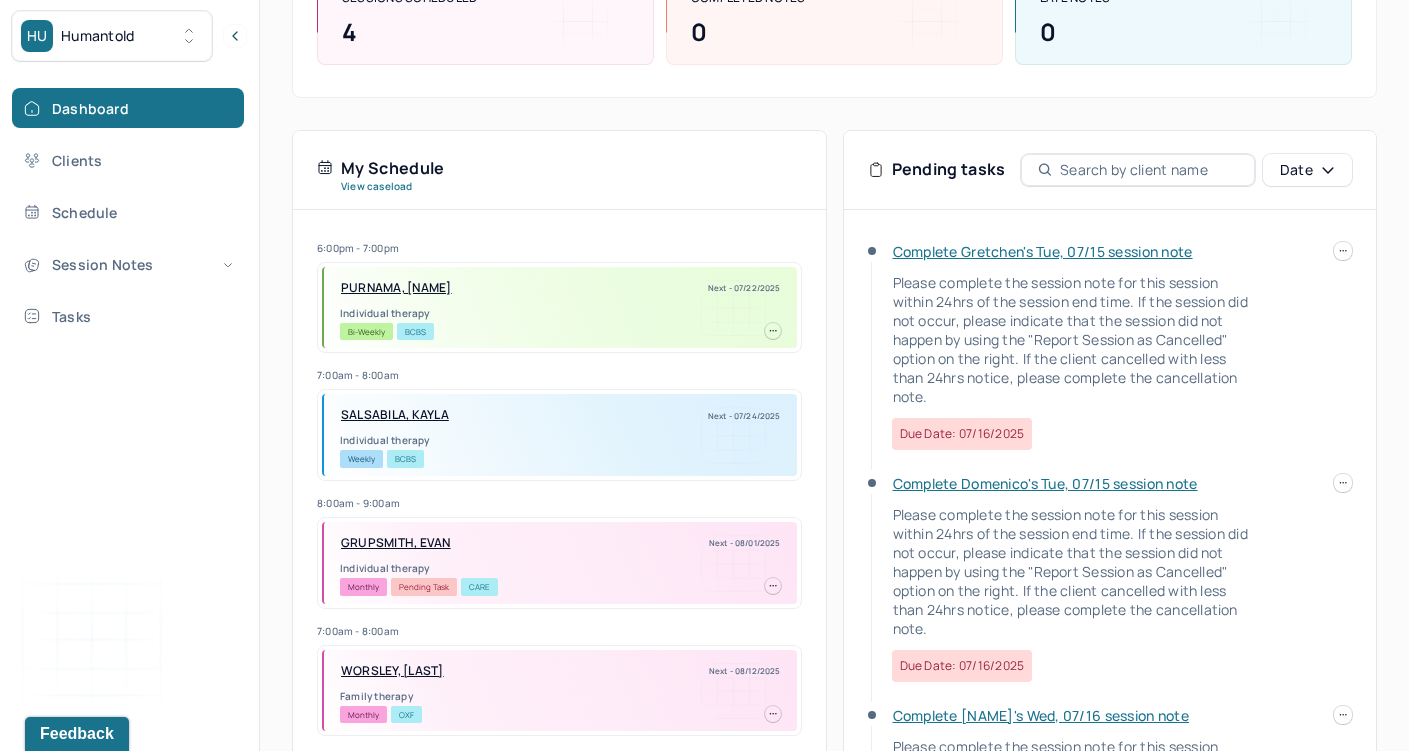 click on "Complete Gretchen's Tue, 07/15 session note" at bounding box center [1043, 251] 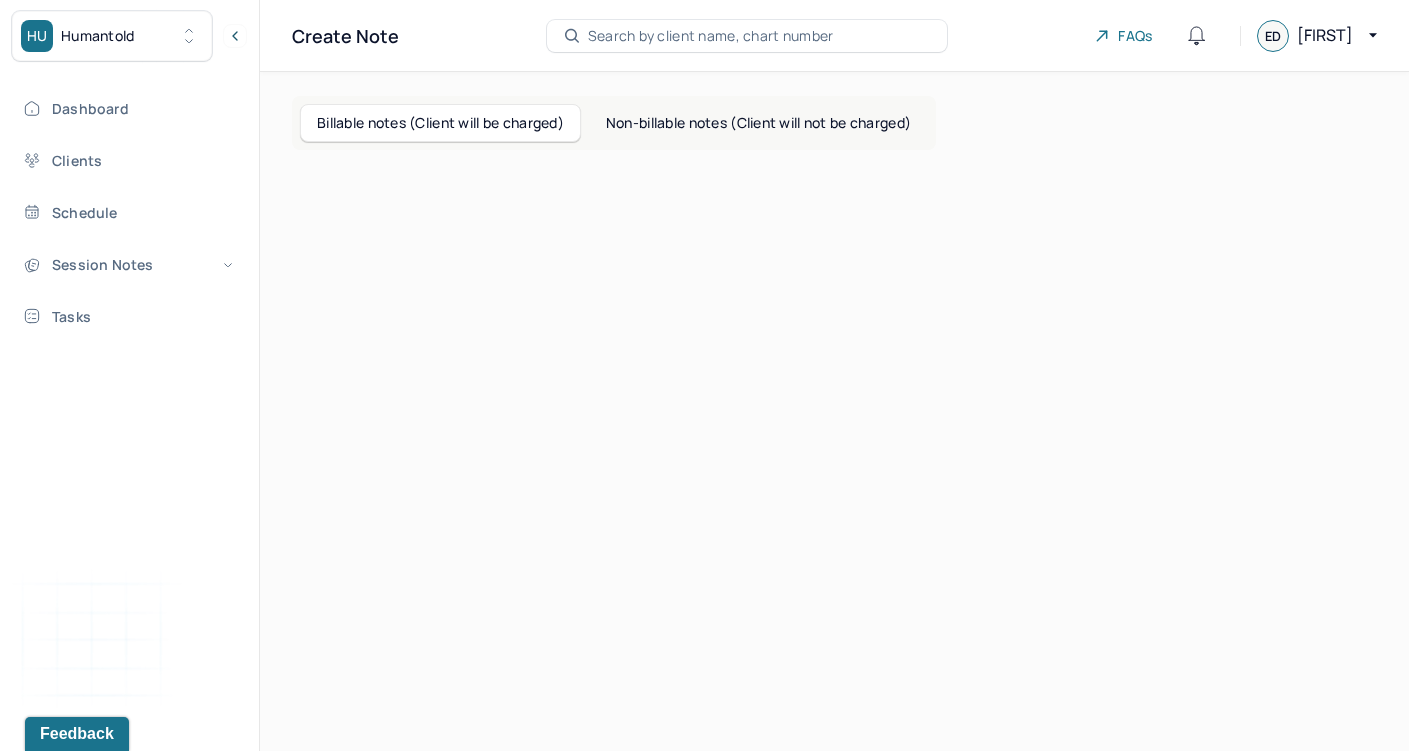 scroll, scrollTop: 0, scrollLeft: 0, axis: both 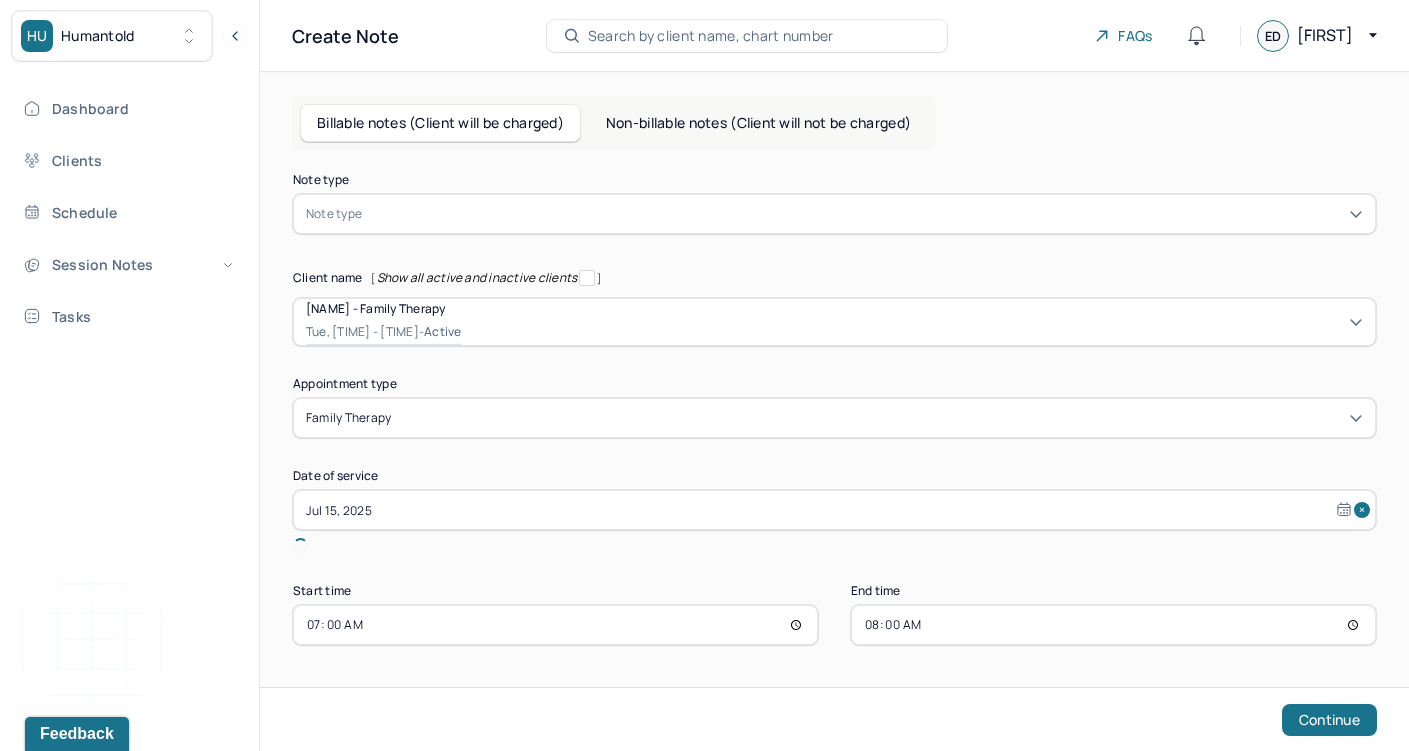 click at bounding box center (864, 214) 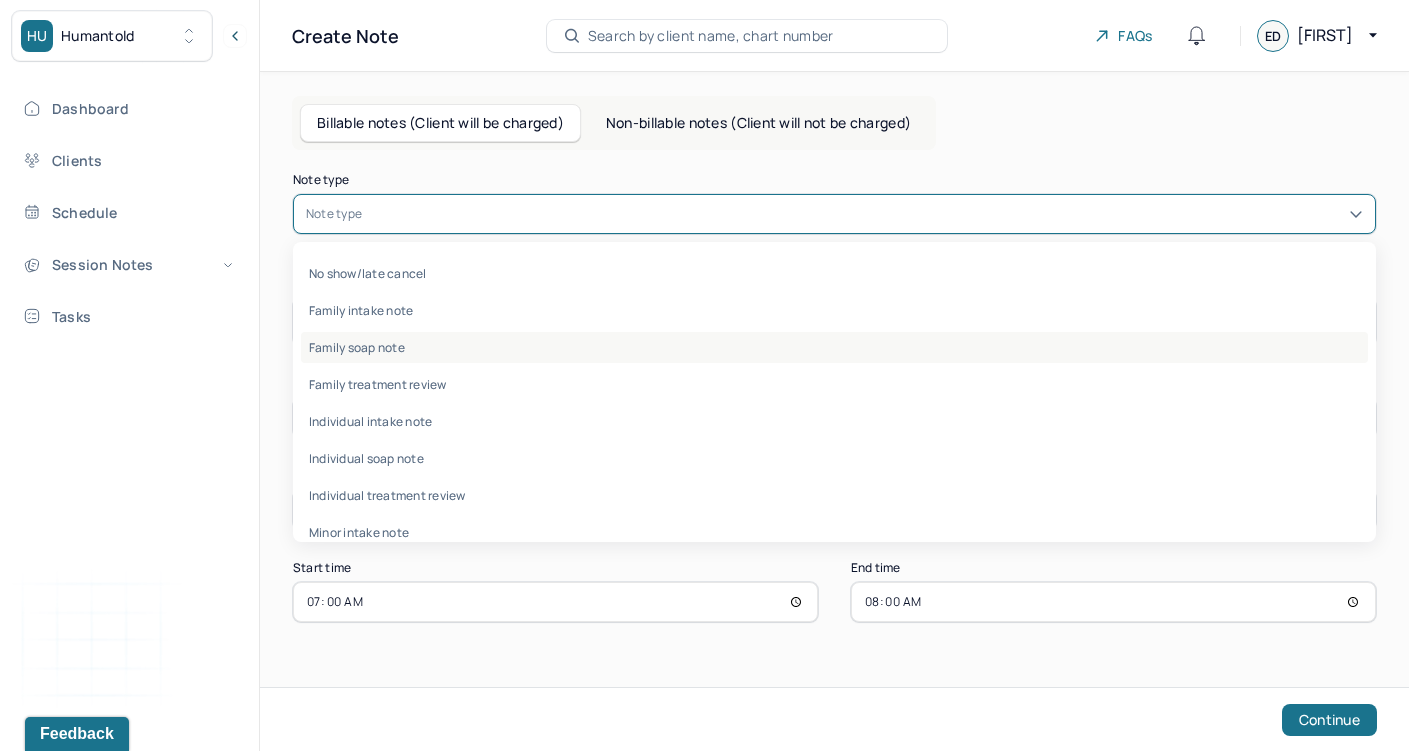 click on "Family soap note" at bounding box center (834, 347) 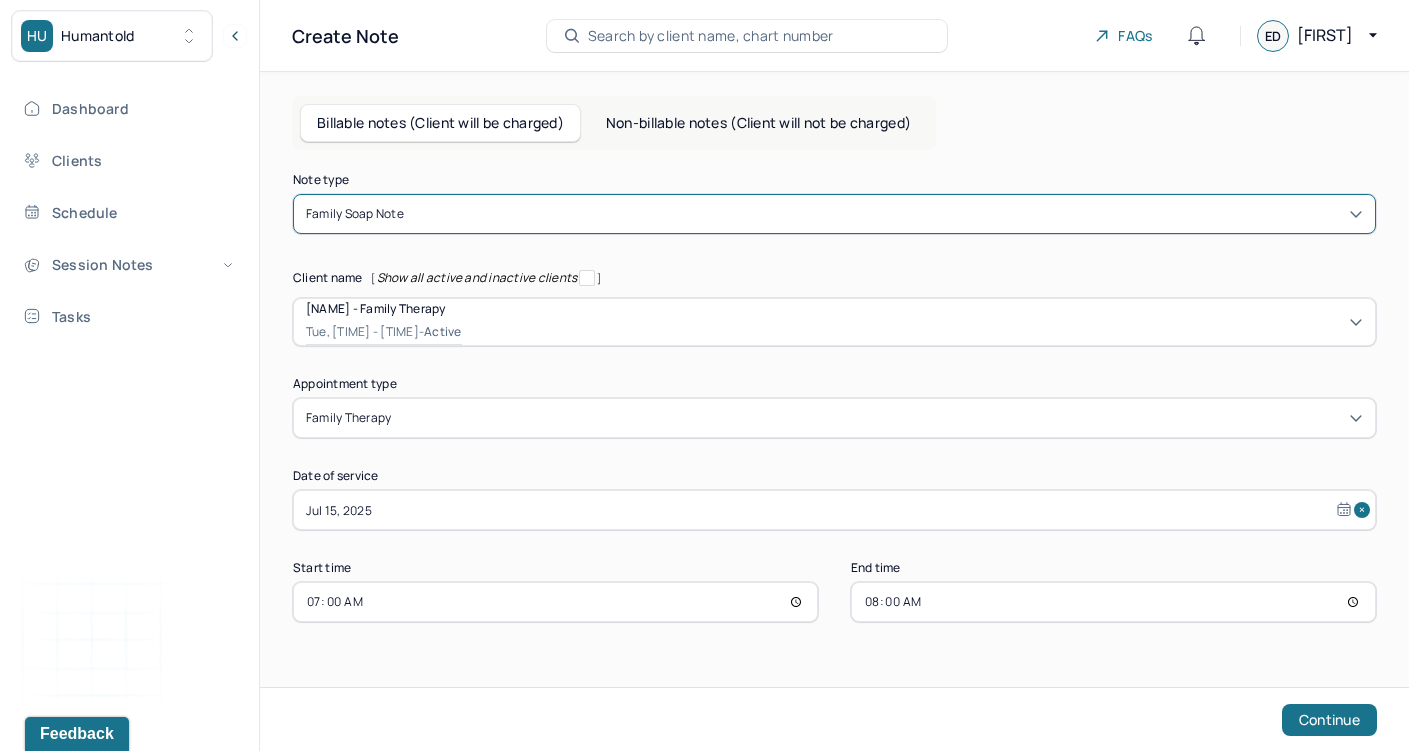 click on "07:00" at bounding box center [555, 602] 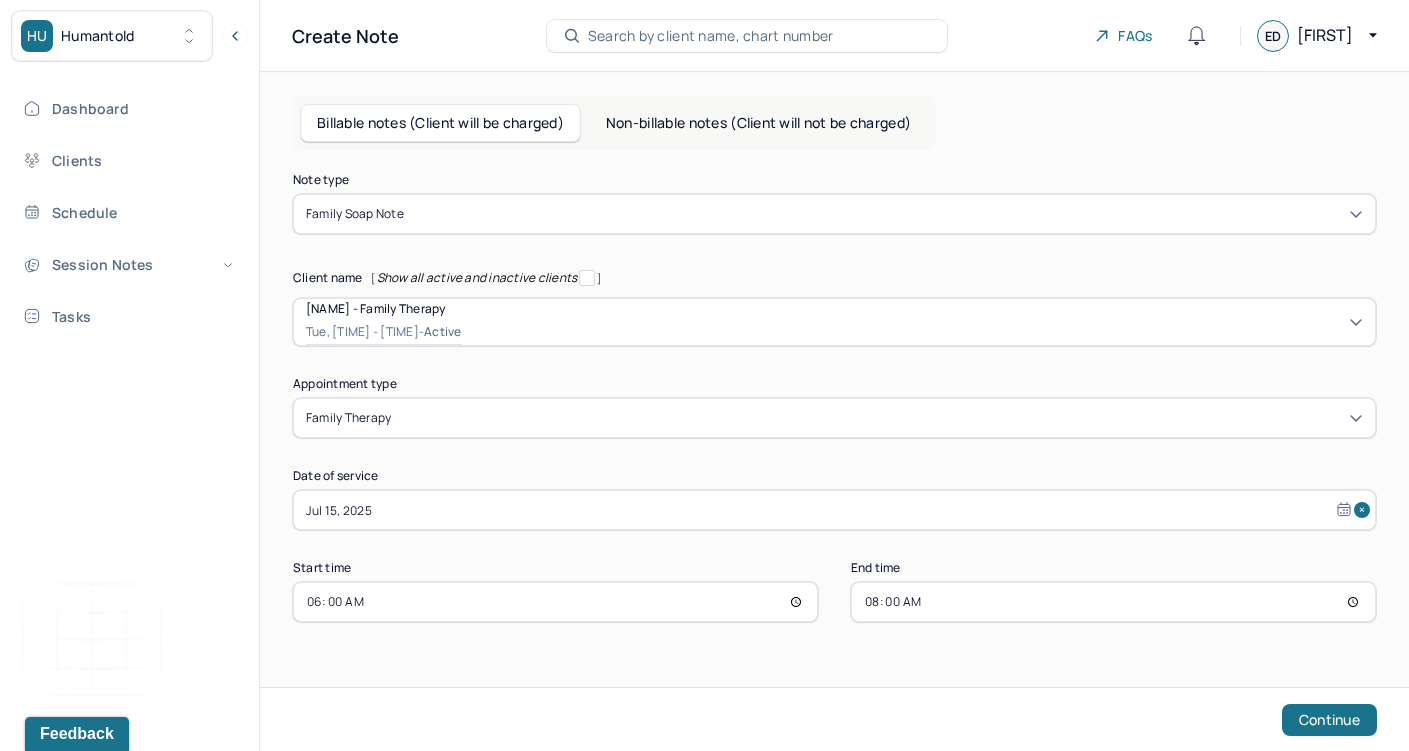 click on "06:00" at bounding box center [555, 602] 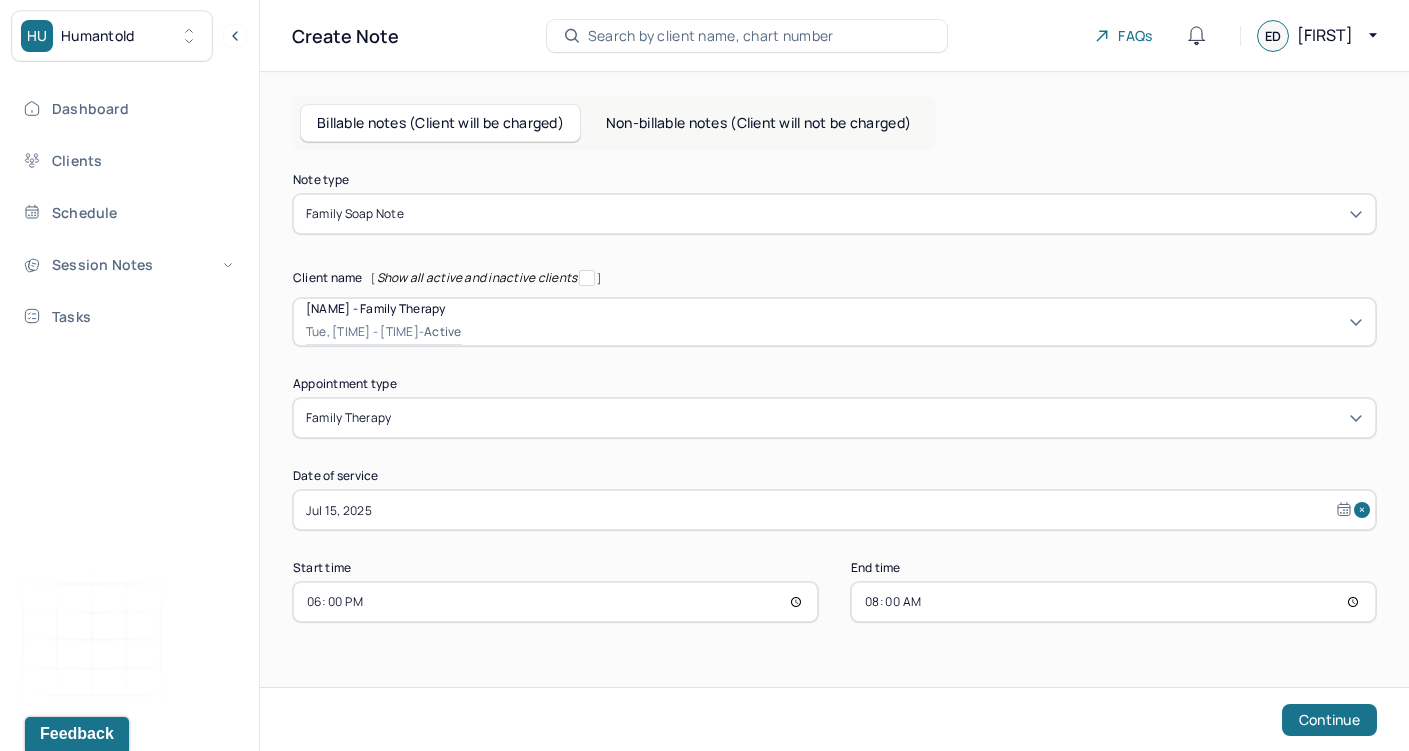 click on "08:00" at bounding box center (1113, 602) 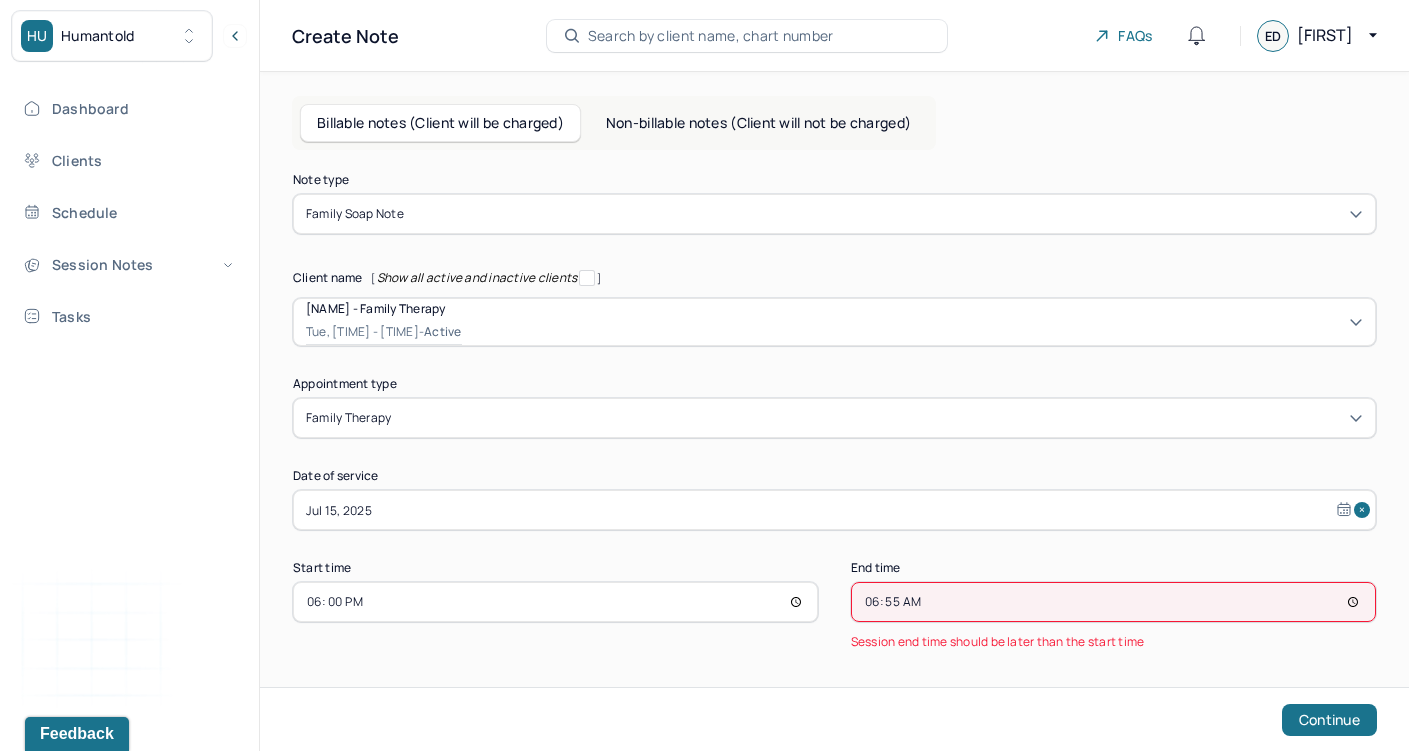 type on "18:55" 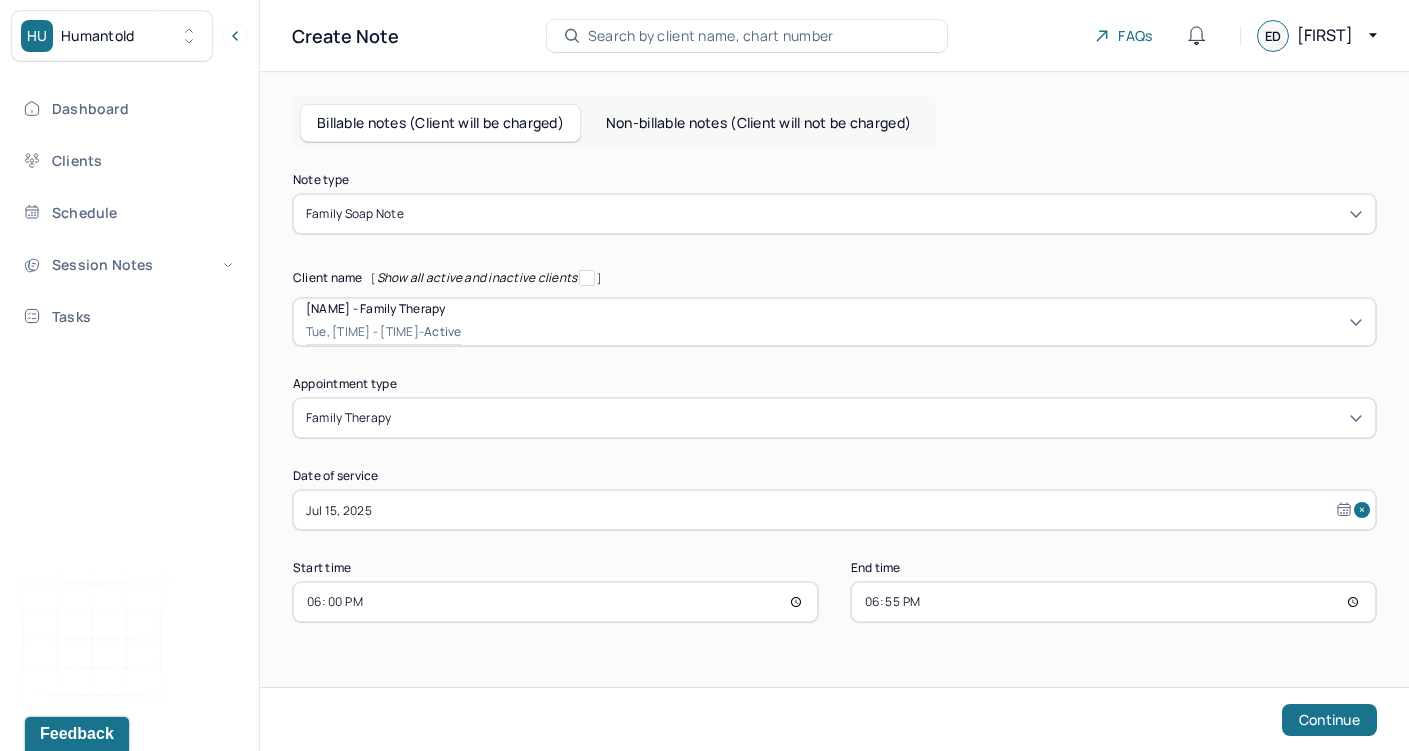 click on "Note type Family soap note Client name [NAME] - Family therapy Tue, 7:00am - 8:00am  -  active Supervisee name [NAME] Appointment type family therapy Date of service Jul 15, 2025 Start time 18:00 End time 18:55   Continue" at bounding box center [834, 439] 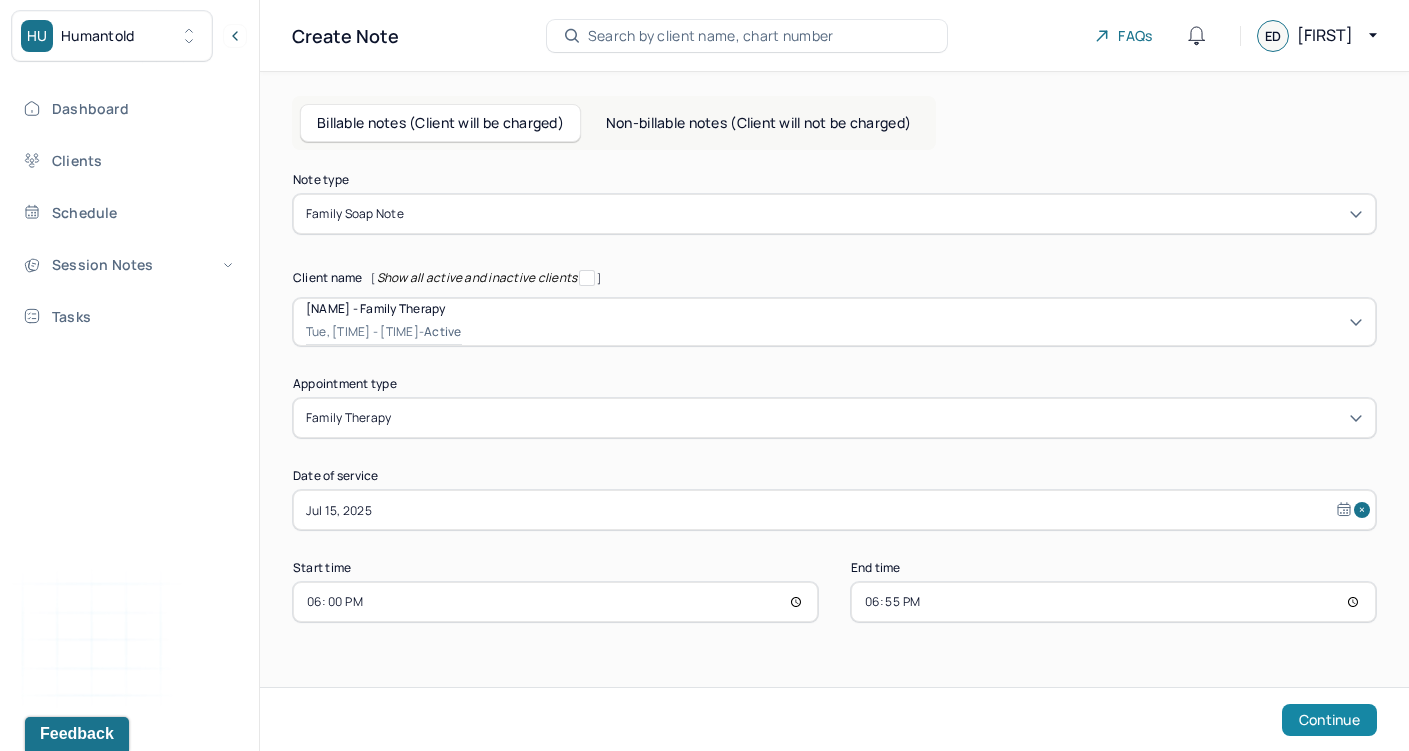 click on "Continue" at bounding box center (1329, 720) 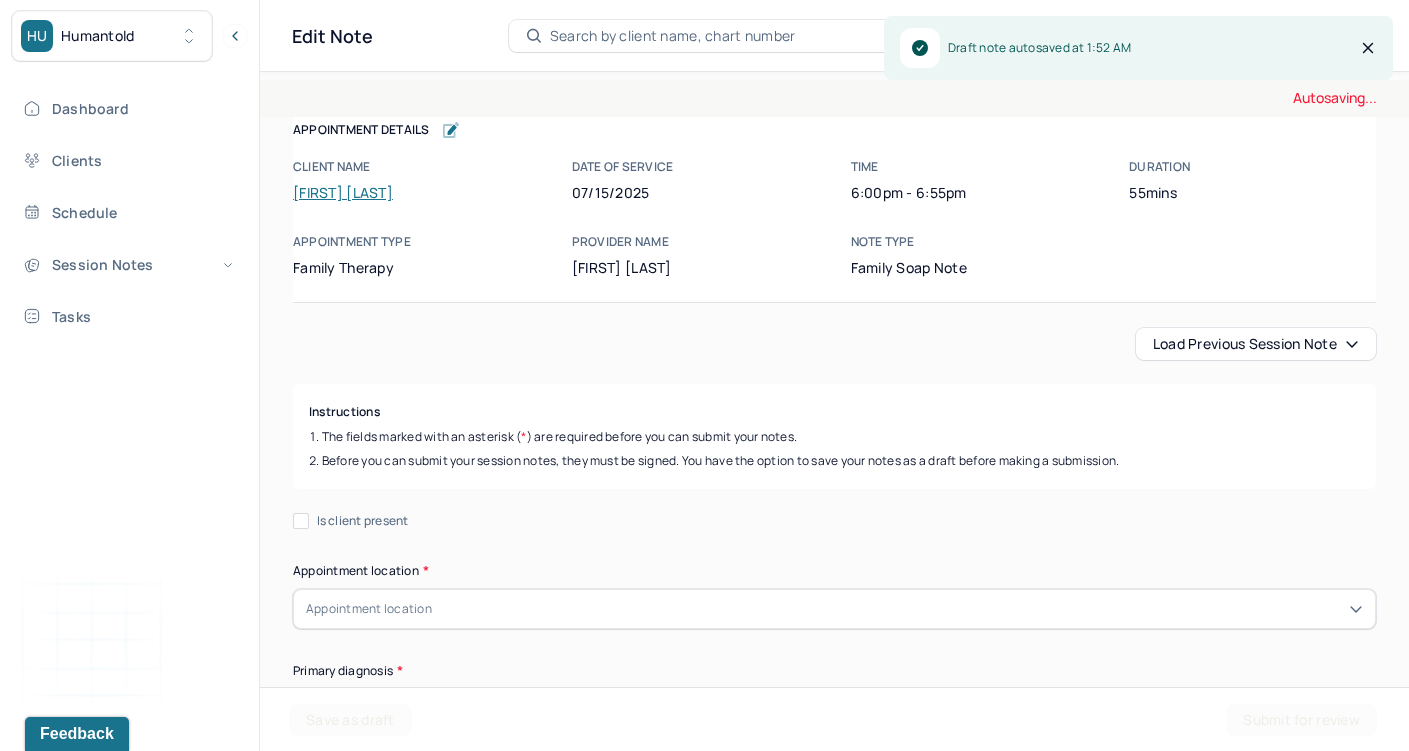 click on "Load previous session note" at bounding box center (1256, 344) 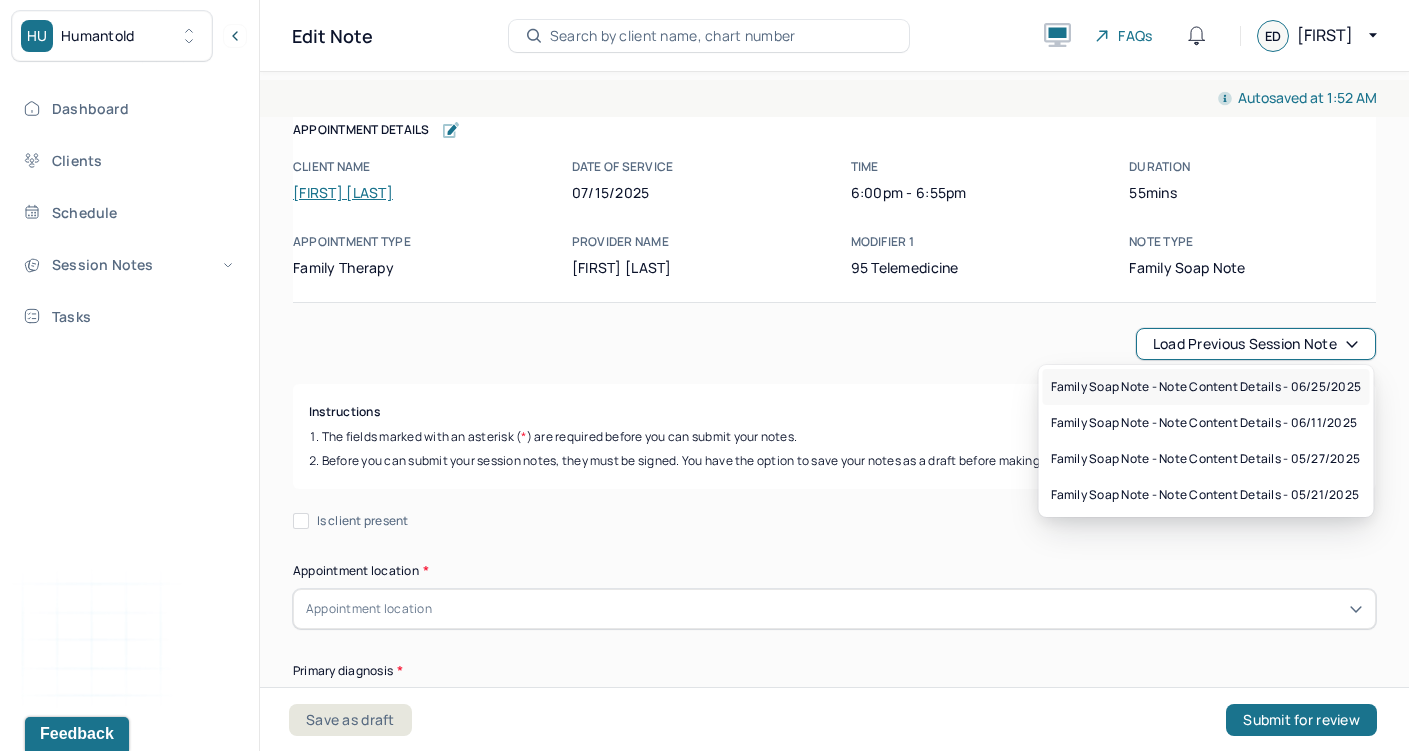 click on "Family soap note   - Note content Details -   06/25/2025" at bounding box center [1206, 387] 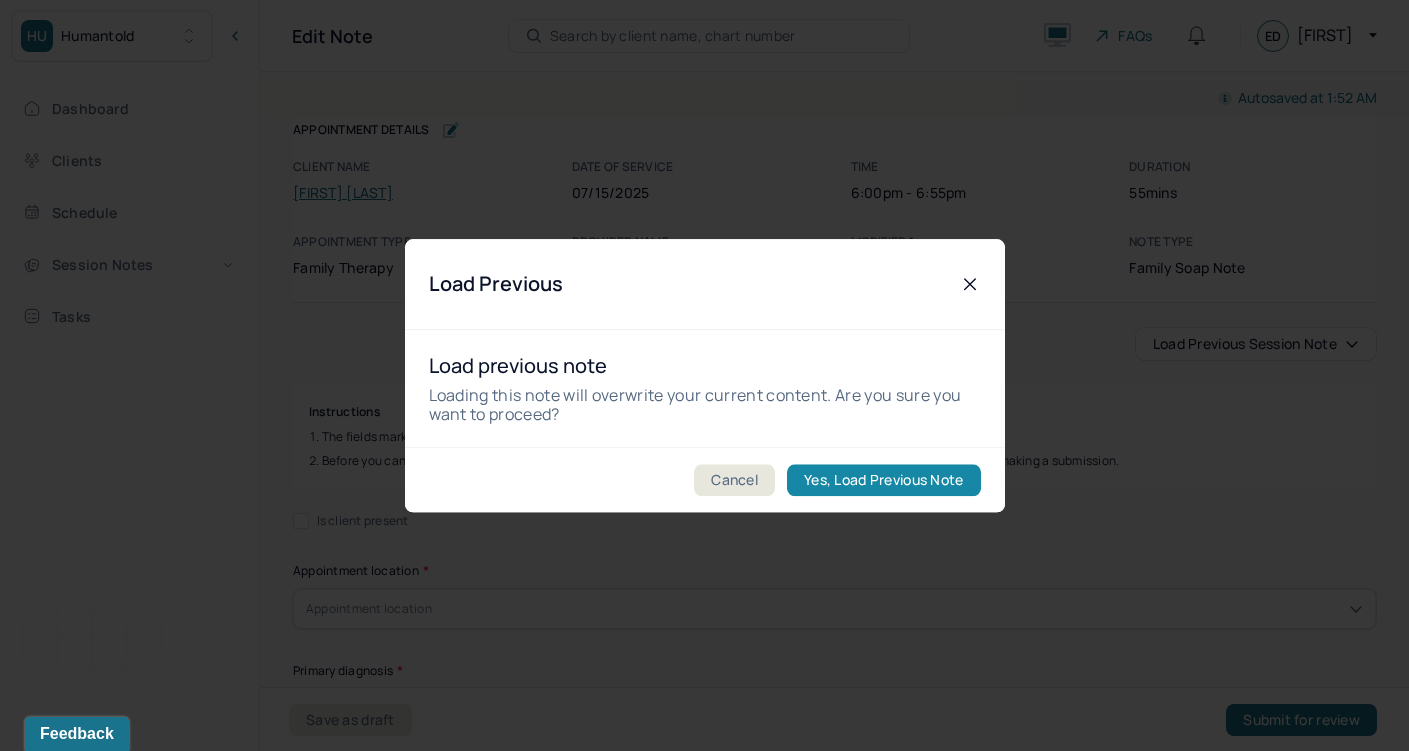 click on "Yes, Load Previous Note" at bounding box center (883, 480) 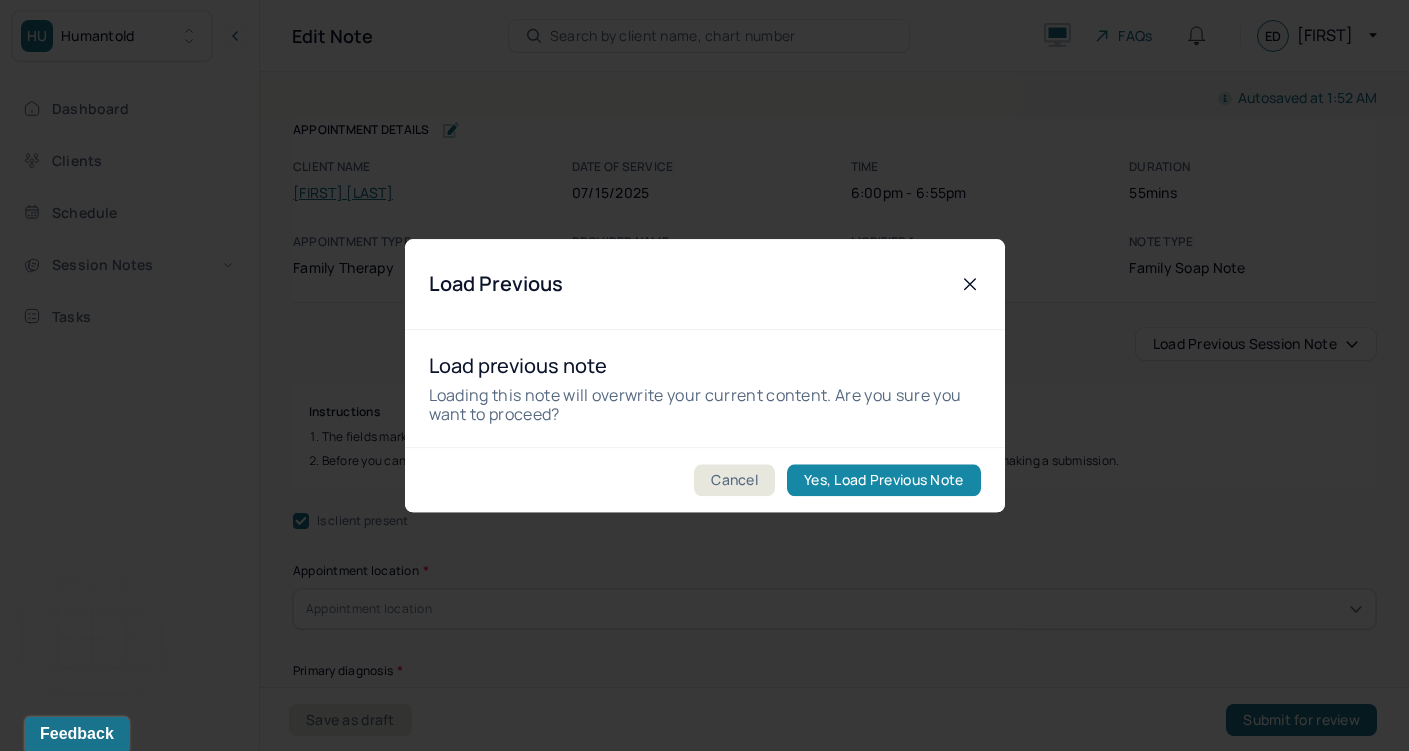 checkbox on "true" 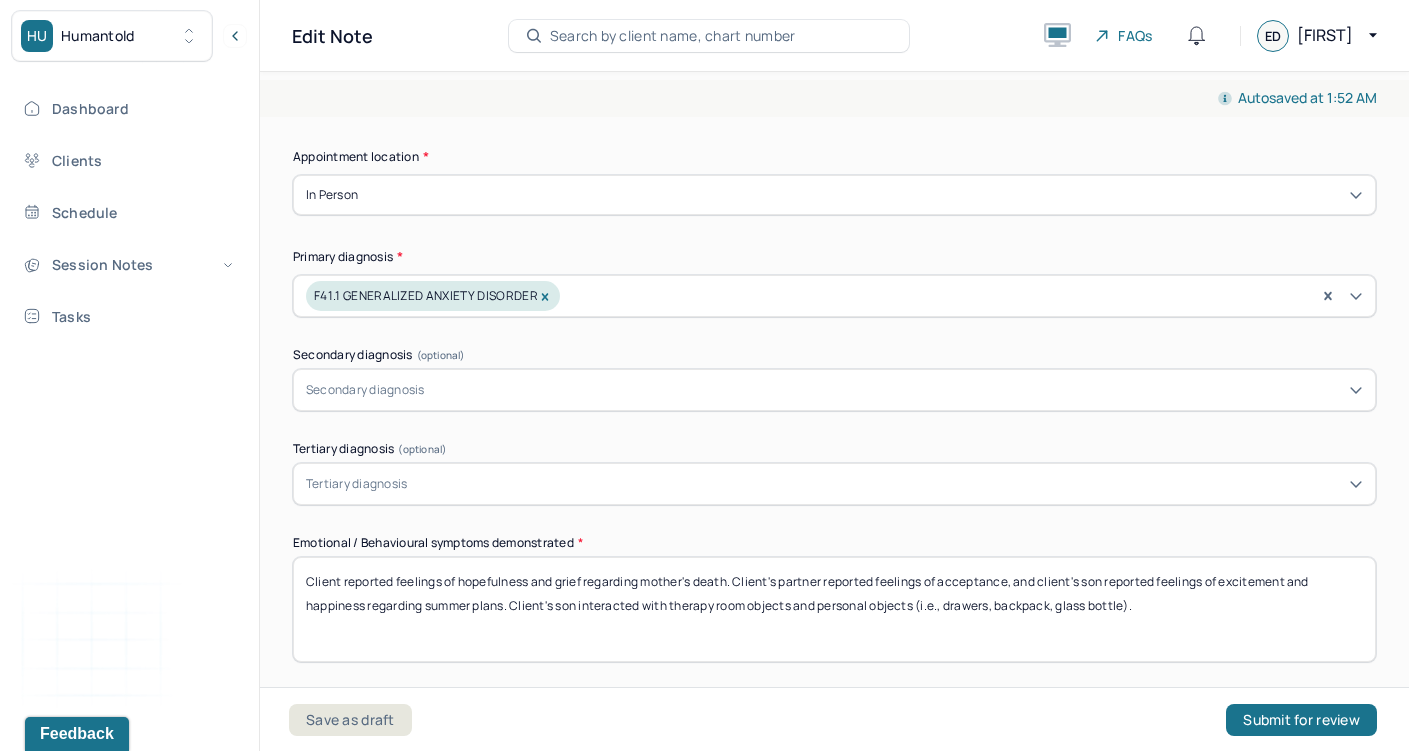 scroll, scrollTop: 500, scrollLeft: 0, axis: vertical 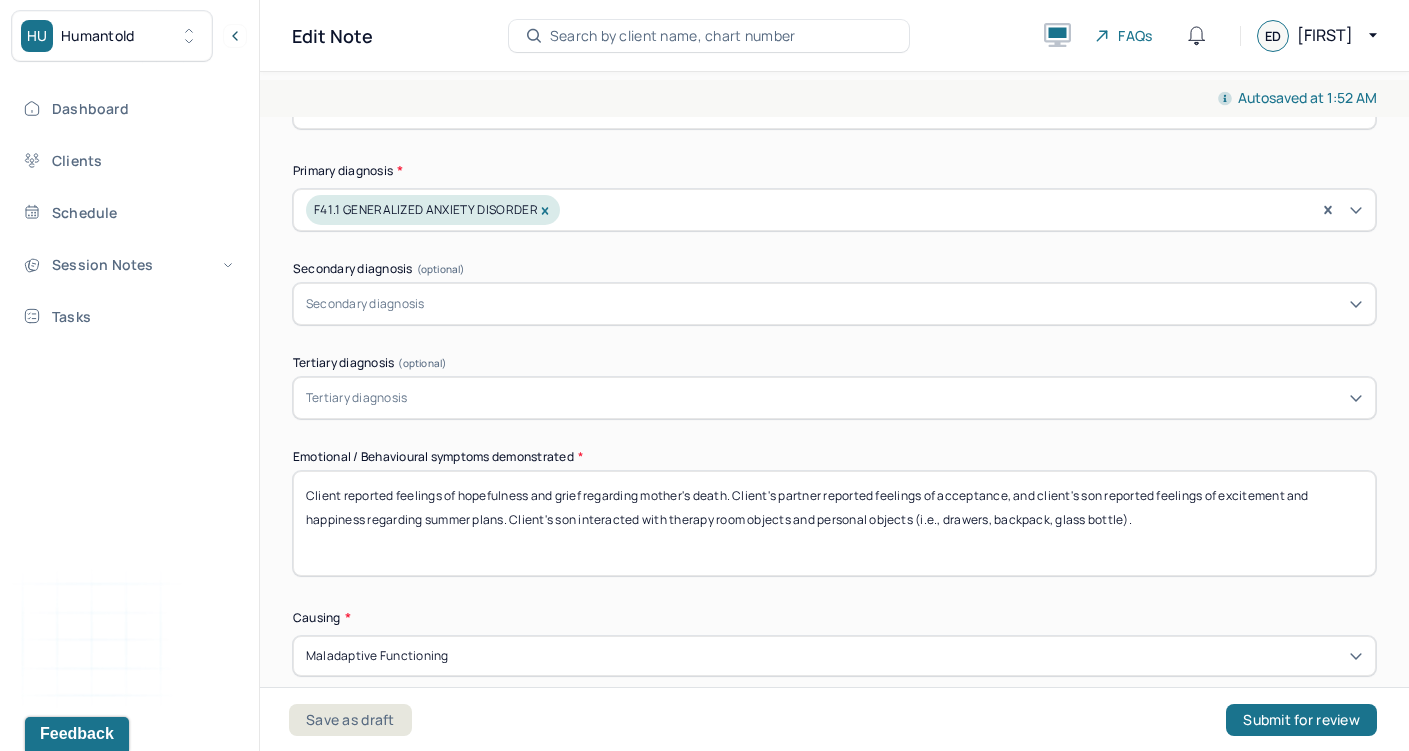 click on "Client reported feelings of hopefulness and grief regarding mother's death. Client's partner reported feelings of acceptance, and client's son reported feelings of excitement and happiness regarding summer plans. Client's son interacted with therapy room objects and personal objects (i.e., drawers, backpack, glass bottle)." at bounding box center (834, 523) 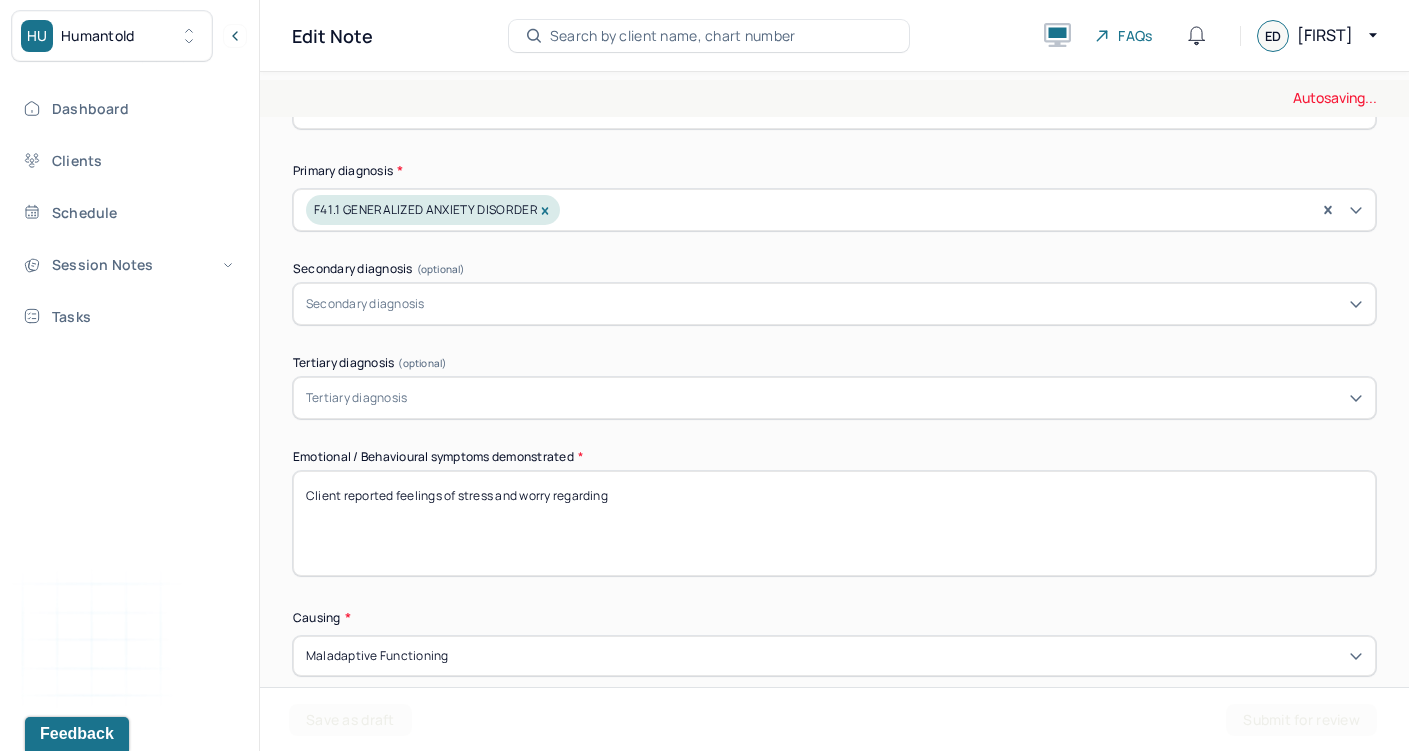 click on "Client reported feelings of hopefulness and grief regarding mother's death. Client's partner reported feelings of acceptance, and client's son reported feelings of excitement and happiness regarding summer plans. Client's son interacted with therapy room objects and personal objects (i.e., drawers, backpack, glass bottle)." at bounding box center [834, 523] 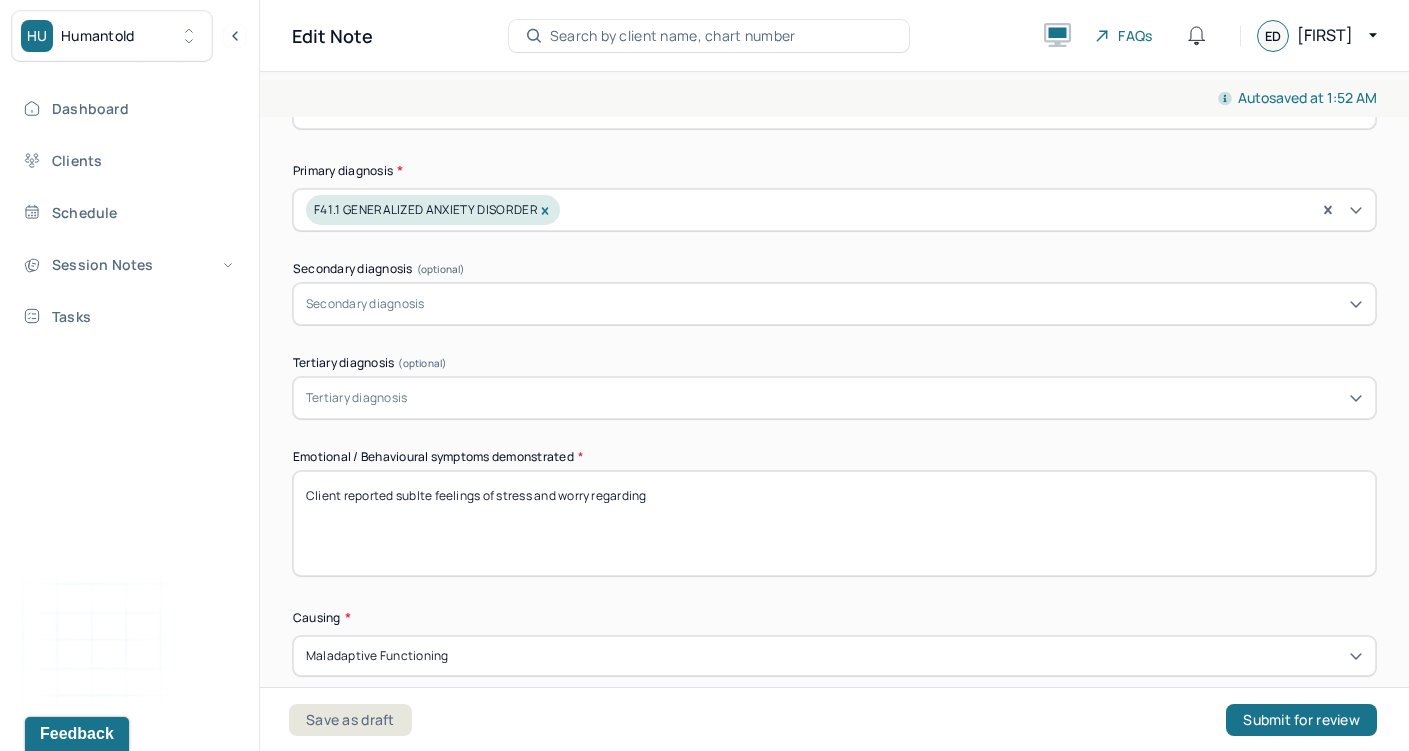 click on "Client reported feelings of stress and worry regarding" at bounding box center (834, 523) 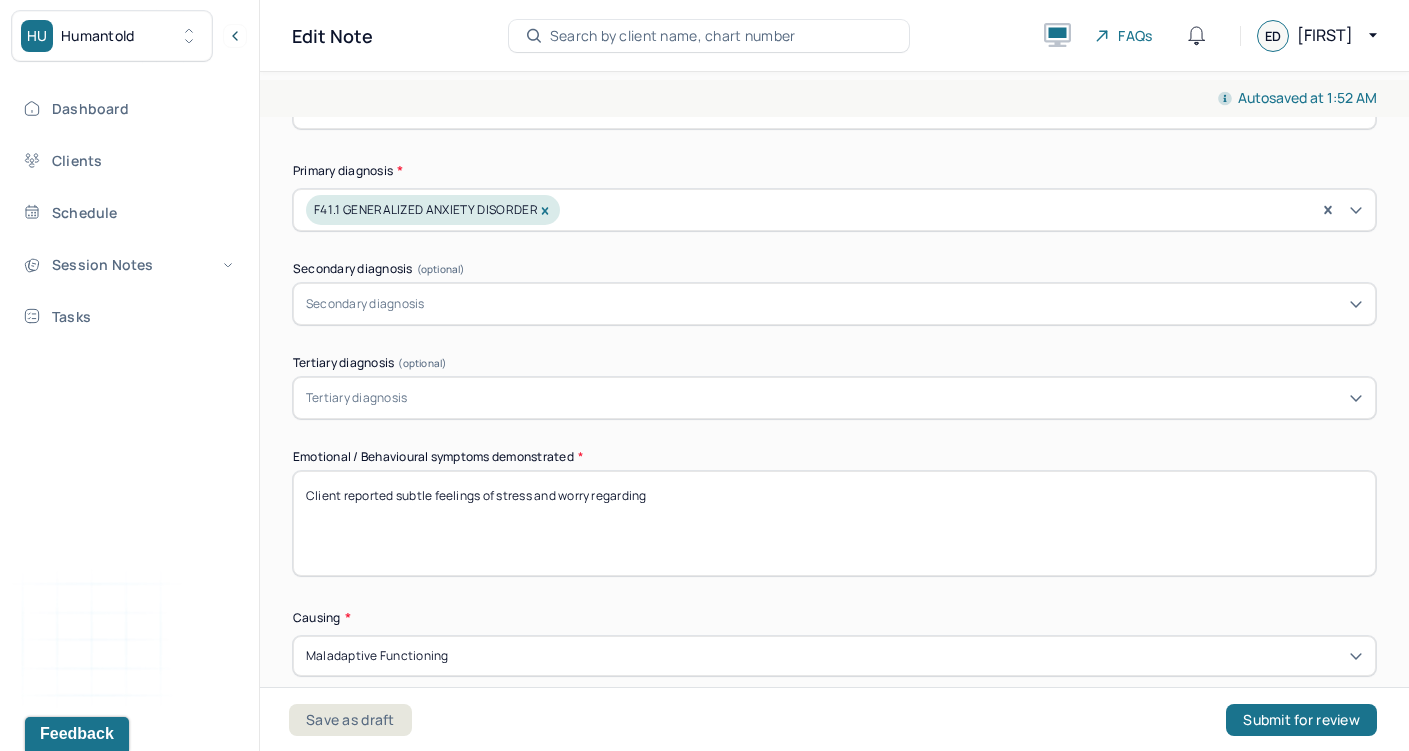 click on "Client reported sublte feelings of stress and worry regarding" at bounding box center [834, 523] 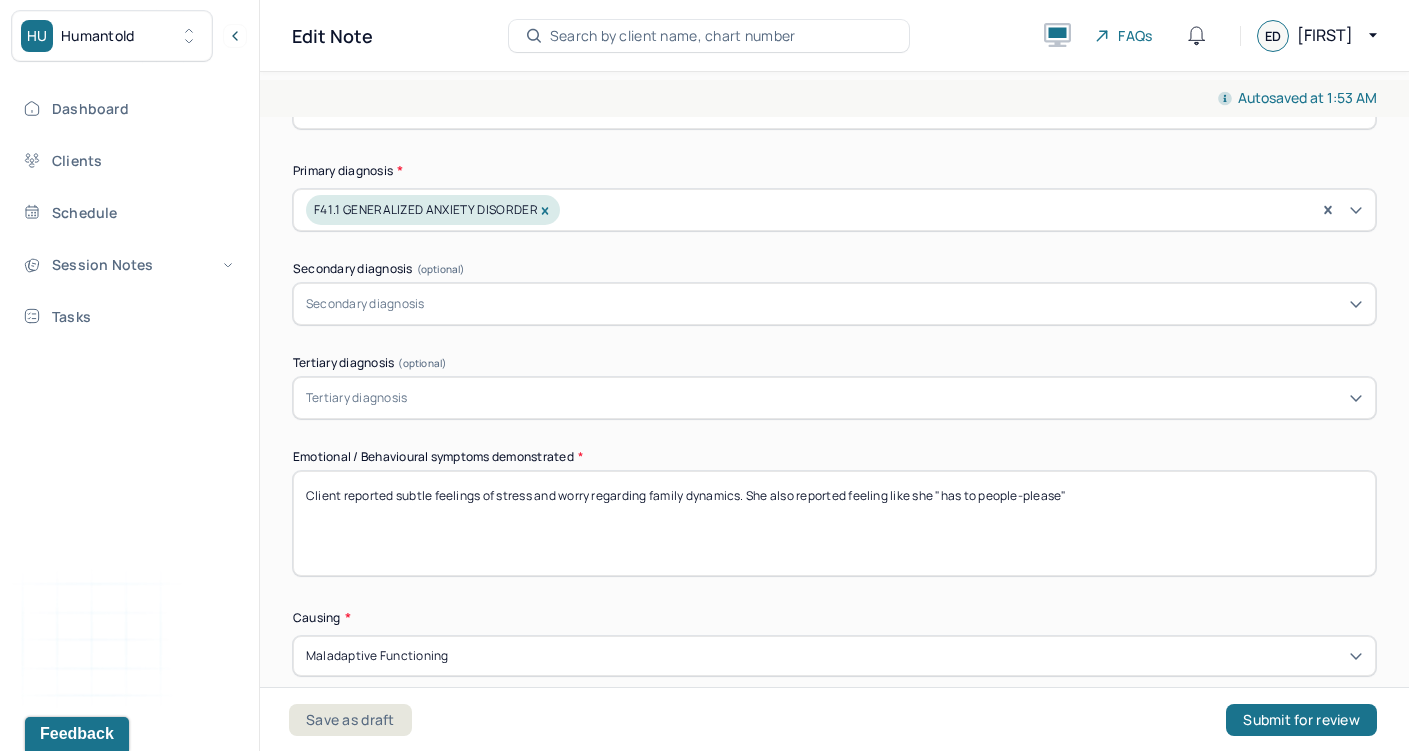 click on "Client reported subtle feelings of stress and worry regarding family dynamics. She also reported" at bounding box center (834, 523) 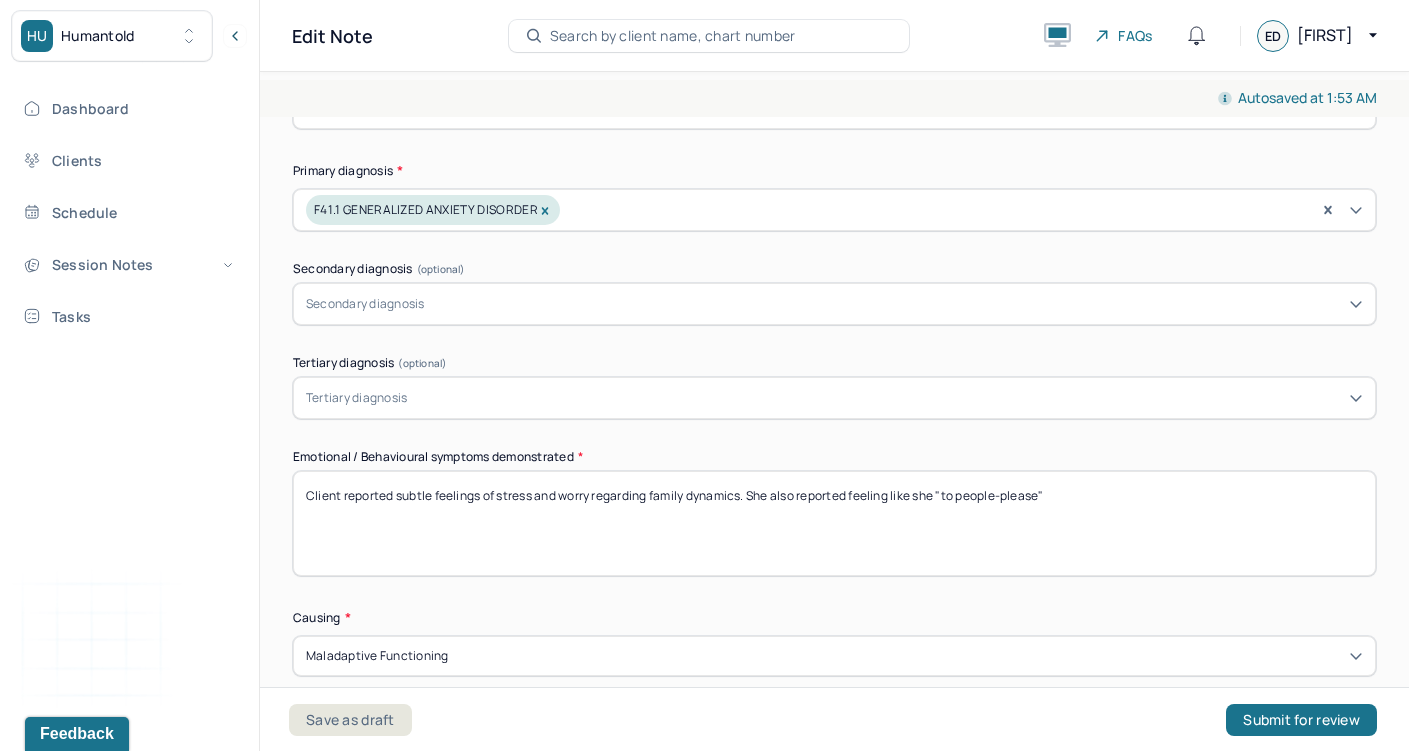 click on "Client reported subtle feelings of stress and worry regarding family dynamics. She also reported feeling like she "has to people-please"" at bounding box center [834, 523] 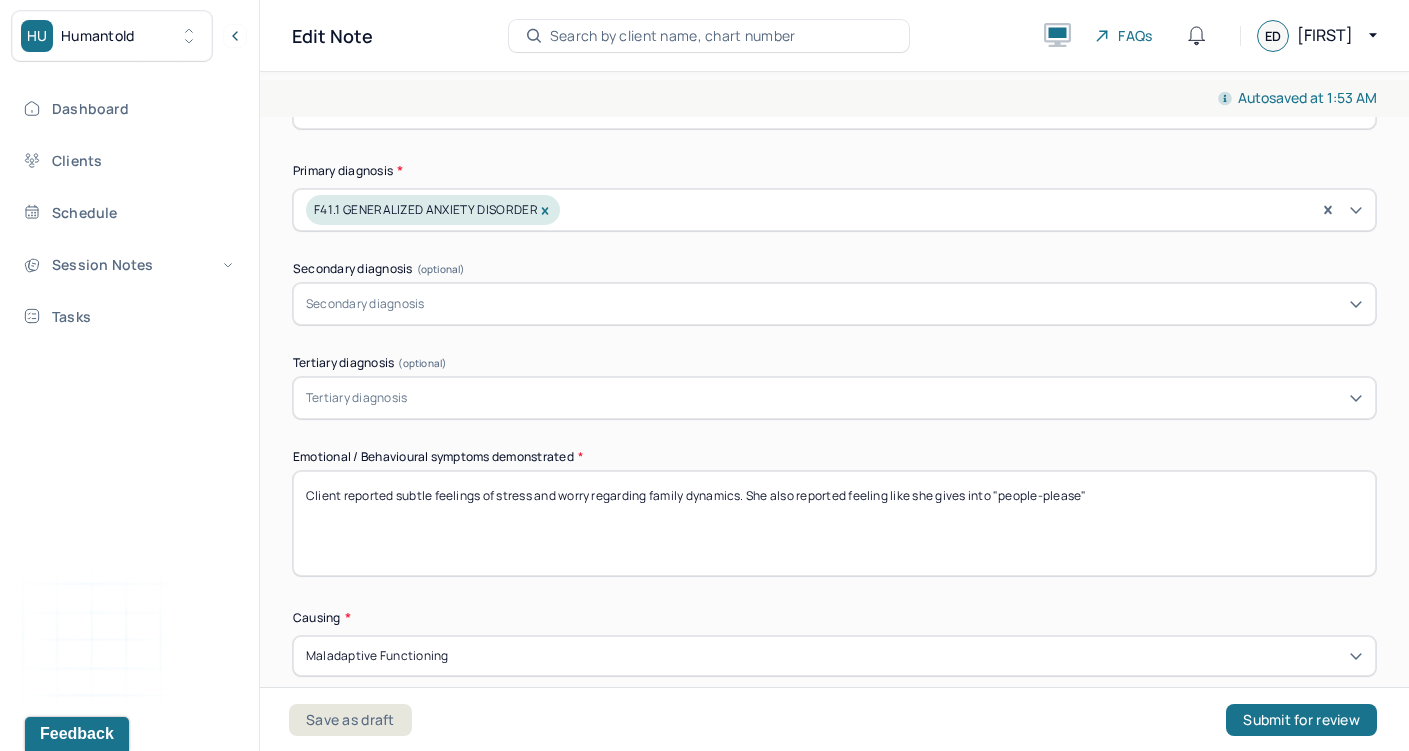 click on "Client reported subtle feelings of stress and worry regarding family dynamics. She also reported feeling like she "to people-please"" at bounding box center [834, 523] 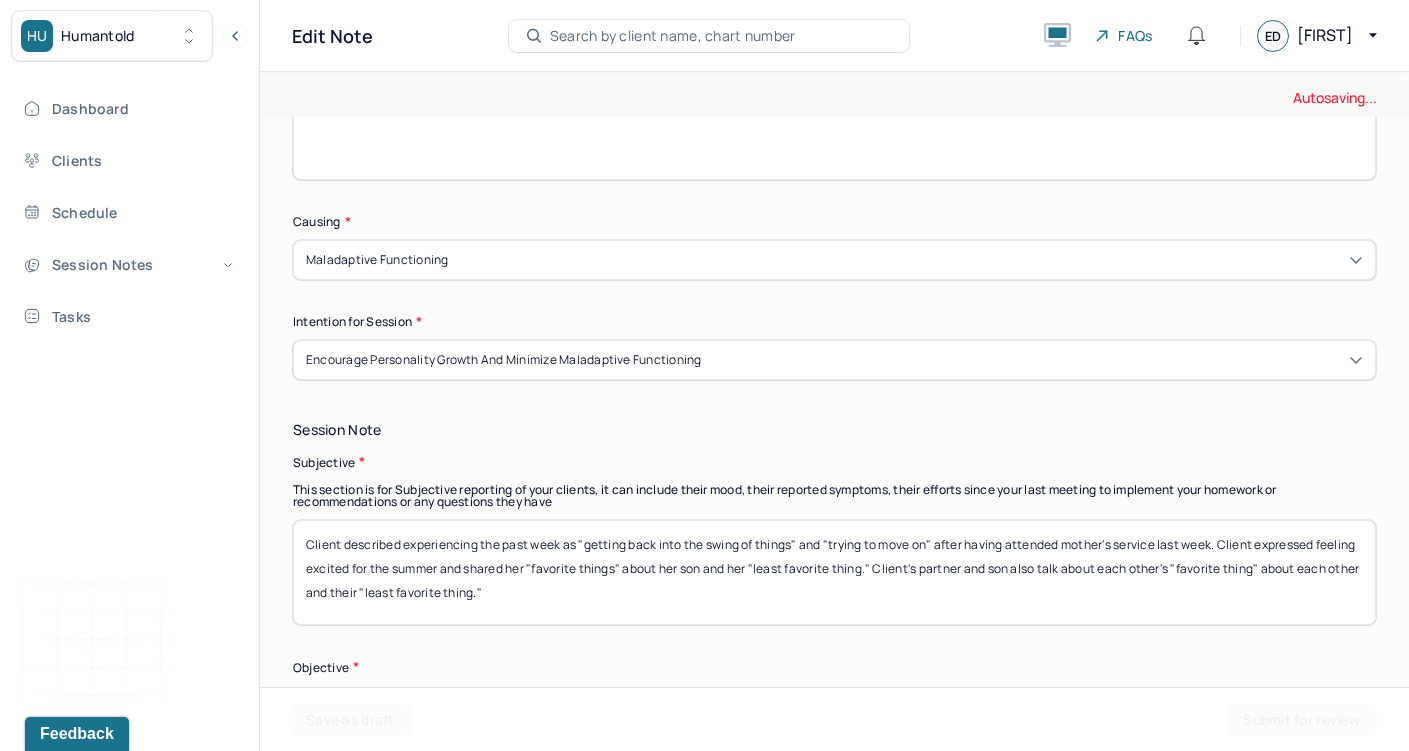 scroll, scrollTop: 934, scrollLeft: 0, axis: vertical 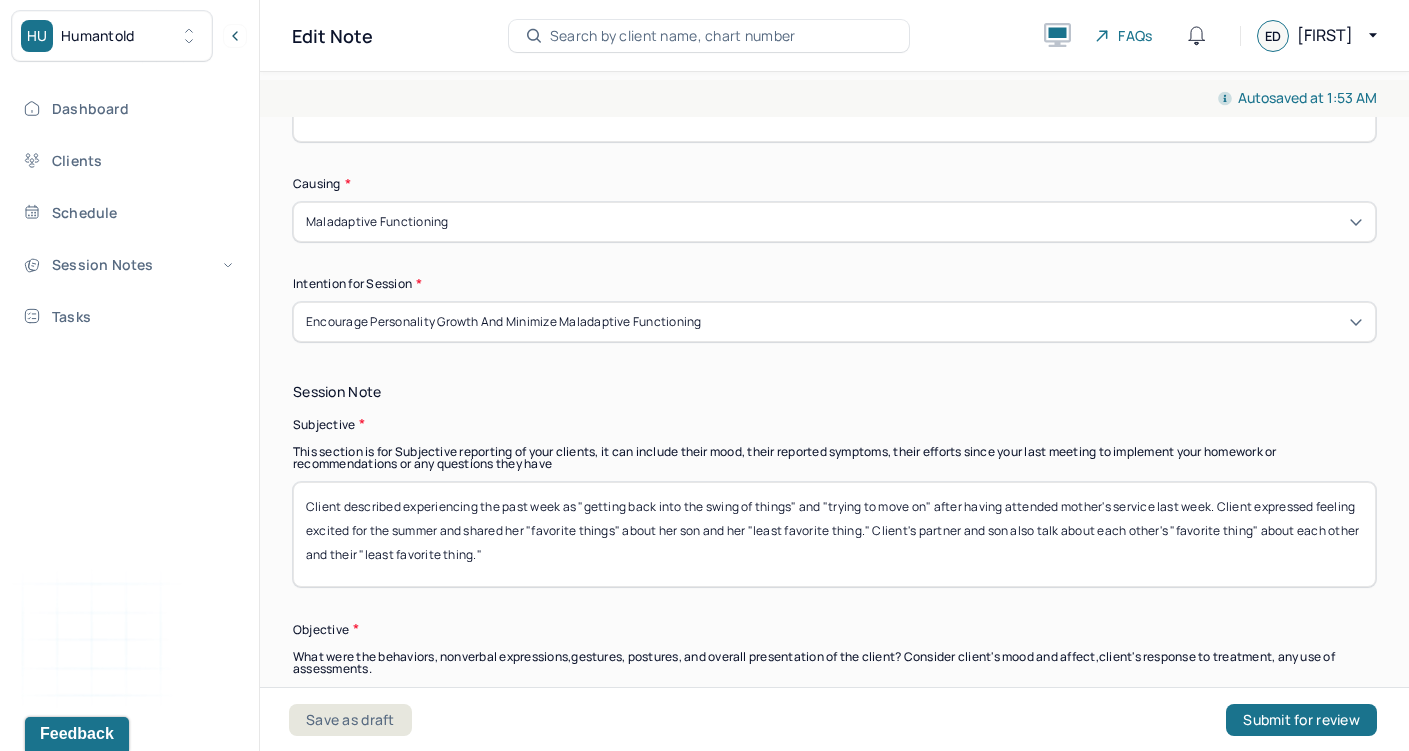 type on "Client reported subtle feelings of stress and worry regarding family dynamics. She also reported feeling like she gives into "people-pleasing tendencies."" 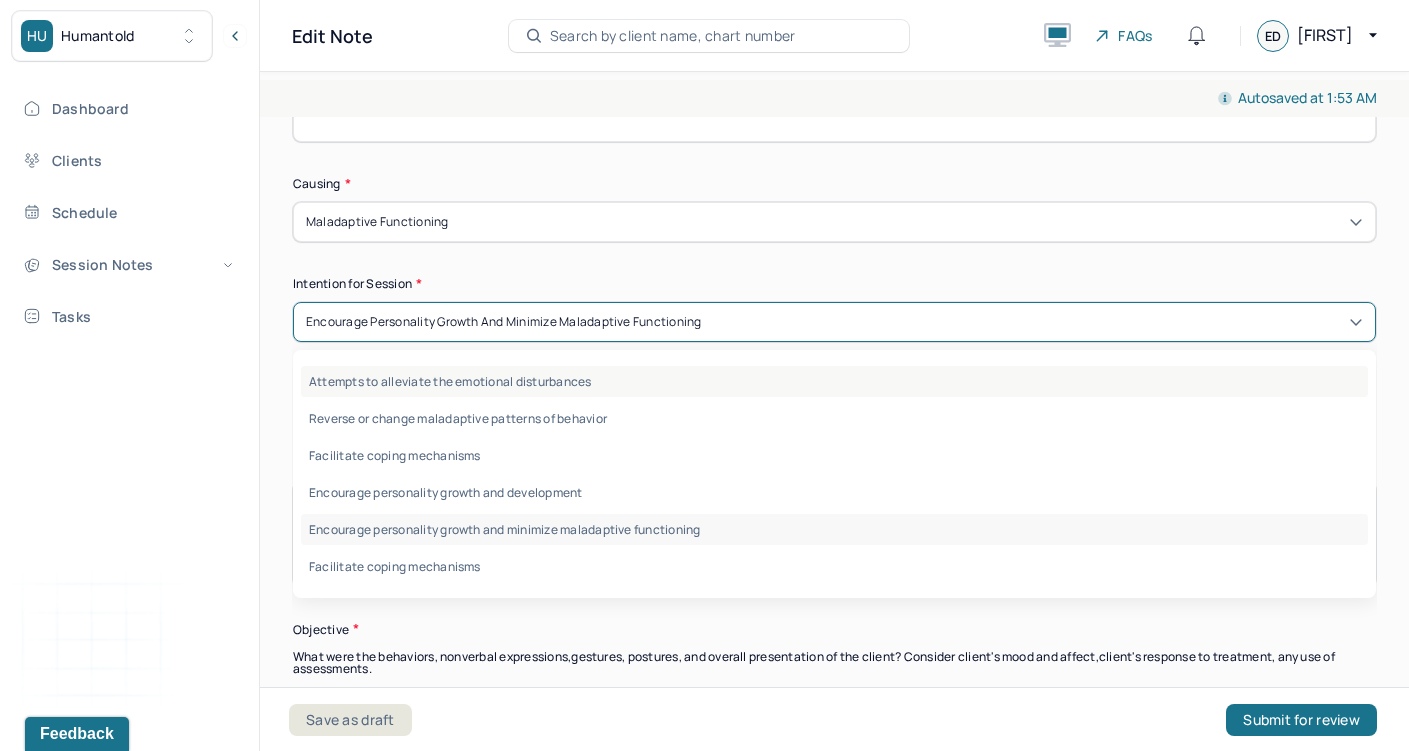 click on "Attempts to alleviate the emotional disturbances" at bounding box center (834, 381) 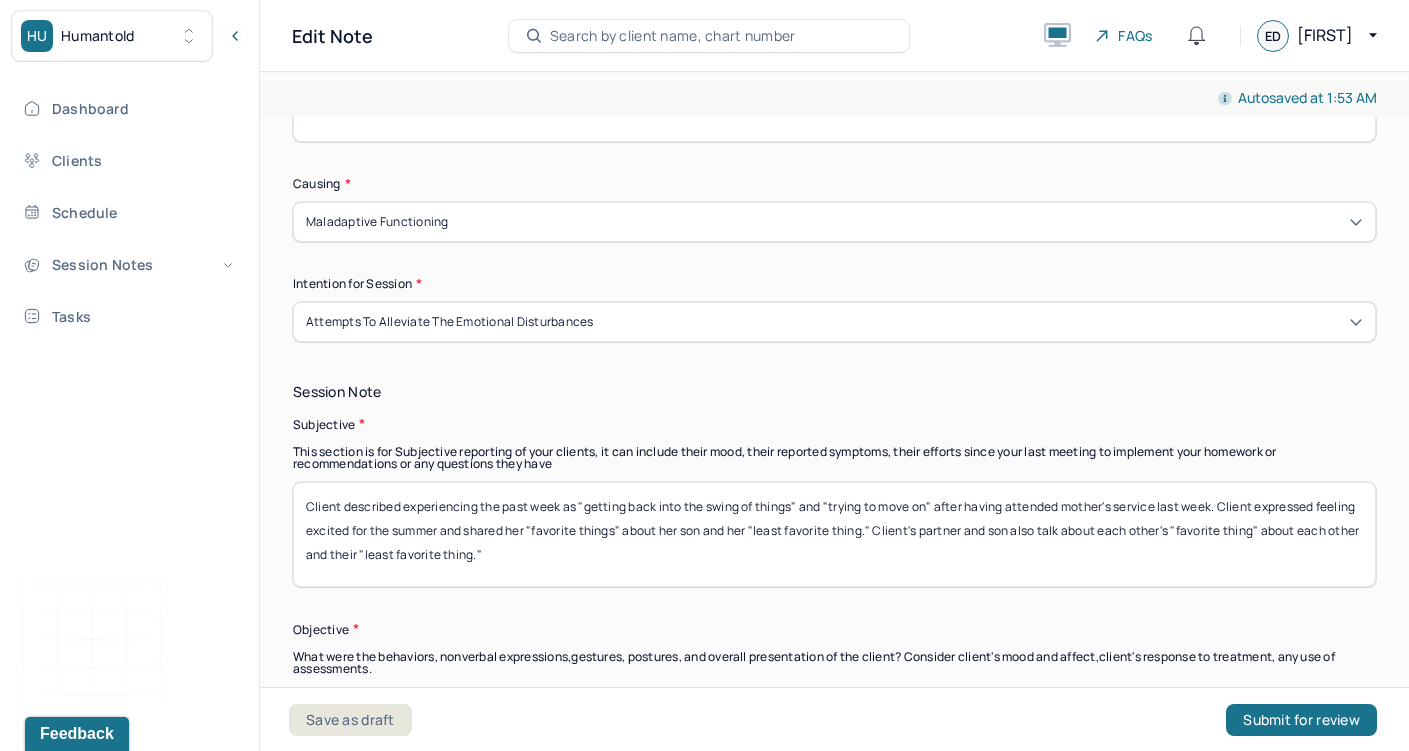 click on "Client described experiencing the past week as "getting back into the swing of things" and "trying to move on" after having attended mother's service last week. Client expressed feeling excited for the summer and shared her "favorite things" about her son and her "least favorite thing." Client's partner and son also talk about each other's "favorite thing" about each other and their "least favorite thing."" at bounding box center [834, 534] 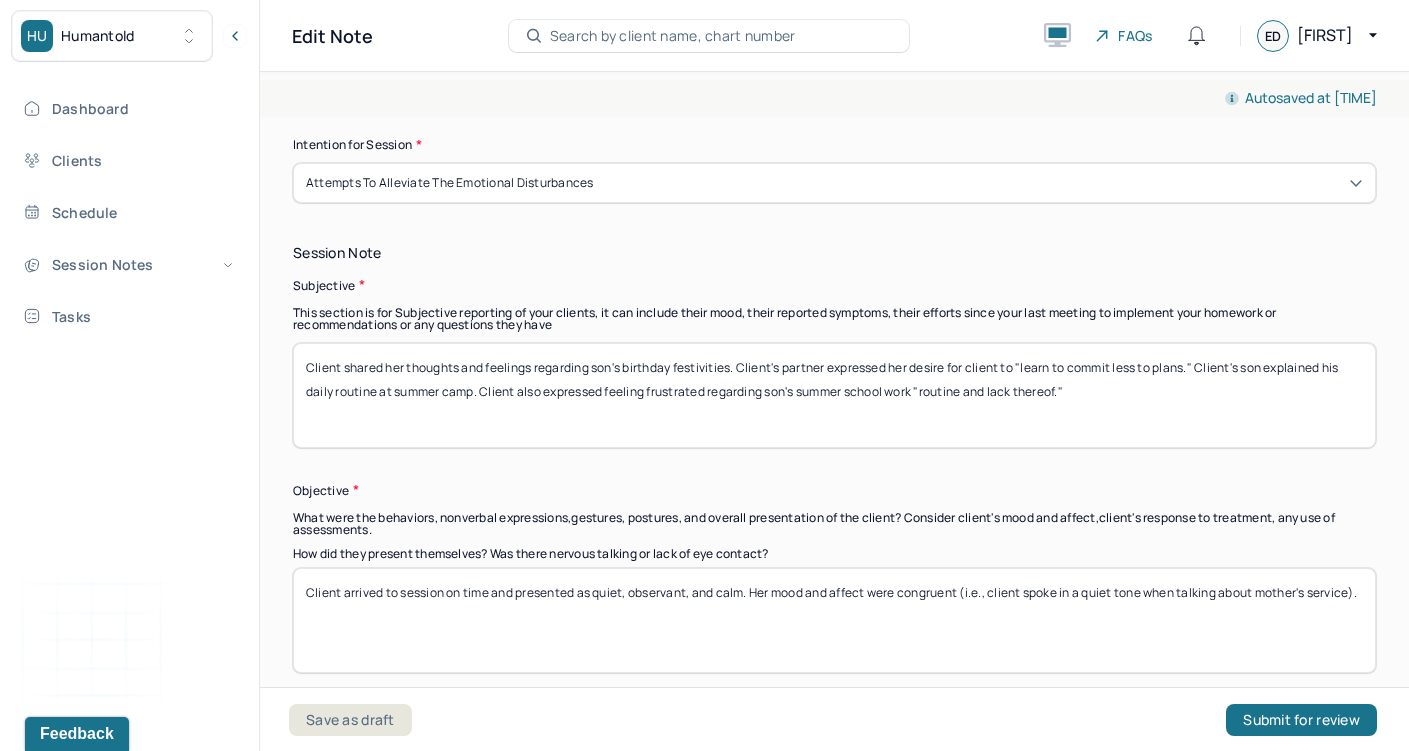 scroll, scrollTop: 1120, scrollLeft: 0, axis: vertical 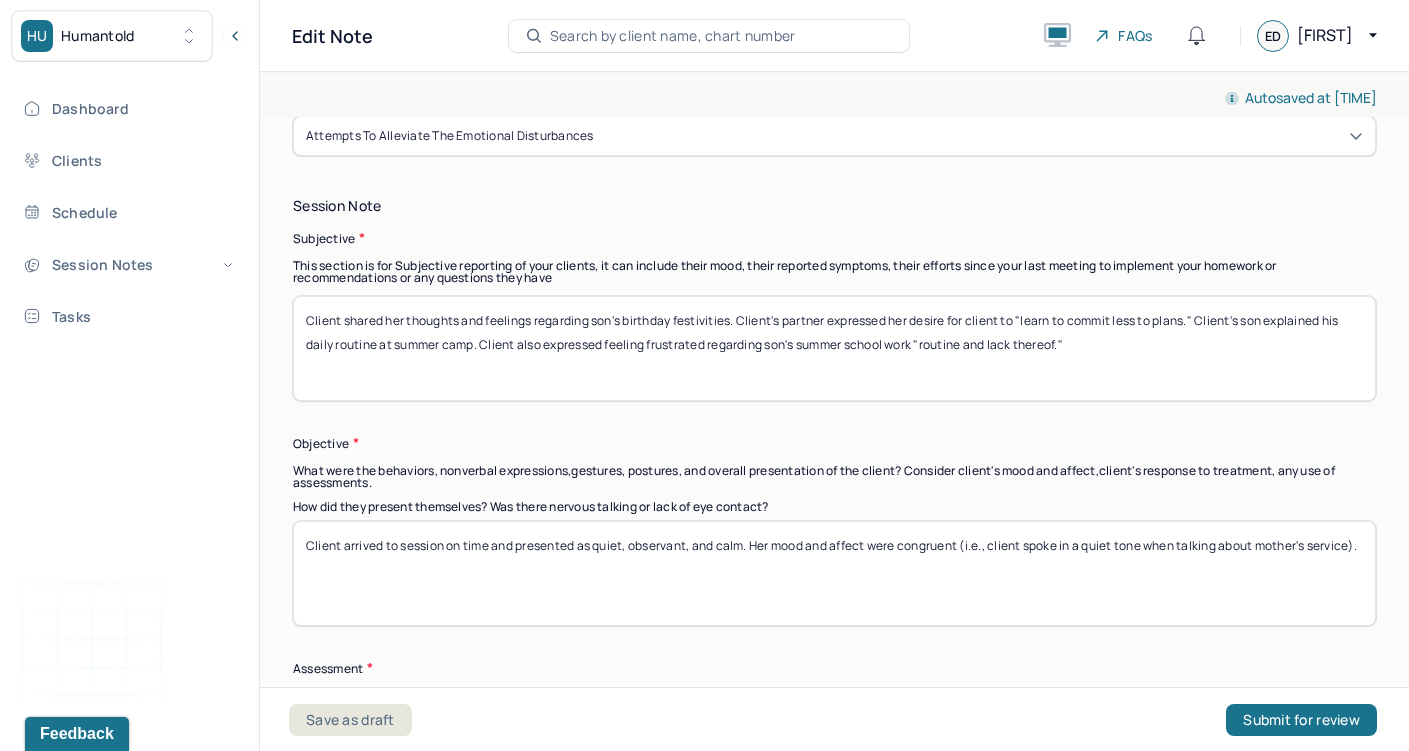 type on "Client shared her thoughts and feelings regarding son's birthday festivities. Client's partner expressed her desire for client to "learn to commit less to plans." Client's son explained his daily routine at summer camp. Client also expressed feeling frustrated regarding son's summer school work "routine and lack thereof."" 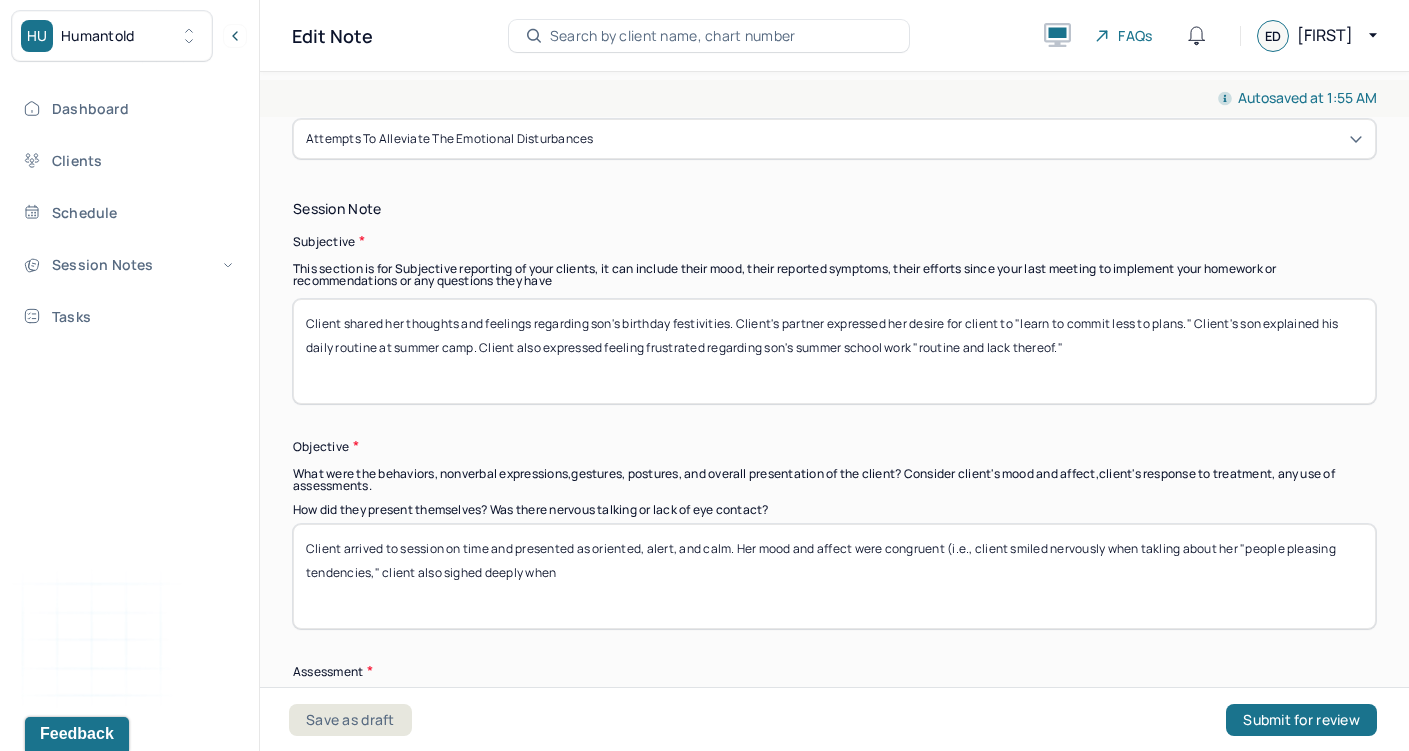 scroll, scrollTop: 1118, scrollLeft: 0, axis: vertical 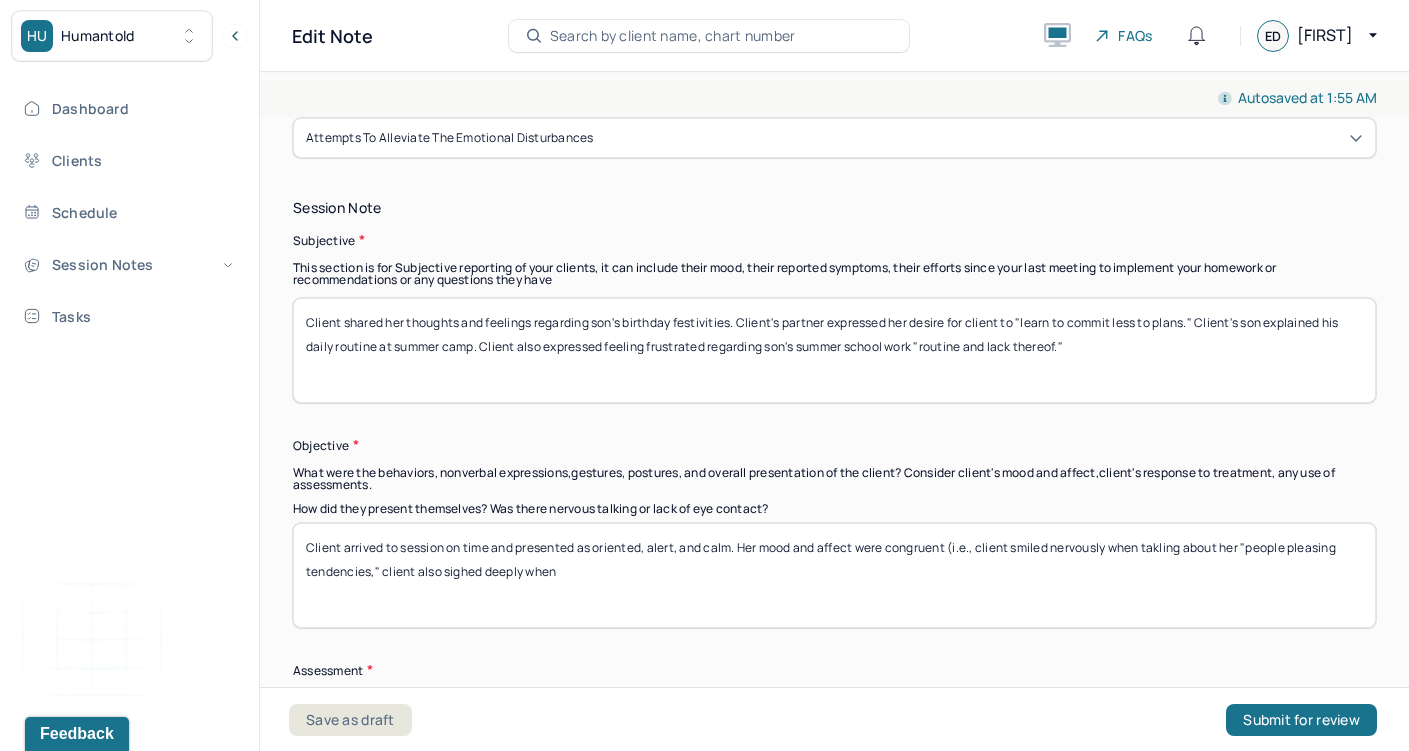 type on "Client arrived to session on time and presented as oriented, alert, and calm. Her mood and affect were congruent (i.e., client smiled nervously when takling about her "people pleasing tendencies," client also sighed deeply when" 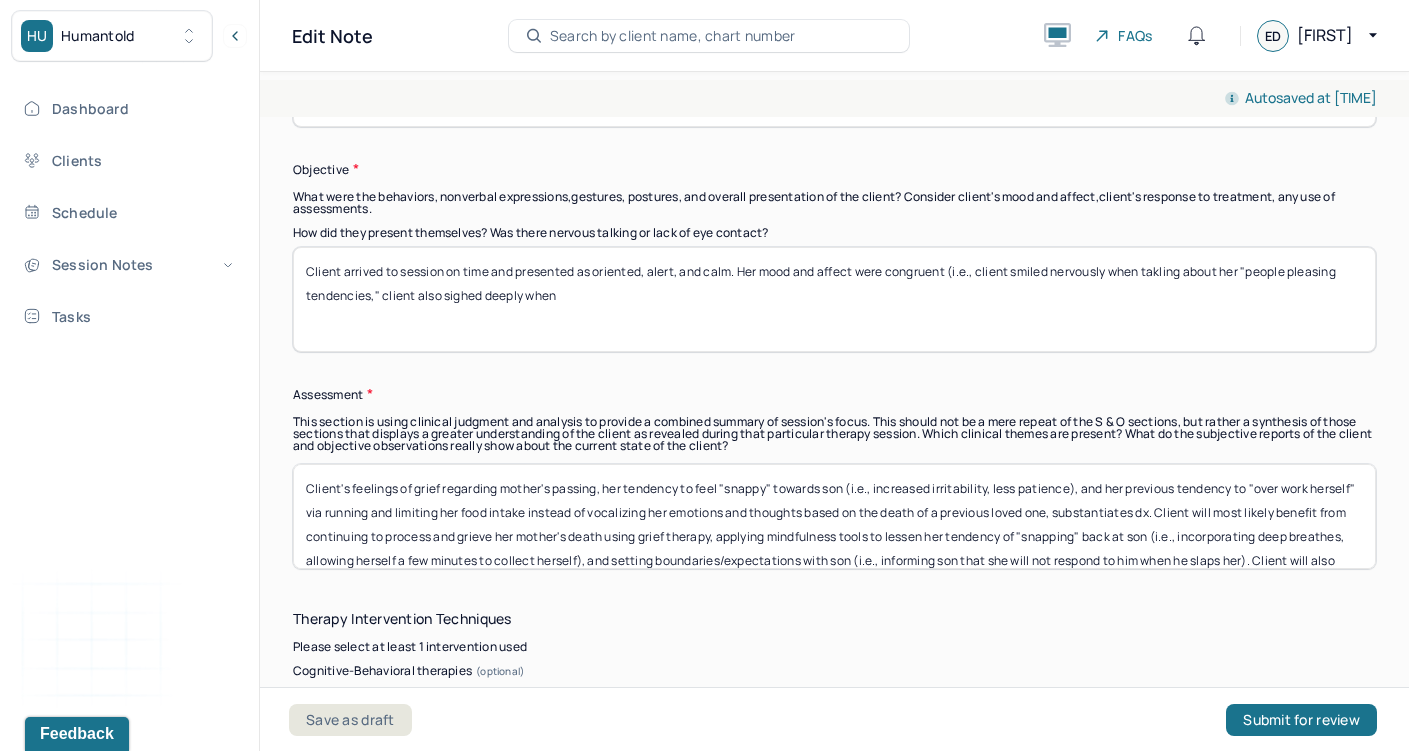 scroll, scrollTop: 1424, scrollLeft: 0, axis: vertical 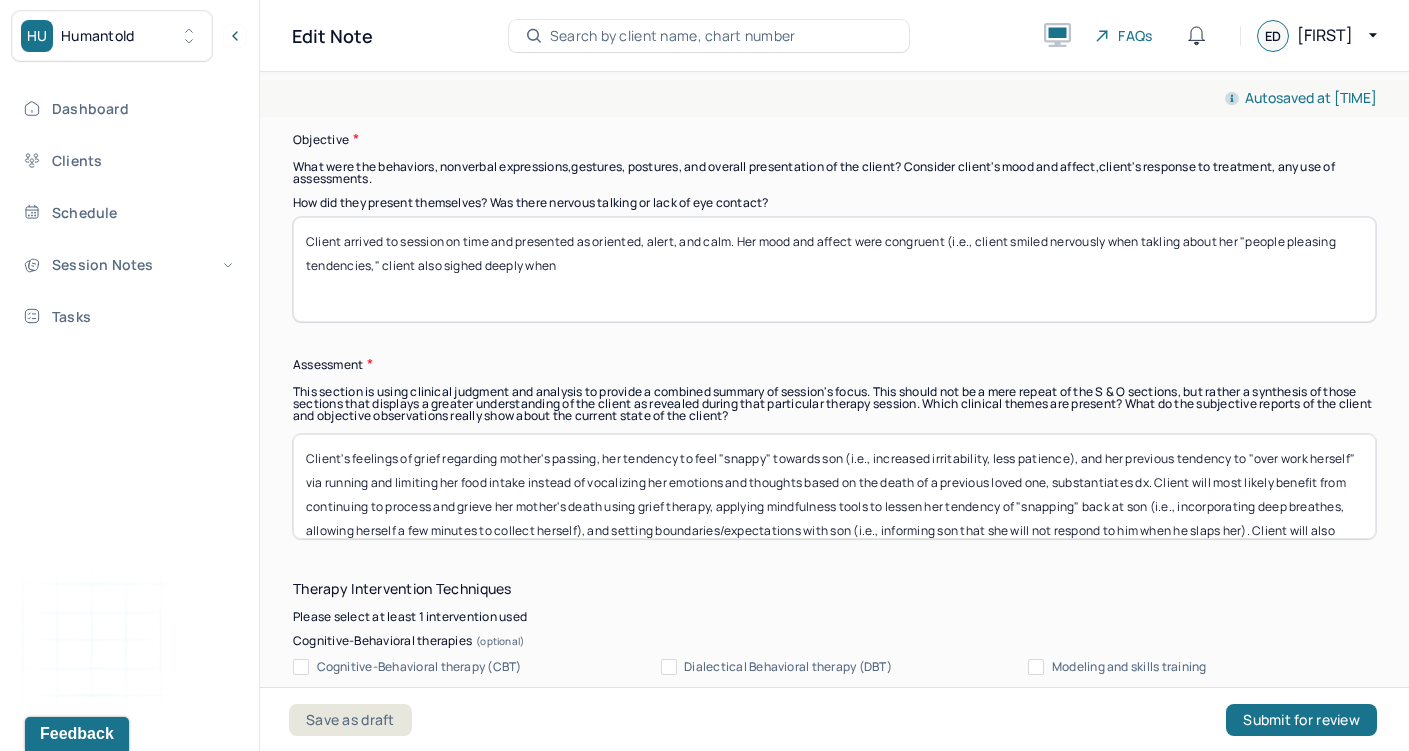 type on "Client shared her thoughts and feelings regarding son's birthday festivities. Client's partner expressed her desire for client to "learn to commit less to plans" so that family can relax and "breathe." Client's son explained his daily routine at summer camp. Client also expressed feeling frustrated regarding son's summer school work "routine and lack thereof."" 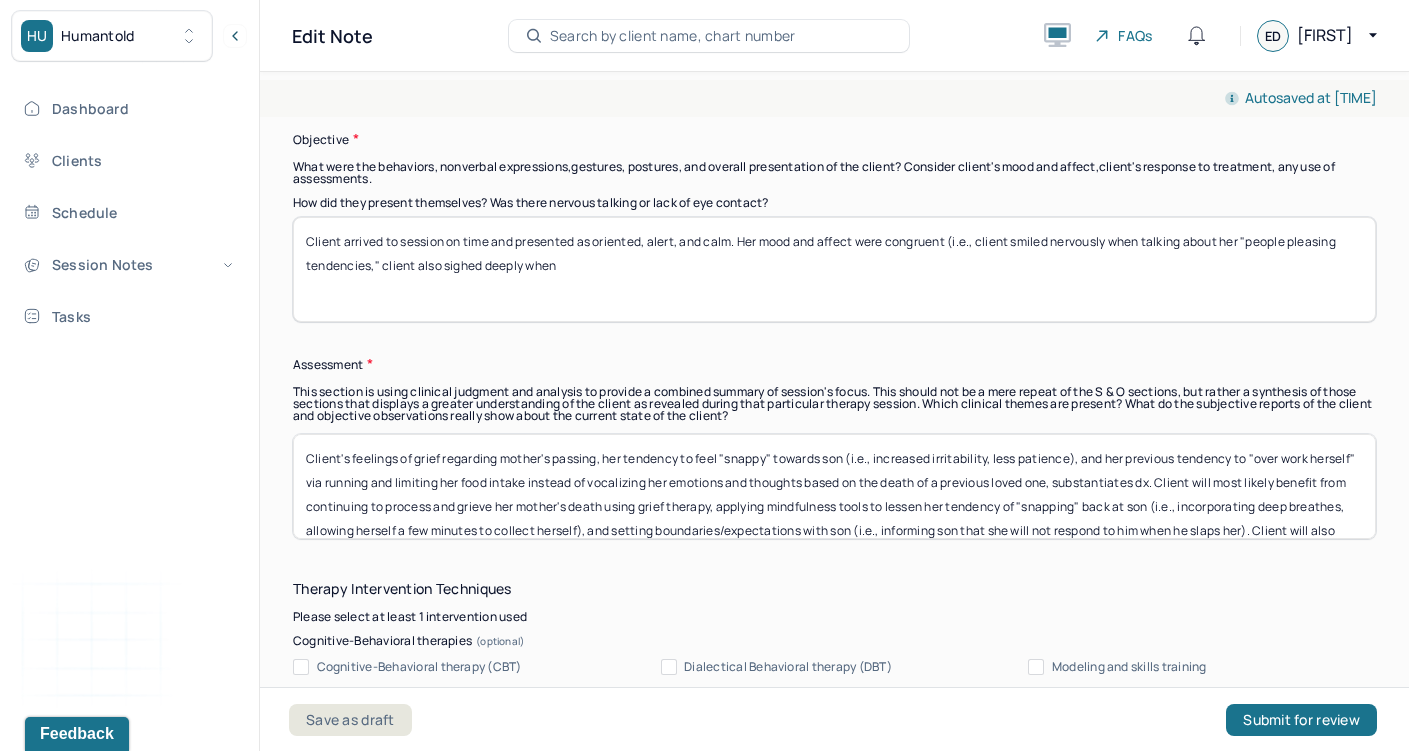click on "Client arrived to session on time and presented as oriented, alert, and calm. Her mood and affect were congruent (i.e., client smiled nervously when talking about her "people pleasing tendencies," client also sighed deeply when" at bounding box center [834, 269] 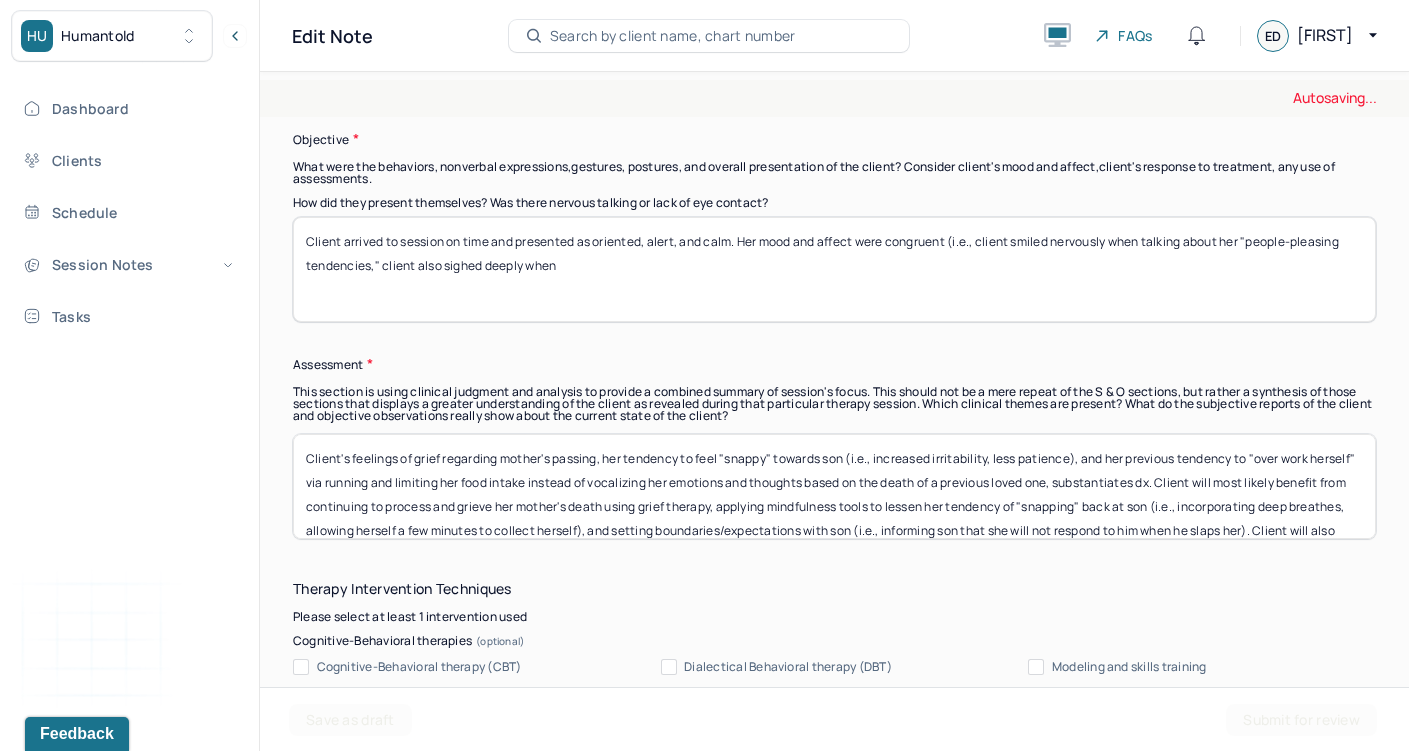click on "Client arrived to session on time and presented as oriented, alert, and calm. Her mood and affect were congruent (i.e., client smiled nervously when talking about her "people pleasing tendencies," client also sighed deeply when" at bounding box center [834, 269] 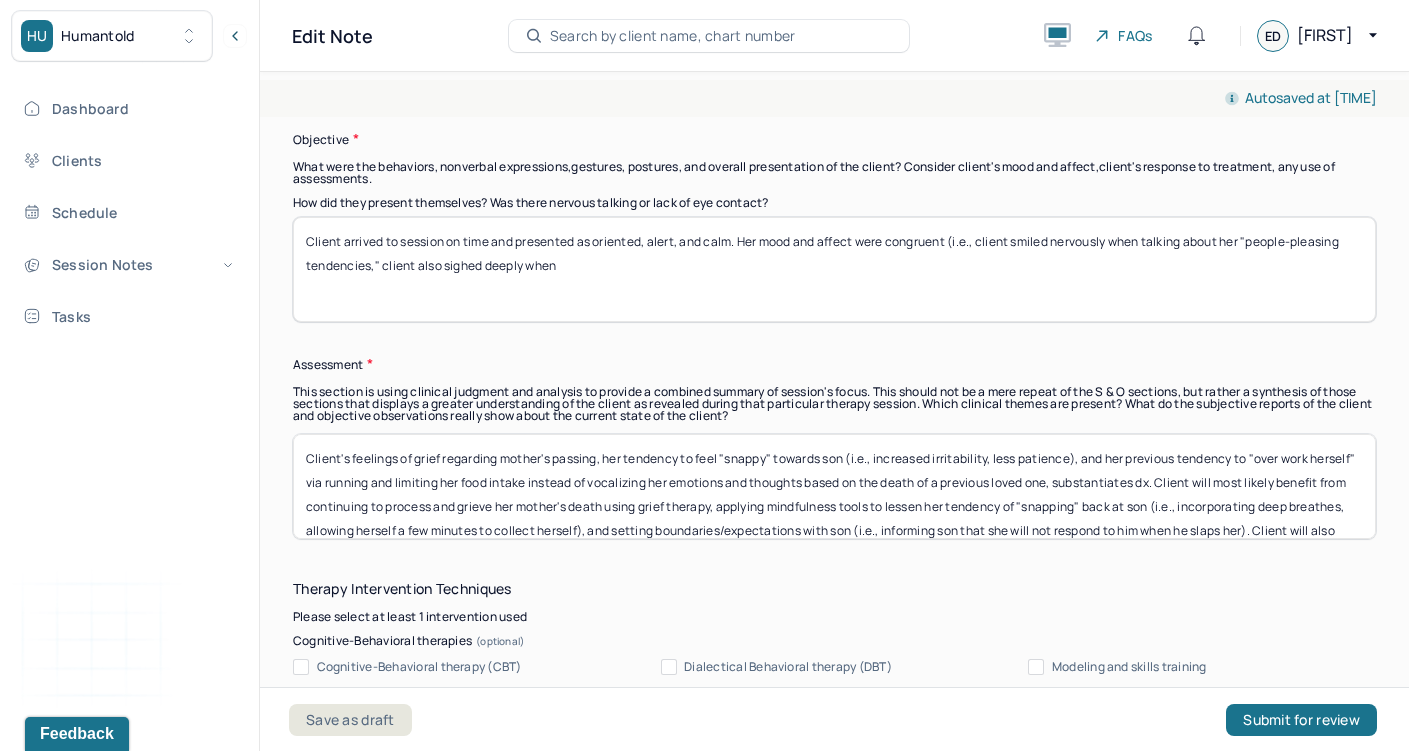 click on "Client arrived to session on time and presented as oriented, alert, and calm. Her mood and affect were congruent (i.e., client smiled nervously when talking about her "people-pleasing tendencies," client also sighed deeply when" at bounding box center [834, 269] 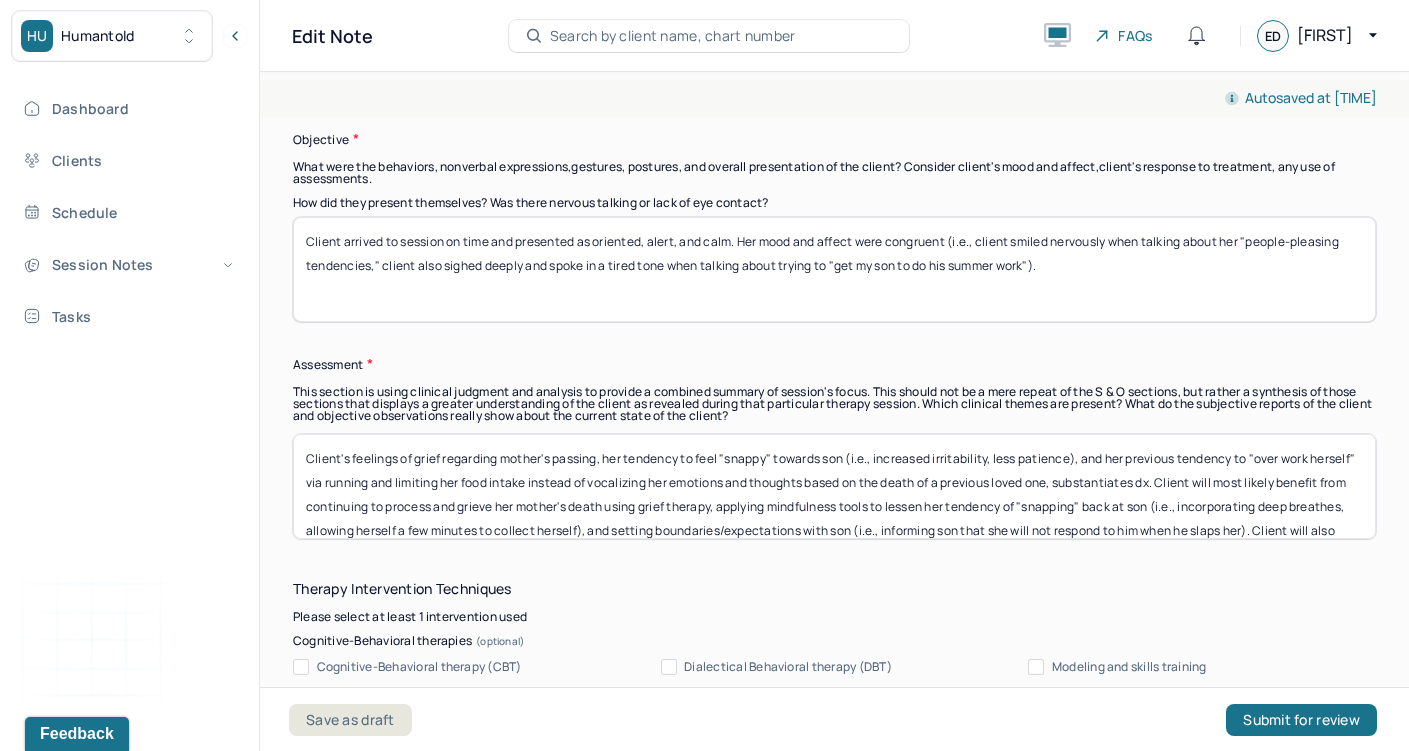type on "Client arrived to session on time and presented as oriented, alert, and calm. Her mood and affect were congruent (i.e., client smiled nervously when talking about her "people-pleasing tendencies," client also sighed deeply and spoke in a tired tone when talking about trying to "get my son to do his summer work")." 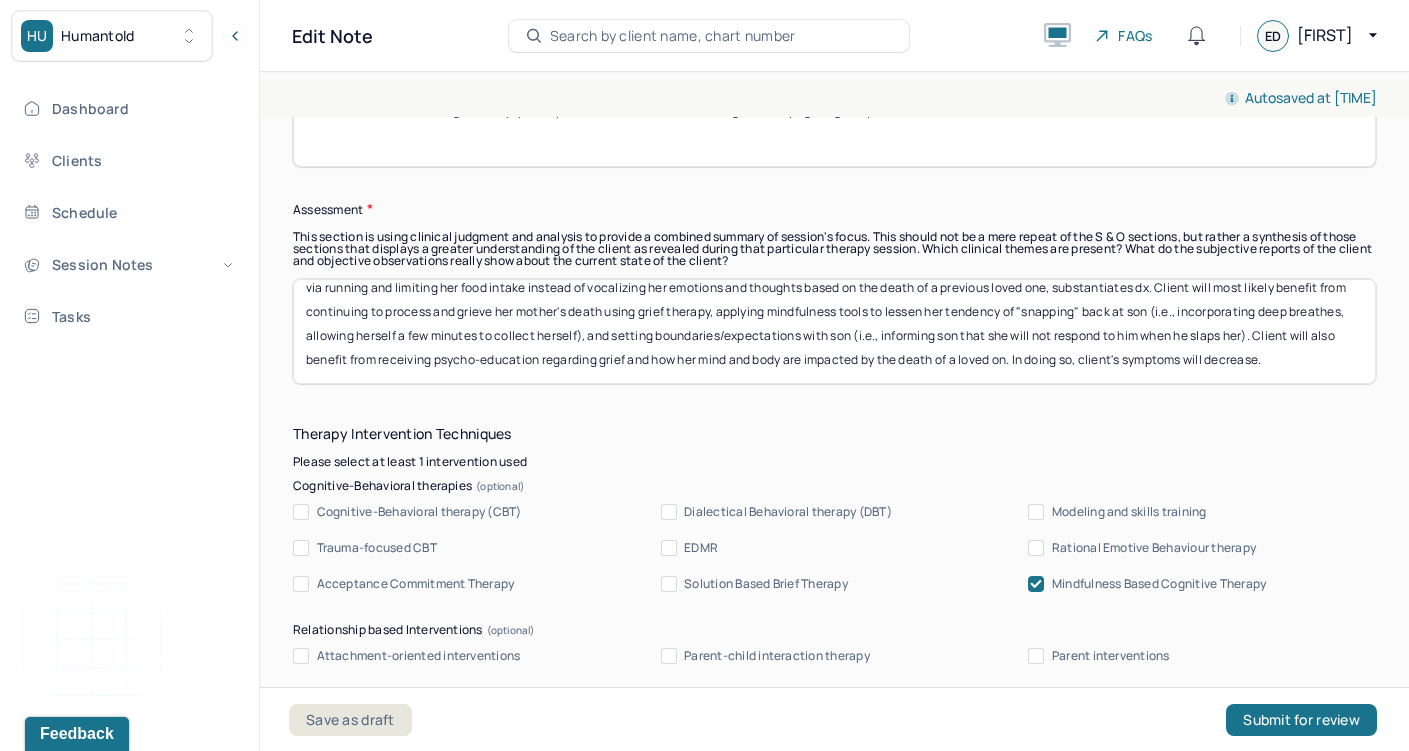 drag, startPoint x: 415, startPoint y: 459, endPoint x: 939, endPoint y: 735, distance: 592.24316 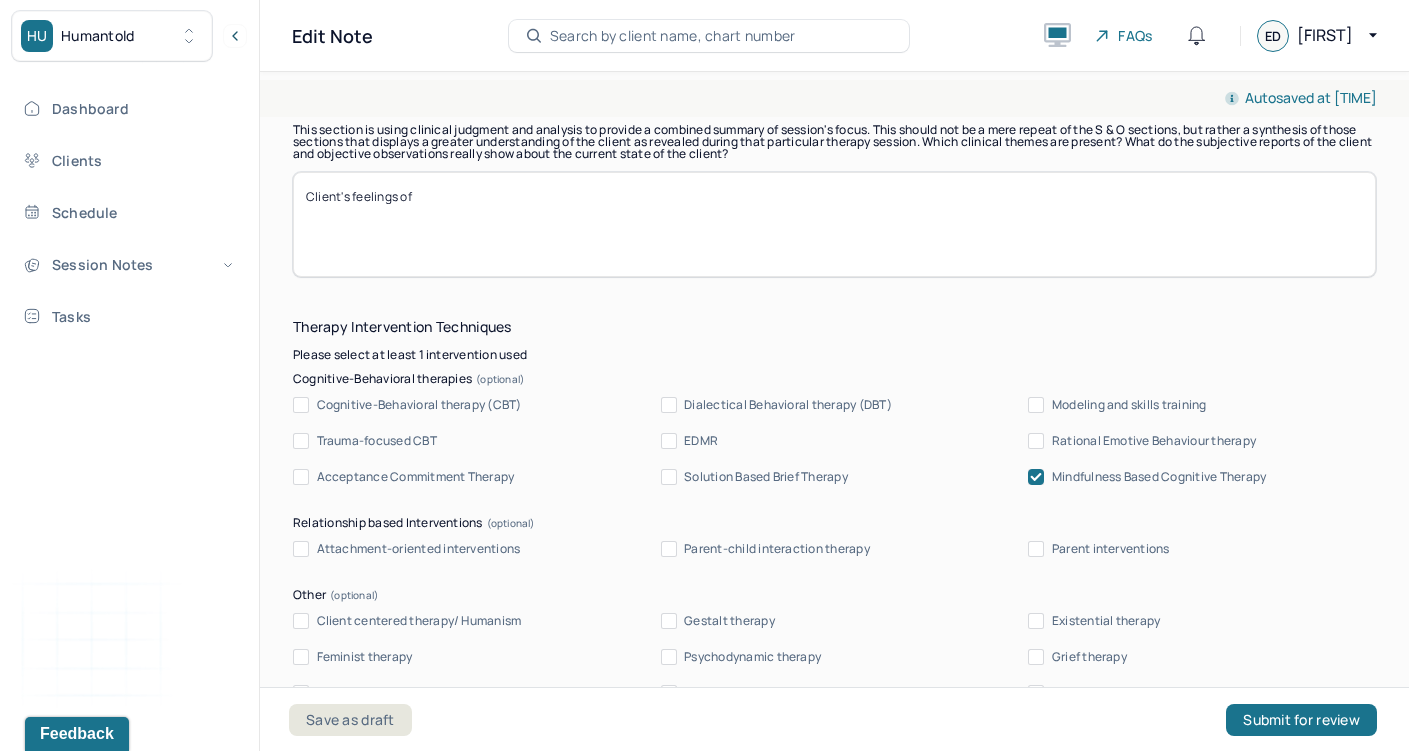 scroll, scrollTop: 0, scrollLeft: 0, axis: both 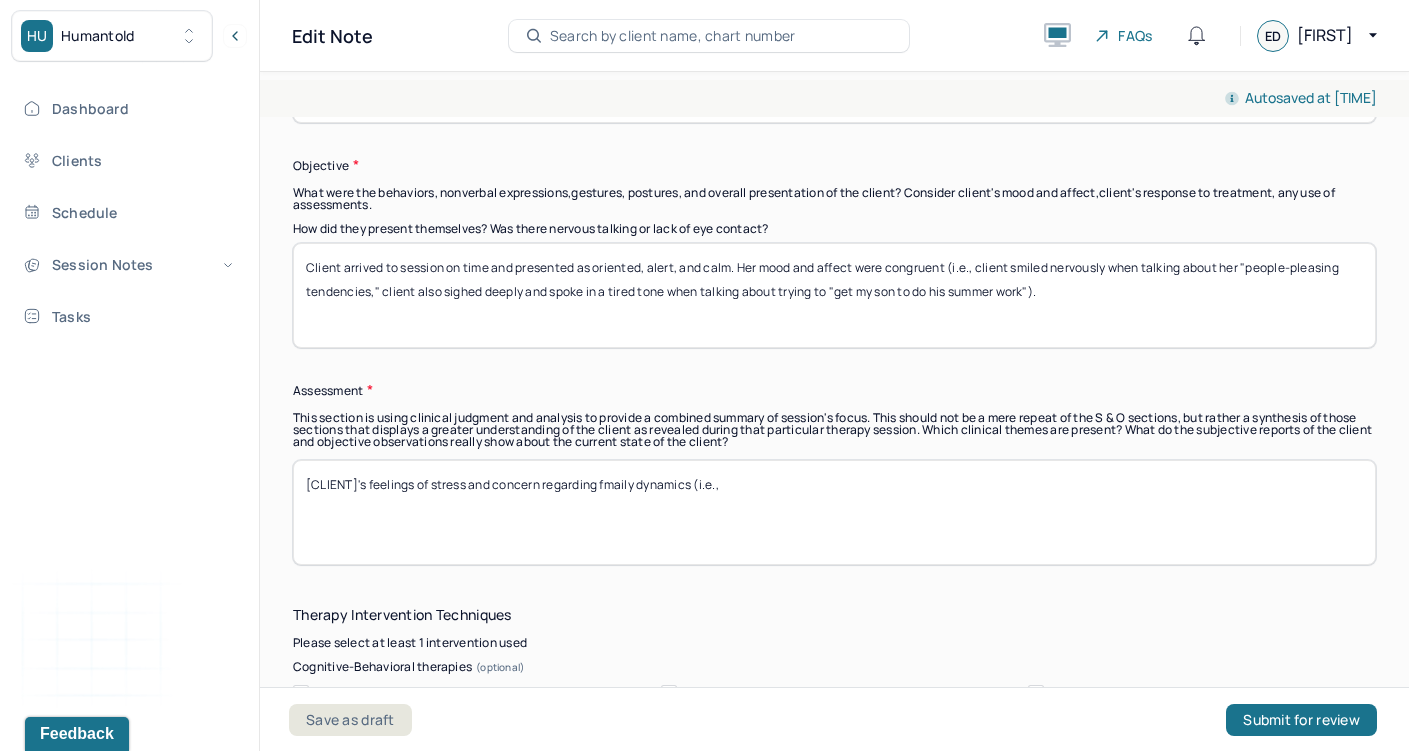 click on "Client's feelings of" at bounding box center [834, 512] 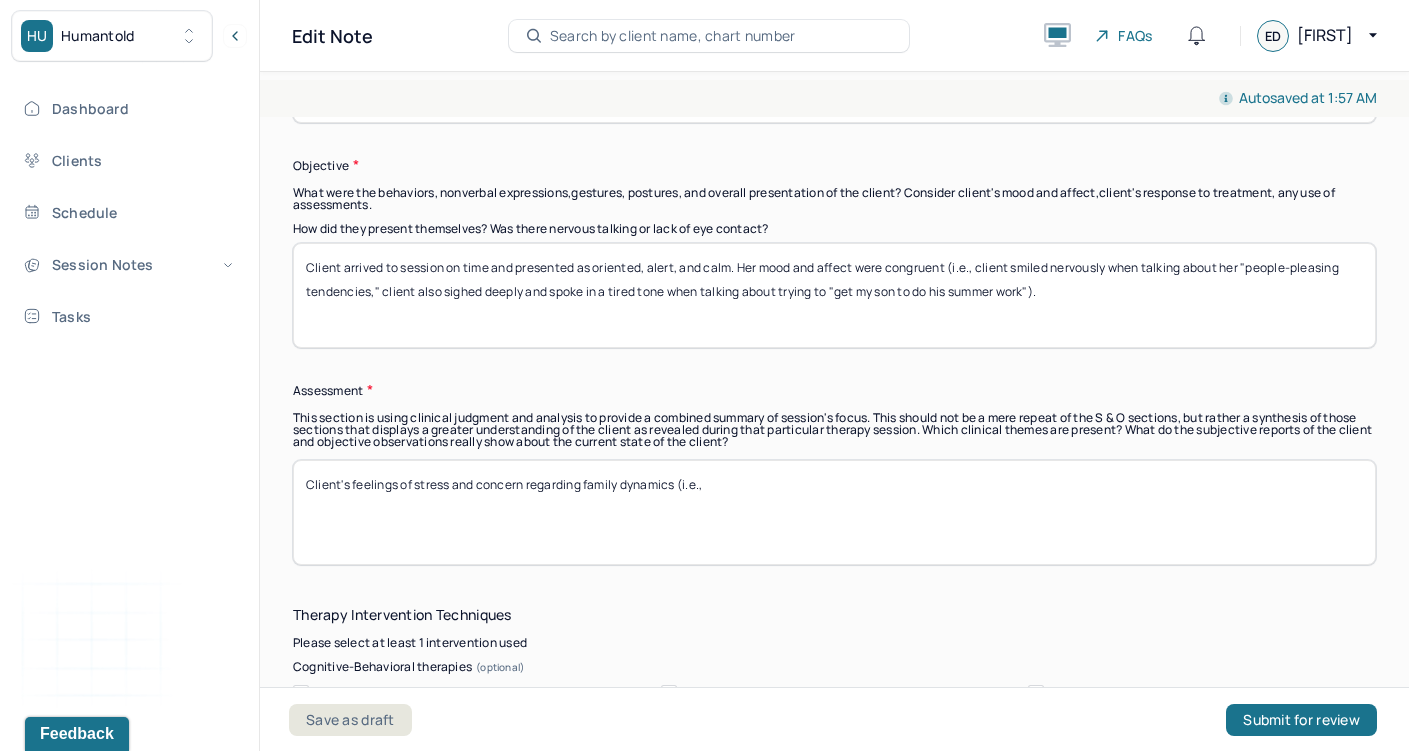click on "[CLIENT]'s feelings of stress and concern regarding fmaily dynamics (i.e.," at bounding box center [834, 512] 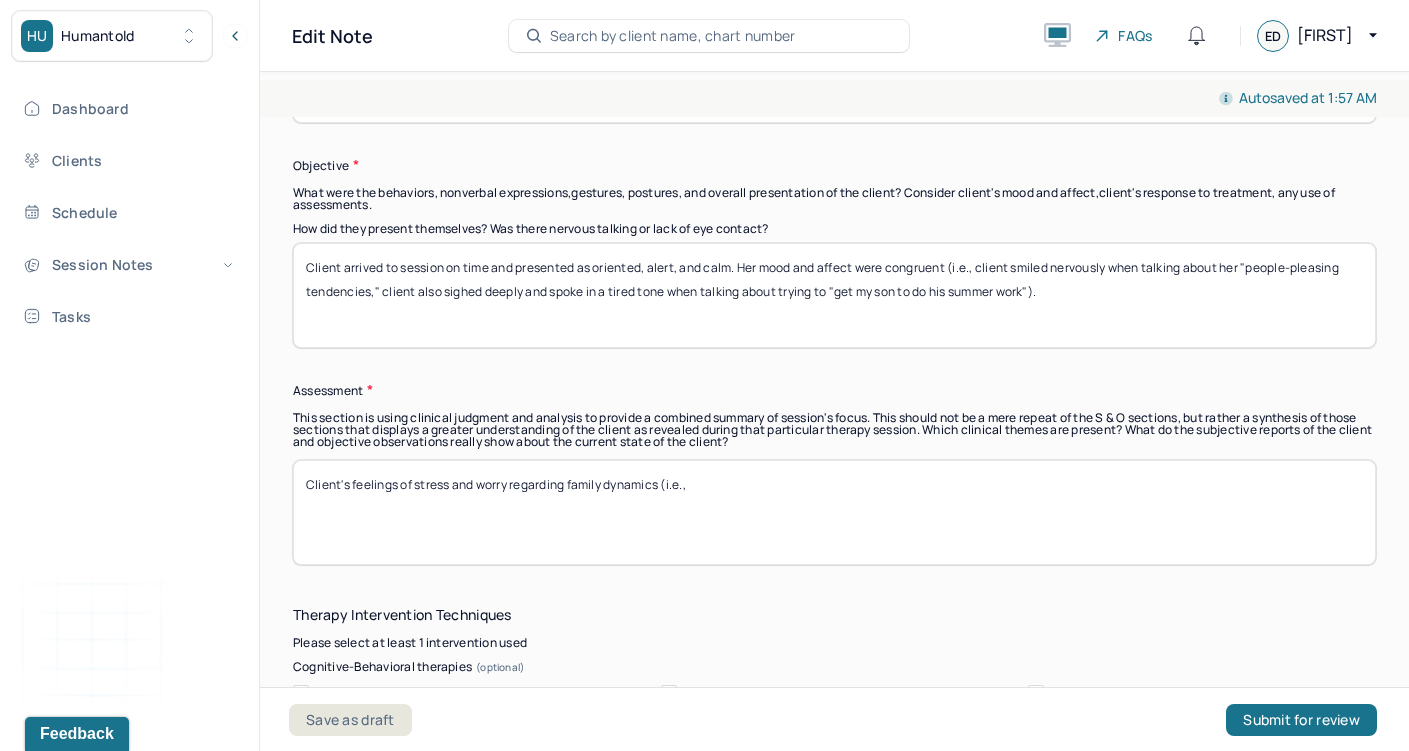 click on "Client's feelings of stress and concern regarding family dynamics (i.e.," at bounding box center (834, 512) 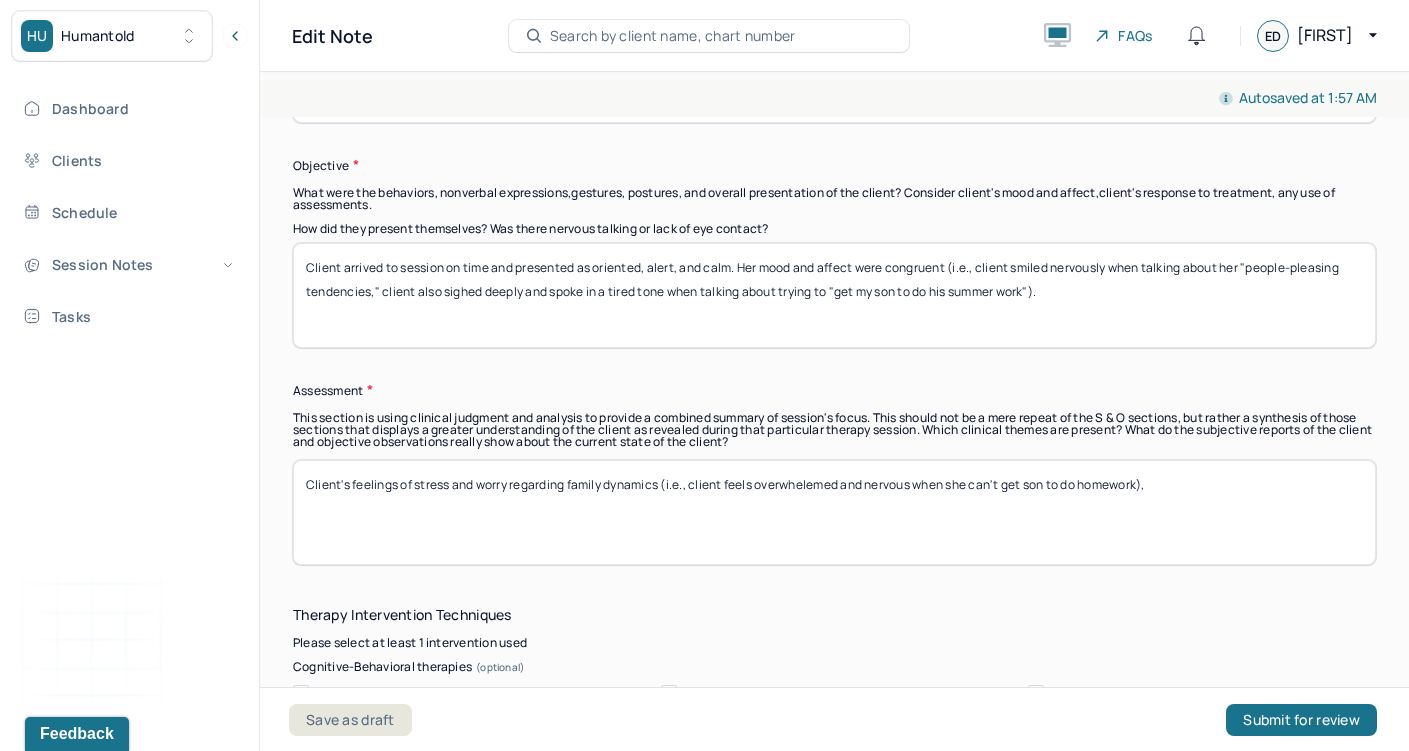 click on "Client's feelings of stress and worry regarding family dynamics (i.e.," at bounding box center (834, 512) 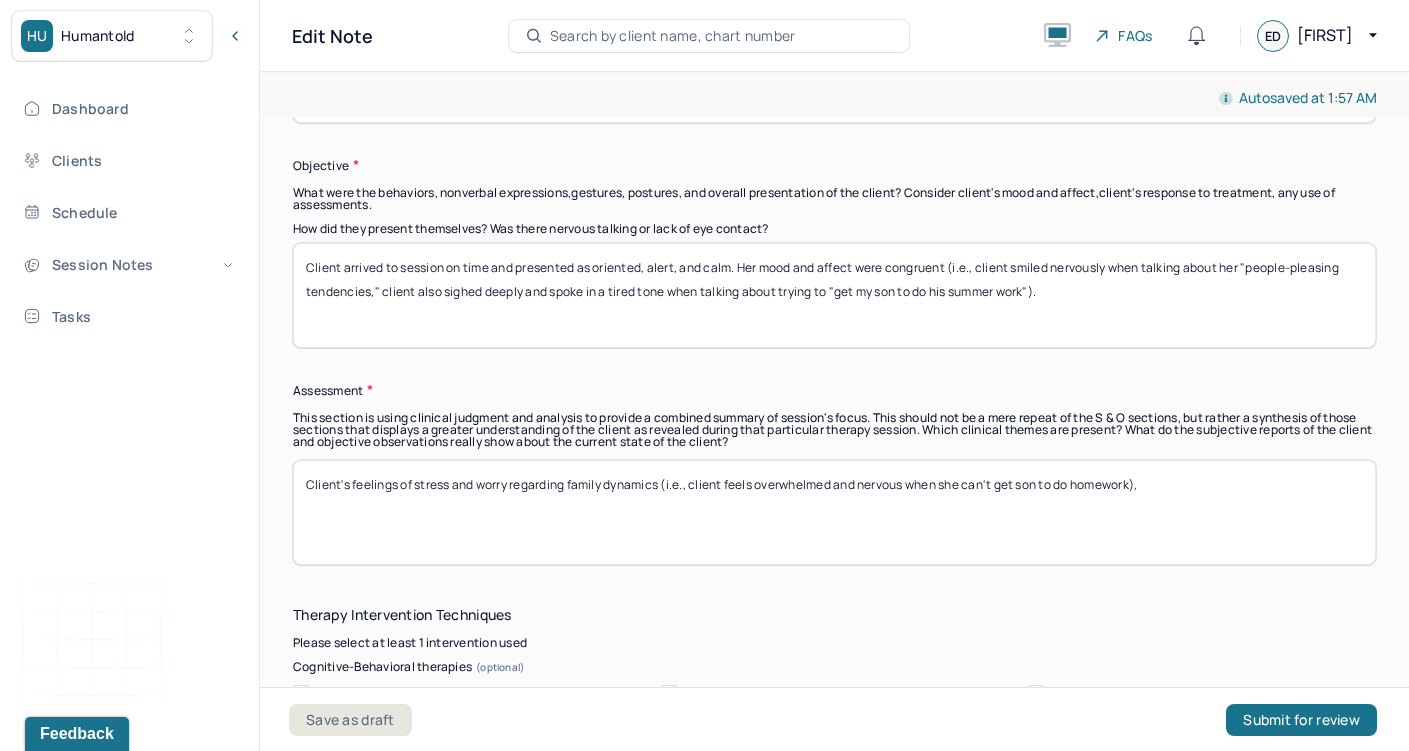 click on "Client's feelings of stress and worry regarding family dynamics (i.e., client feels overwhelemed and nervous when she can't get son to do homework)," at bounding box center [834, 512] 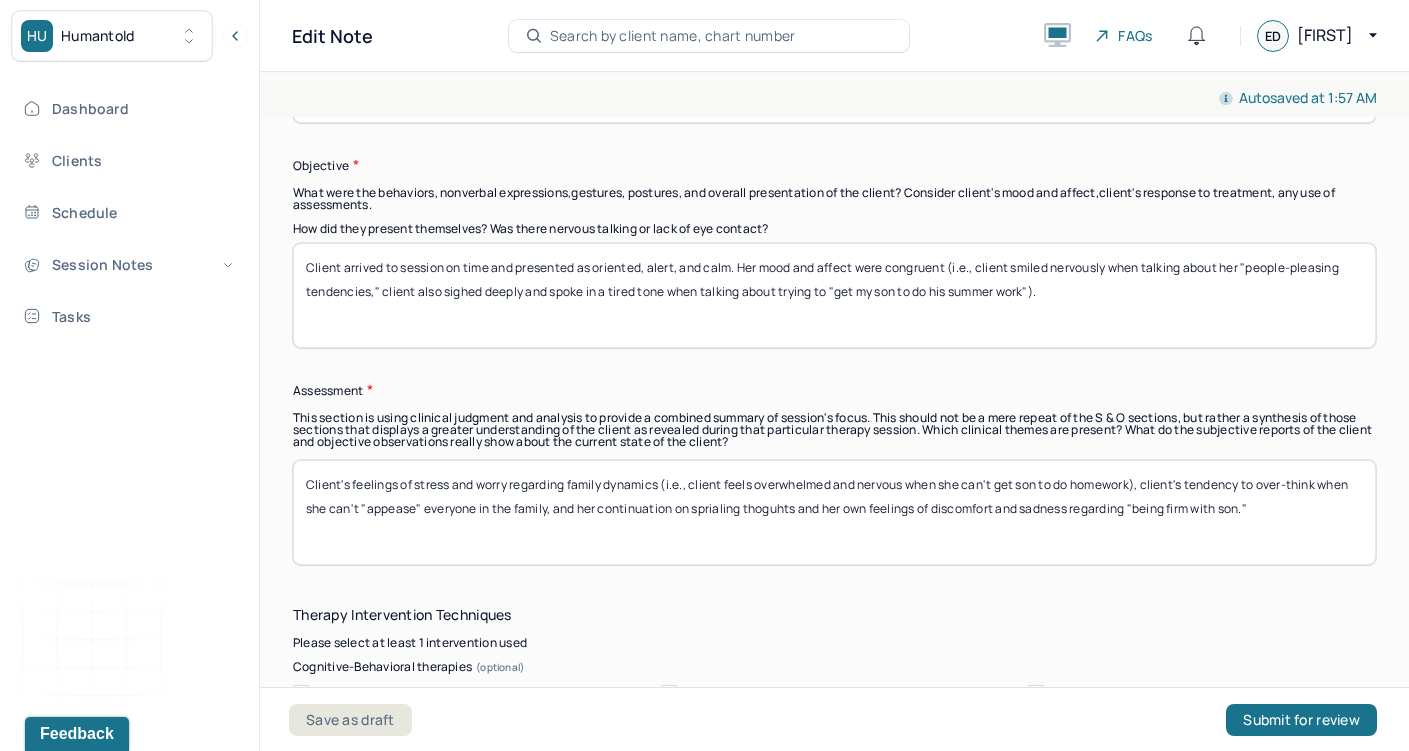 click on "Client's feelings of stress and worry regarding family dynamics (i.e., client feels overwhelmed and nervous when she can't get [RELATION] to do homework), client's tendency to over-think when she can't "appease" everyone in the family, and her" at bounding box center [834, 512] 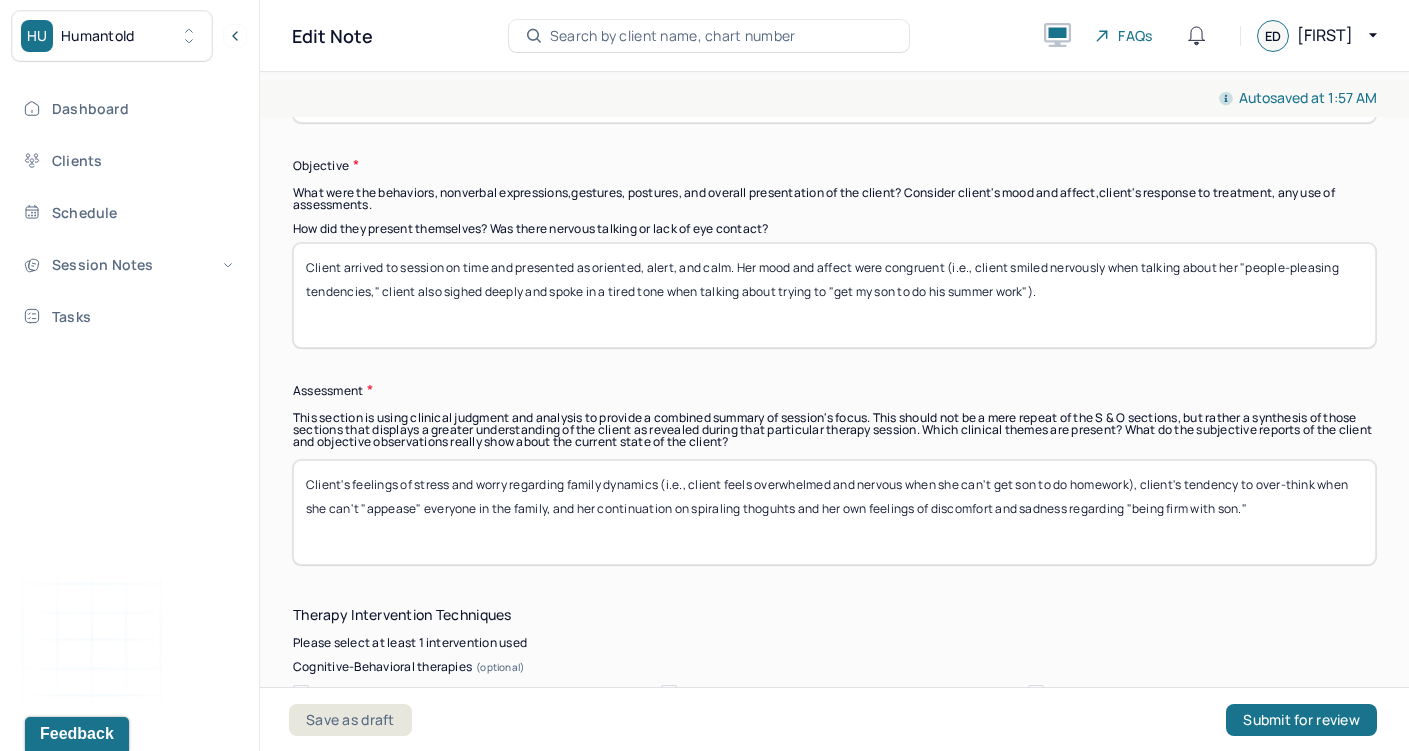 click on "Client's feelings of stress and worry regarding family dynamics (i.e., client feels overwhelmed and nervous when she can't get son to do homework), client's tendency to over-think when she can't "appease" everyone in the family, and her continuation on sprialing thoguhts and her own feelings of discomfort and sadness regarding "being firm with son."" at bounding box center (834, 512) 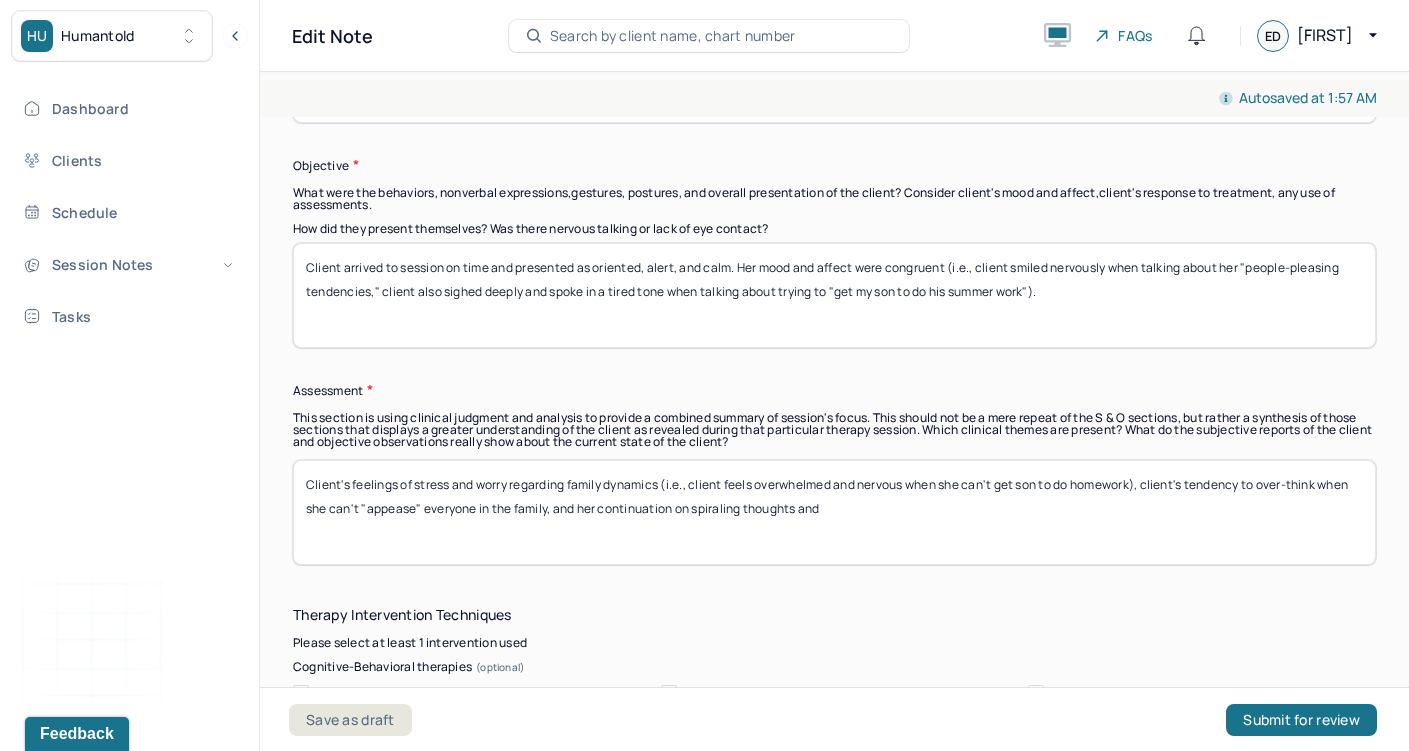 click on "Client's feelings of stress and worry regarding family dynamics (i.e., client feels overwhelmed and nervous when she can't get son to do homework), client's tendency to over-think when she can't "appease" everyone in the family, and her continuation on sprialing thoguhts and her own feelings of discomfort and sadness regarding "being firm with son."" at bounding box center (834, 512) 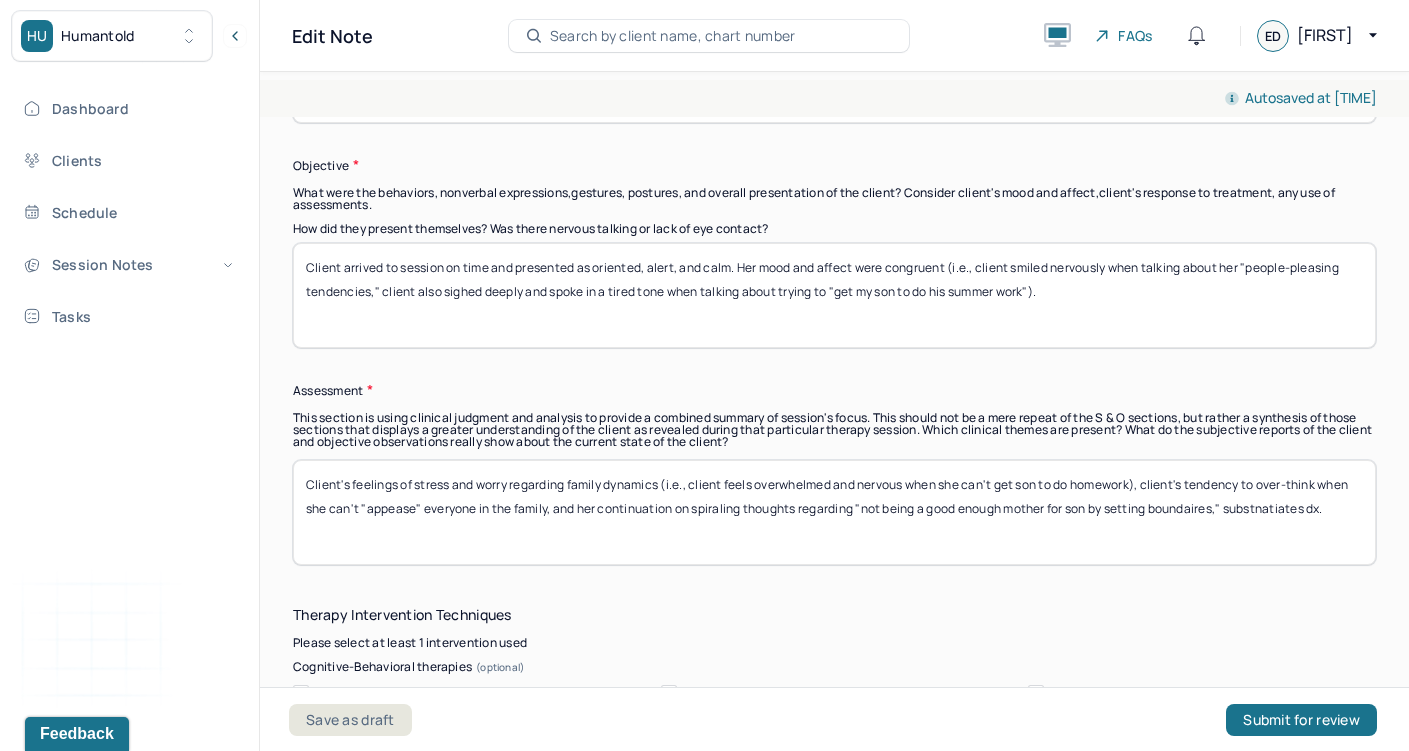click on "Client's feelings of stress and worry regarding family dynamics (i.e., client feels overwhelmed and nervous when she can't get son to do homework), client's tendency to over-think when she can't "appease" everyone in the family, and her continuation on spiraling thoughts regarding "not being a" at bounding box center (834, 512) 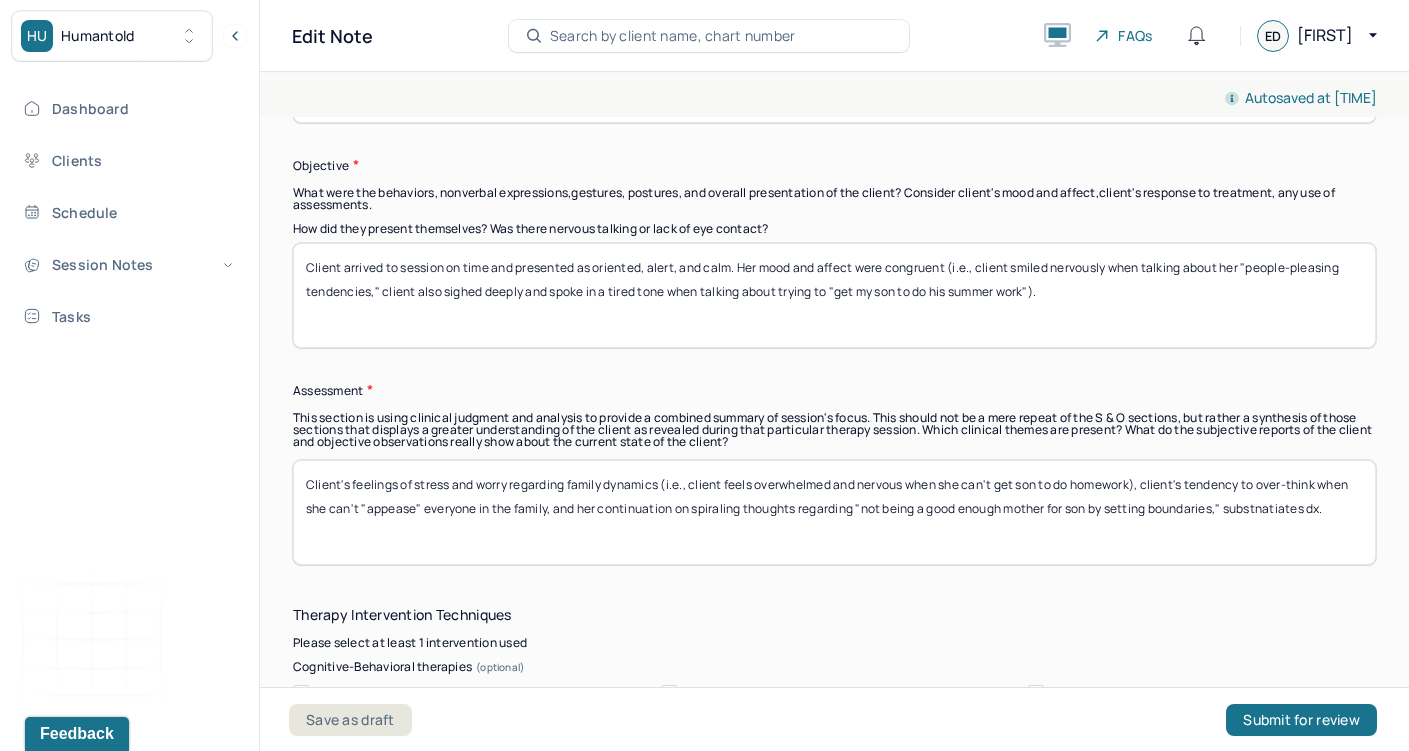 click on "Client's feelings of stress and worry regarding family dynamics (i.e., client feels overwhelmed and nervous when she can't get son to do homework), client's tendency to over-think when she can't "appease" everyone in the family, and her continuation on spiraling thoughts regarding "not being a good enough mother for son by setting boundaires," substnatiates dx." at bounding box center [834, 512] 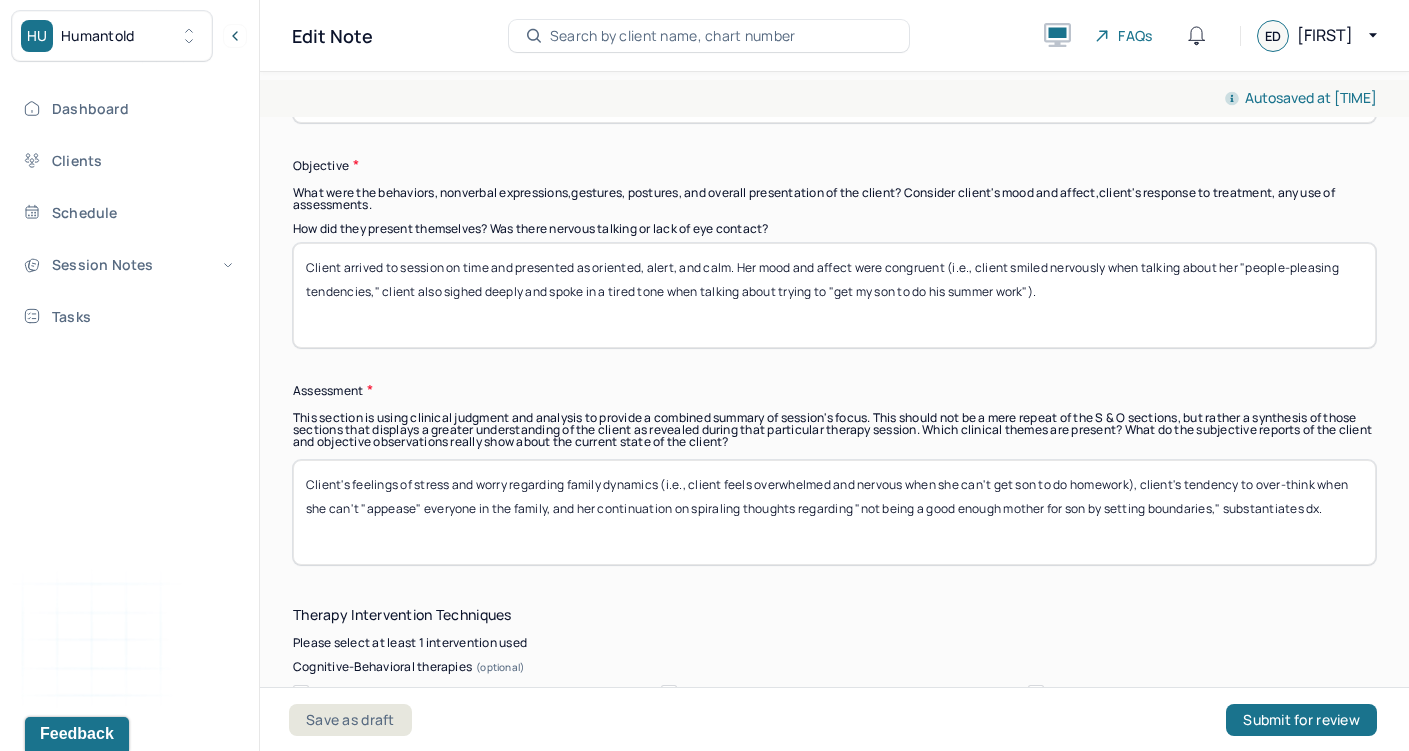 drag, startPoint x: 885, startPoint y: 507, endPoint x: 1220, endPoint y: 511, distance: 335.02386 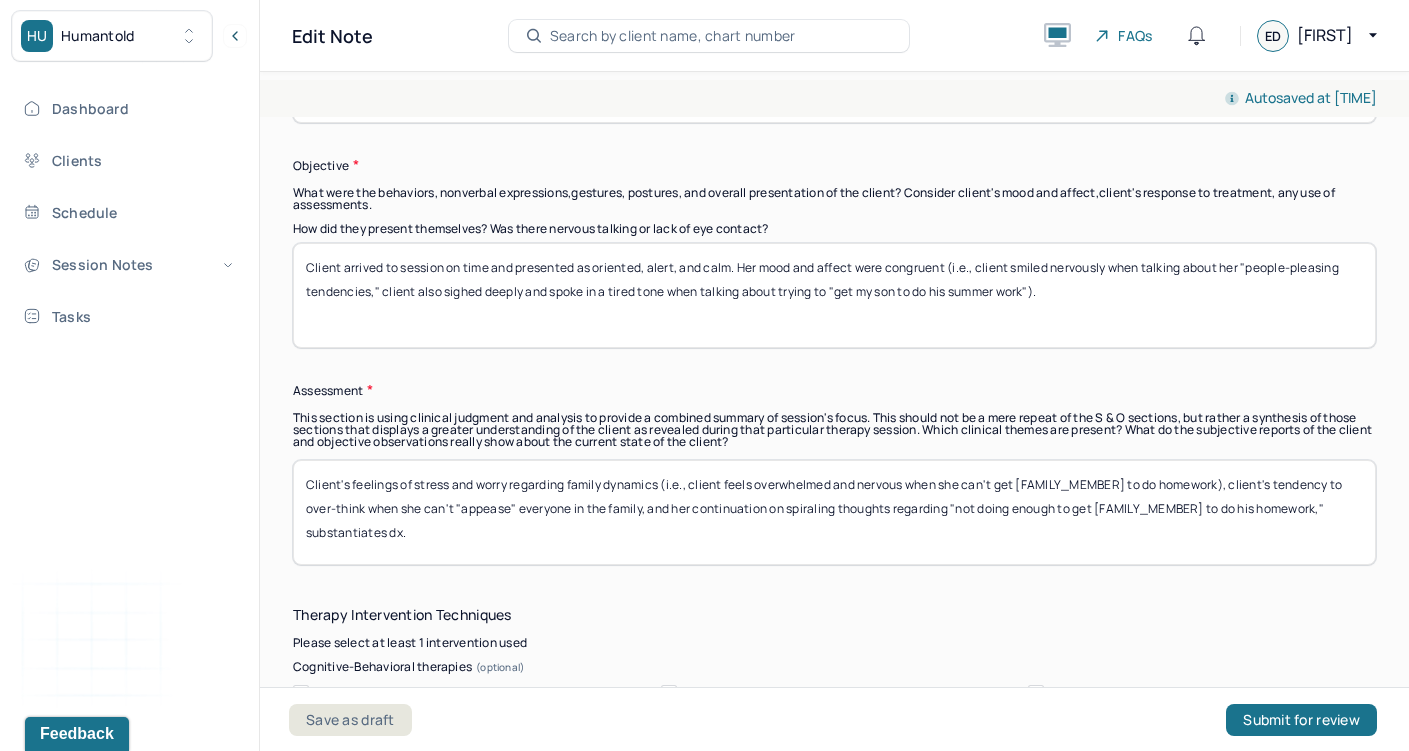 click on "Client's feelings of stress and worry regarding family dynamics (i.e., client feels overwhelmed and nervous when she can't get son to do homework), client's tendency to over-think when she can't "appease" everyone in the family, and her continuation on spiraling thoughts regarding "not doing enough," substantiates dx." at bounding box center [834, 512] 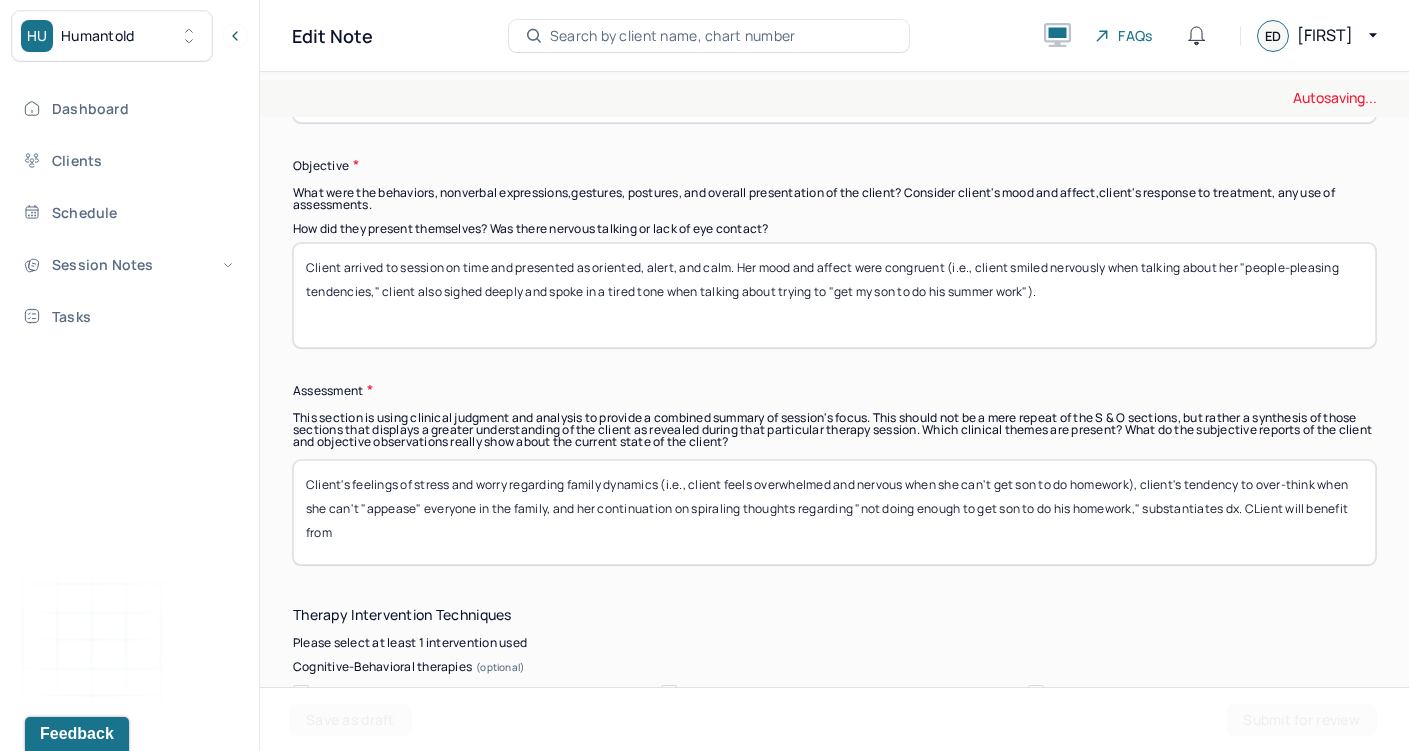 click on "Client's feelings of stress and worry regarding family dynamics (i.e., client feels overwhelmed and nervous when she can't get [FAMILY_MEMBER] to do homework), client's tendency to over-think when she can't "appease" everyone in the family, and her continuation on spiraling thoughts regarding "not doing enough to get [FAMILY_MEMBER] to do his homework," substantiates dx." at bounding box center [834, 512] 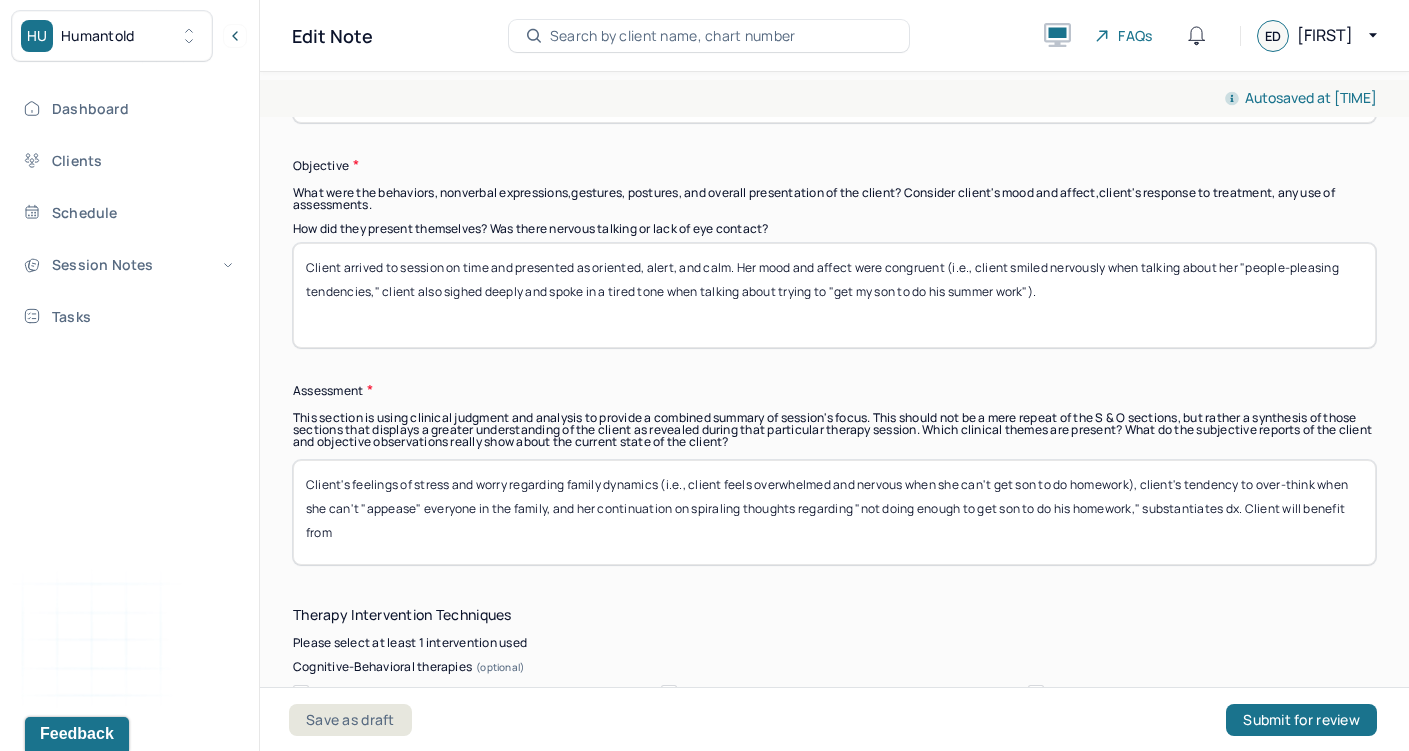 click on "Client's feelings of stress and worry regarding family dynamics (i.e., client feels overwhelmed and nervous when she can't get son to do homework), client's tendency to over-think when she can't "appease" everyone in the family, and her continuation on spiraling thoughts regarding "not doing enough to get son to do his homework," substantiates dx. CLient will benefit from" at bounding box center (834, 512) 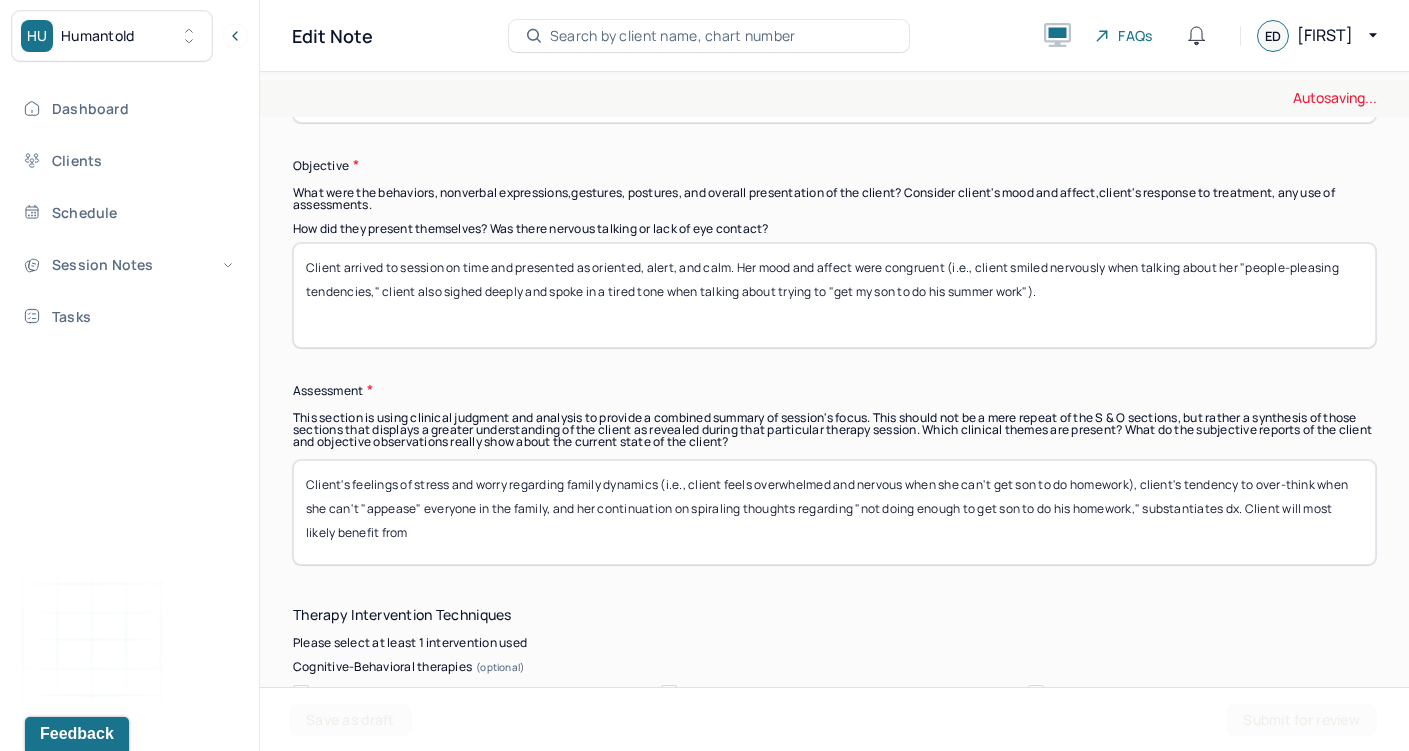 click on "Client's feelings of stress and worry regarding family dynamics (i.e., client feels overwhelmed and nervous when she can't get son to do homework), client's tendency to over-think when she can't "appease" everyone in the family, and her continuation on spiraling thoughts regarding "not doing enough to get son to do his homework," substantiates dx. Client will benefit from" at bounding box center (834, 512) 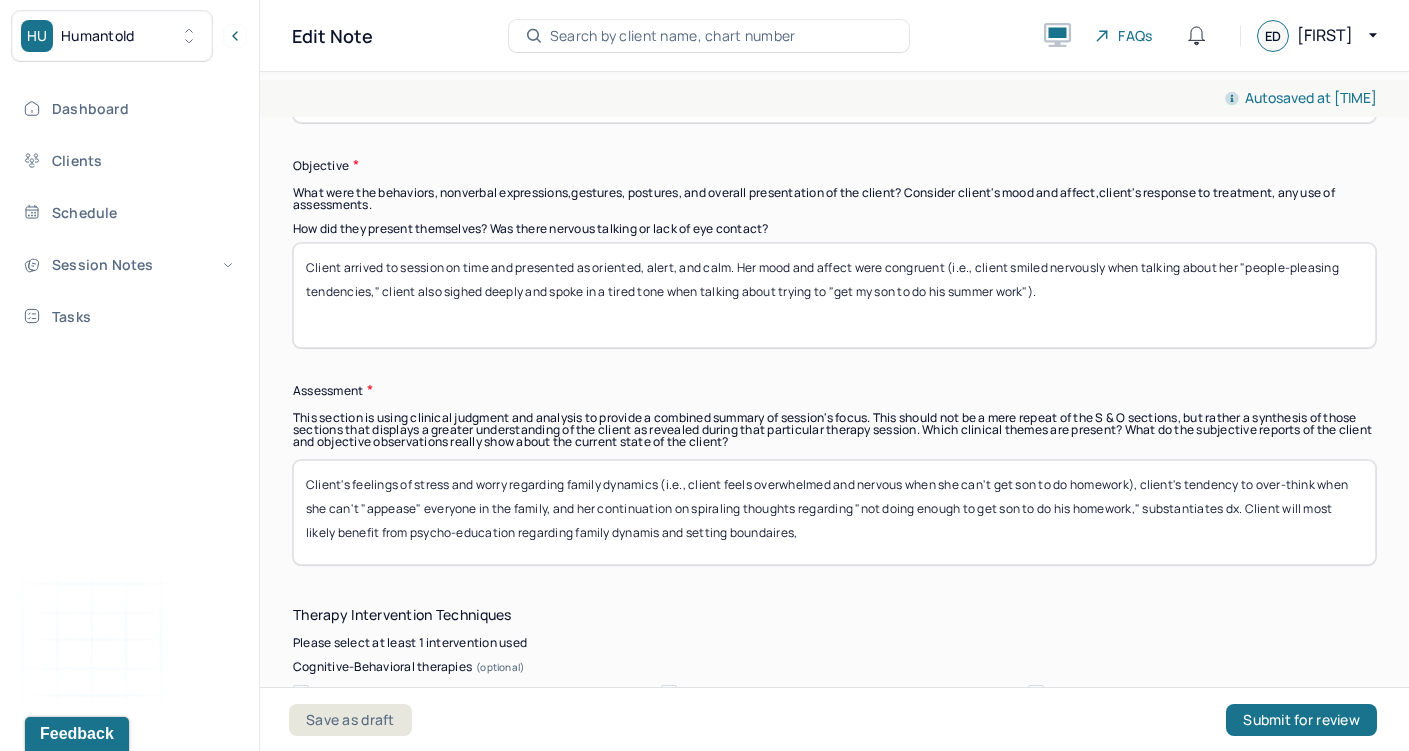 click on "Client's feelings of stress and worry regarding family dynamics (i.e., client feels overwhelmed and nervous when she can't get son to do homework), client's tendency to over-think when she can't "appease" everyone in the family, and her continuation on spiraling thoughts regarding "not doing enough to get son to do his homework," substantiates dx. Client will most likely benefit from" at bounding box center [834, 512] 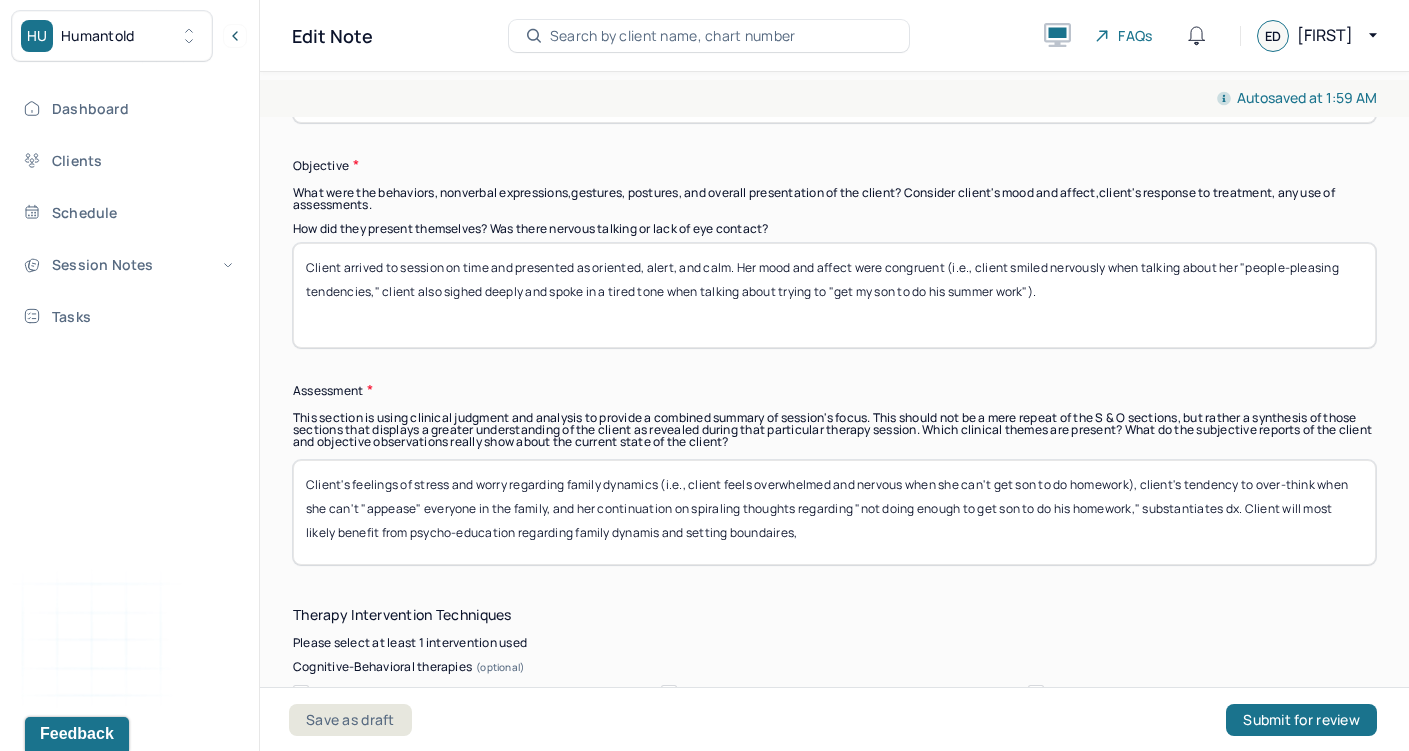click on "Client's feelings of stress and worry regarding family dynamics (i.e., client feels overwhelmed and nervous when she can't get son to do homework), client's tendency to over-think when she can't "appease" everyone in the family, and her continuation on spiraling thoughts regarding "not doing enough to get son to do his homework," substantiates dx. Client will most likely benefit from psycho-education regarding family dynamis and setting boundaires," at bounding box center (834, 512) 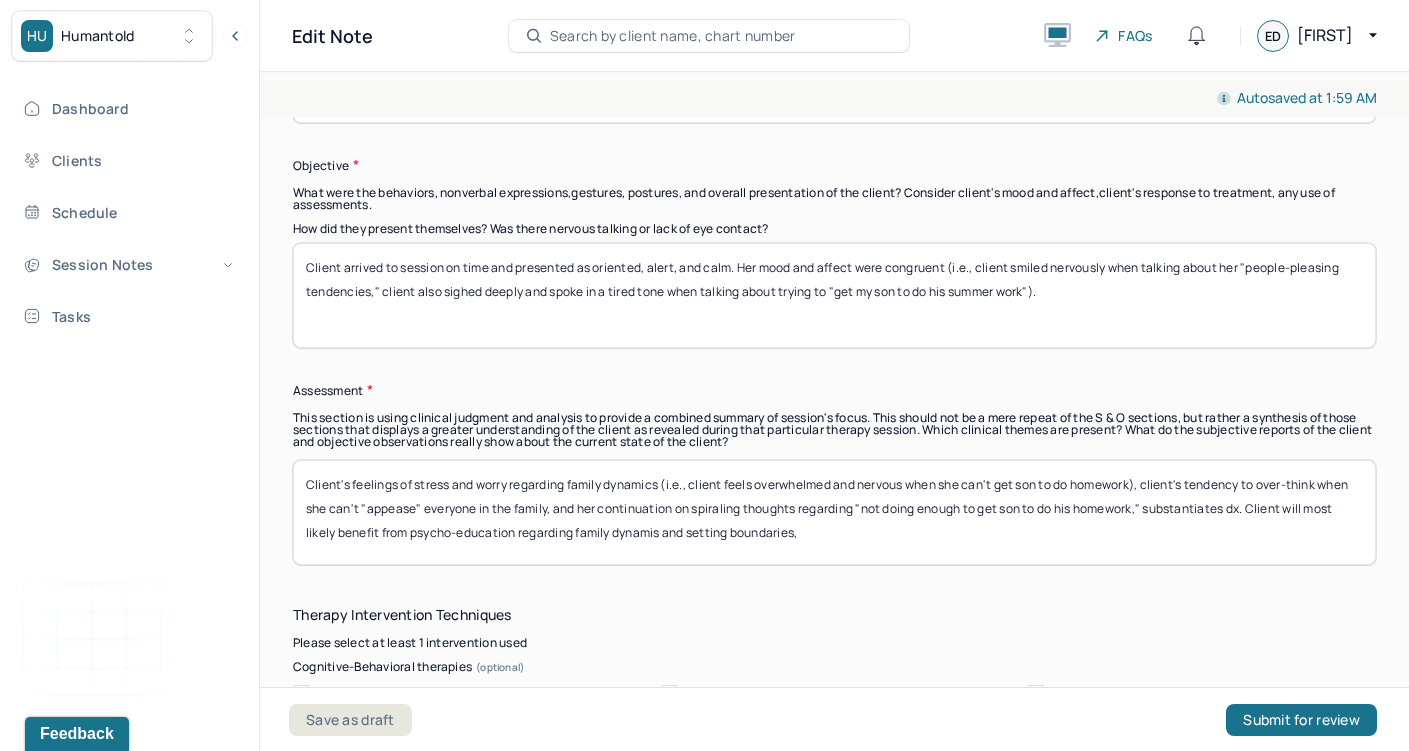 click on "Client's feelings of stress and worry regarding family dynamics (i.e., client feels overwhelmed and nervous when she can't get son to do homework), client's tendency to over-think when she can't "appease" everyone in the family, and her continuation on spiraling thoughts regarding "not doing enough to get son to do his homework," substantiates dx. Client will most likely benefit from psycho-education regarding family dynamis and setting boundaires," at bounding box center (834, 512) 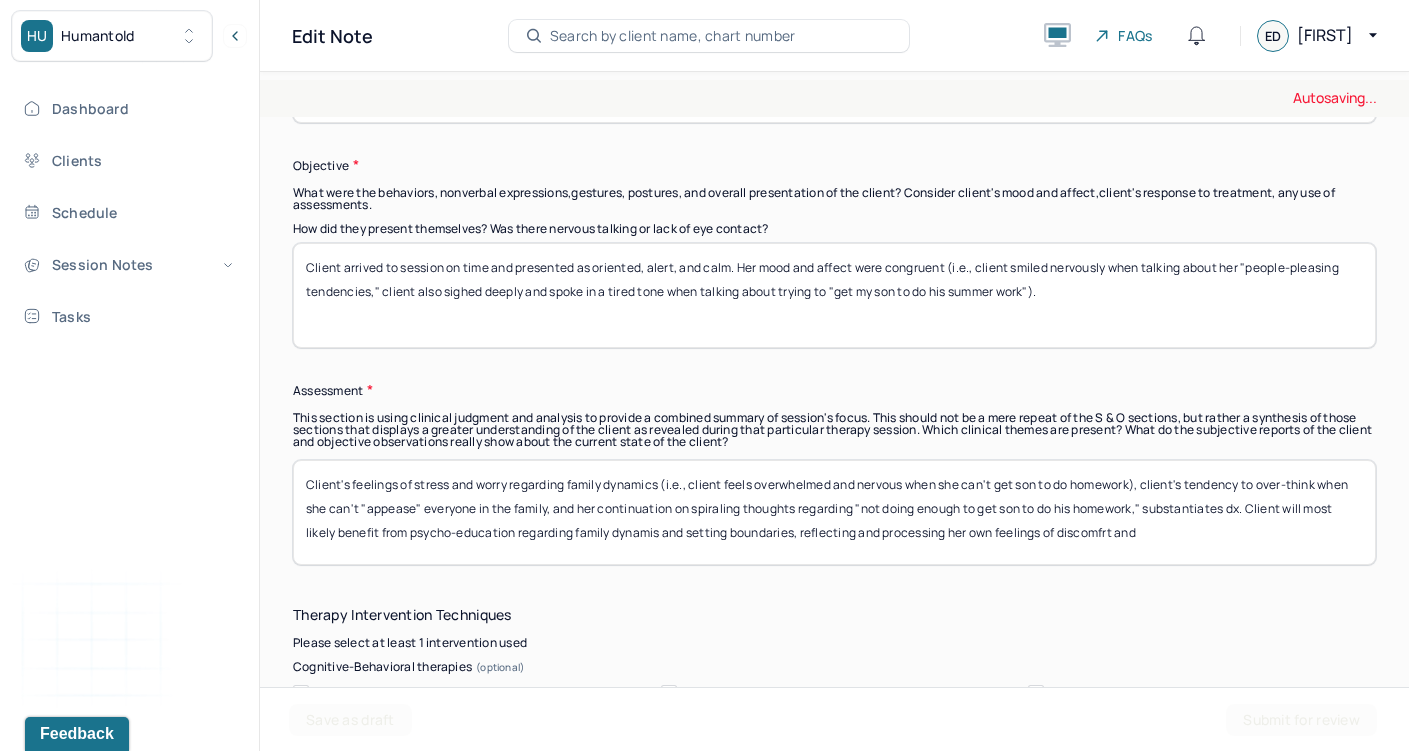 click on "Client's feelings of stress and worry regarding family dynamics (i.e., client feels overwhelmed and nervous when she can't get son to do homework), client's tendency to over-think when she can't "appease" everyone in the family, and her continuation on spiraling thoughts regarding "not doing enough to get son to do his homework," substantiates dx. Client will most likely benefit from psycho-education regarding family dynamis and setting boundaries," at bounding box center [834, 512] 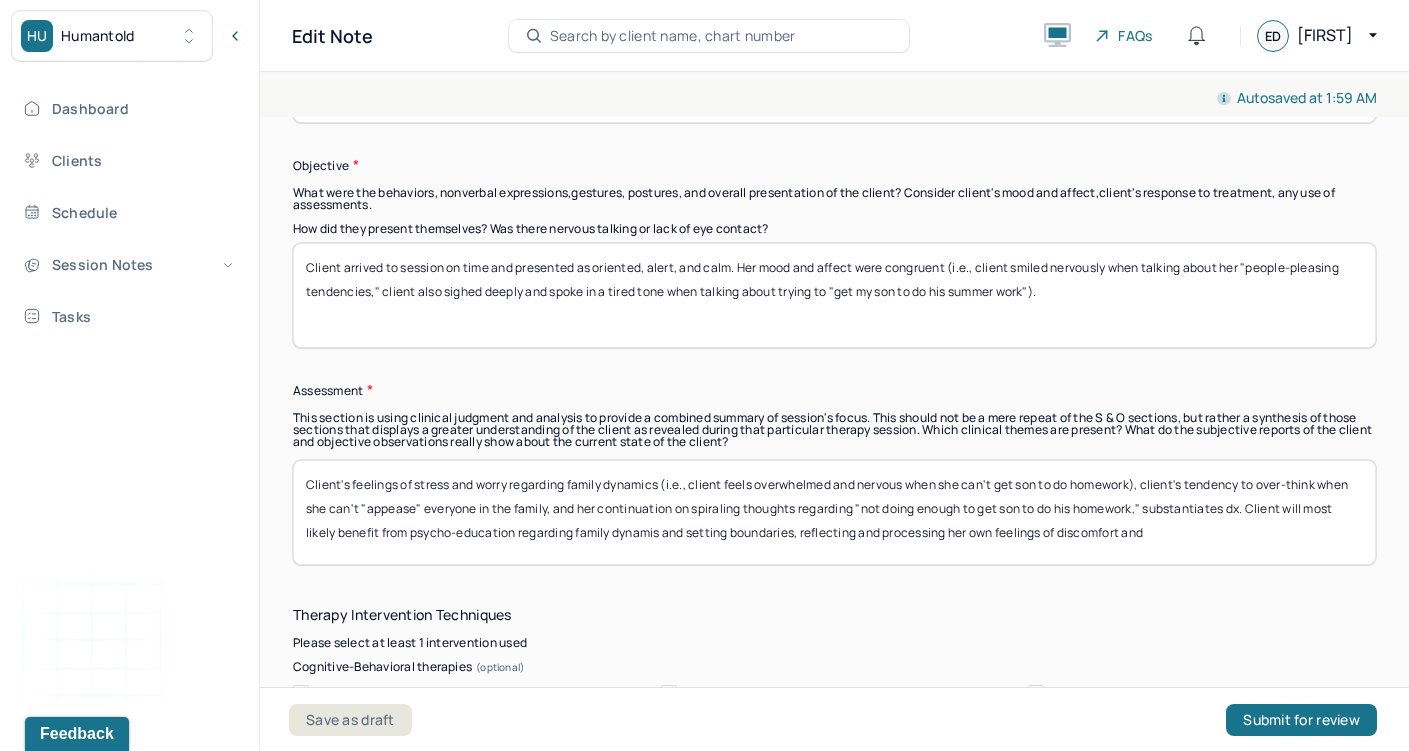 click on "Client's feelings of stress and worry regarding family dynamics (i.e., client feels overwhelmed and nervous when she can't get son to do homework), client's tendency to over-think when she can't "appease" everyone in the family, and her continuation on spiraling thoughts regarding "not doing enough to get son to do his homework," substantiates dx. Client will most likely benefit from psycho-education regarding family dynamis and setting boundaries, reflecting and processing her own feelings of discomfrt and" at bounding box center [834, 512] 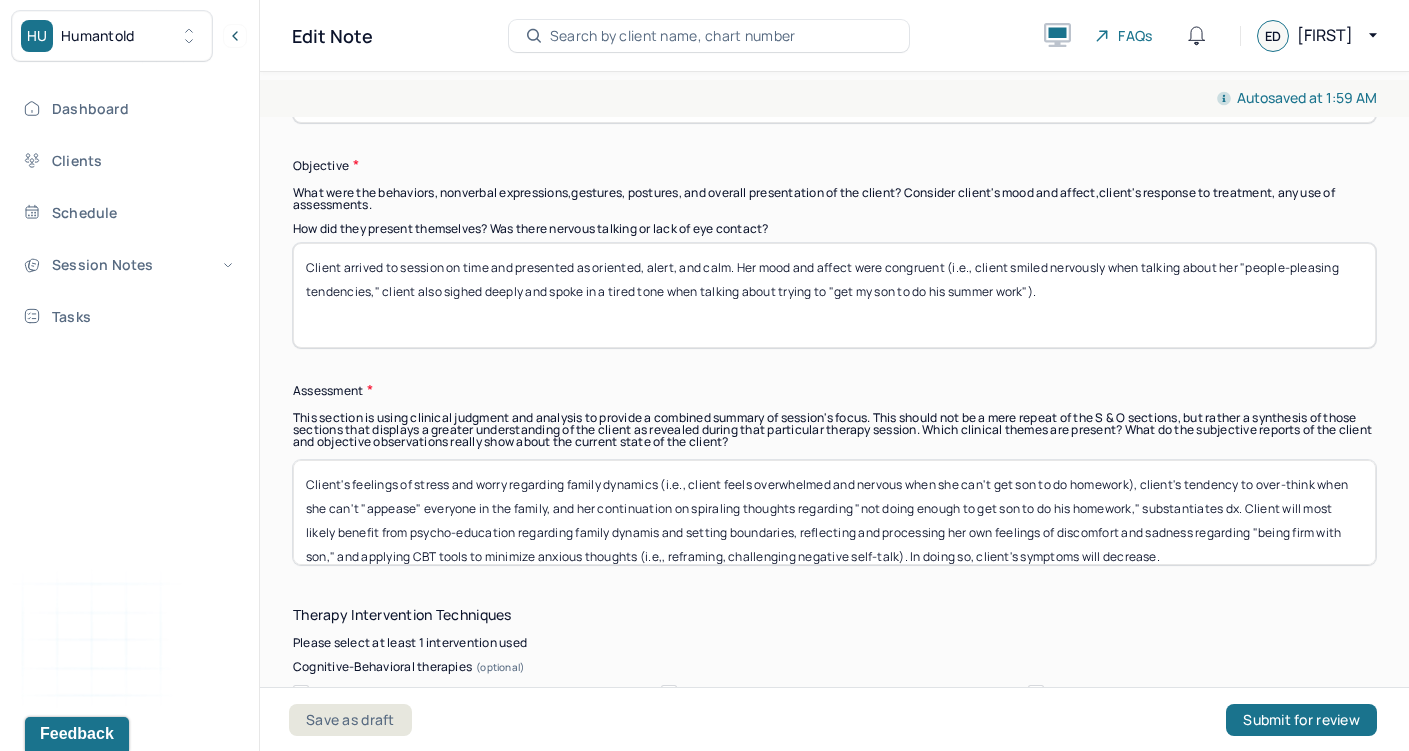 scroll, scrollTop: 16, scrollLeft: 0, axis: vertical 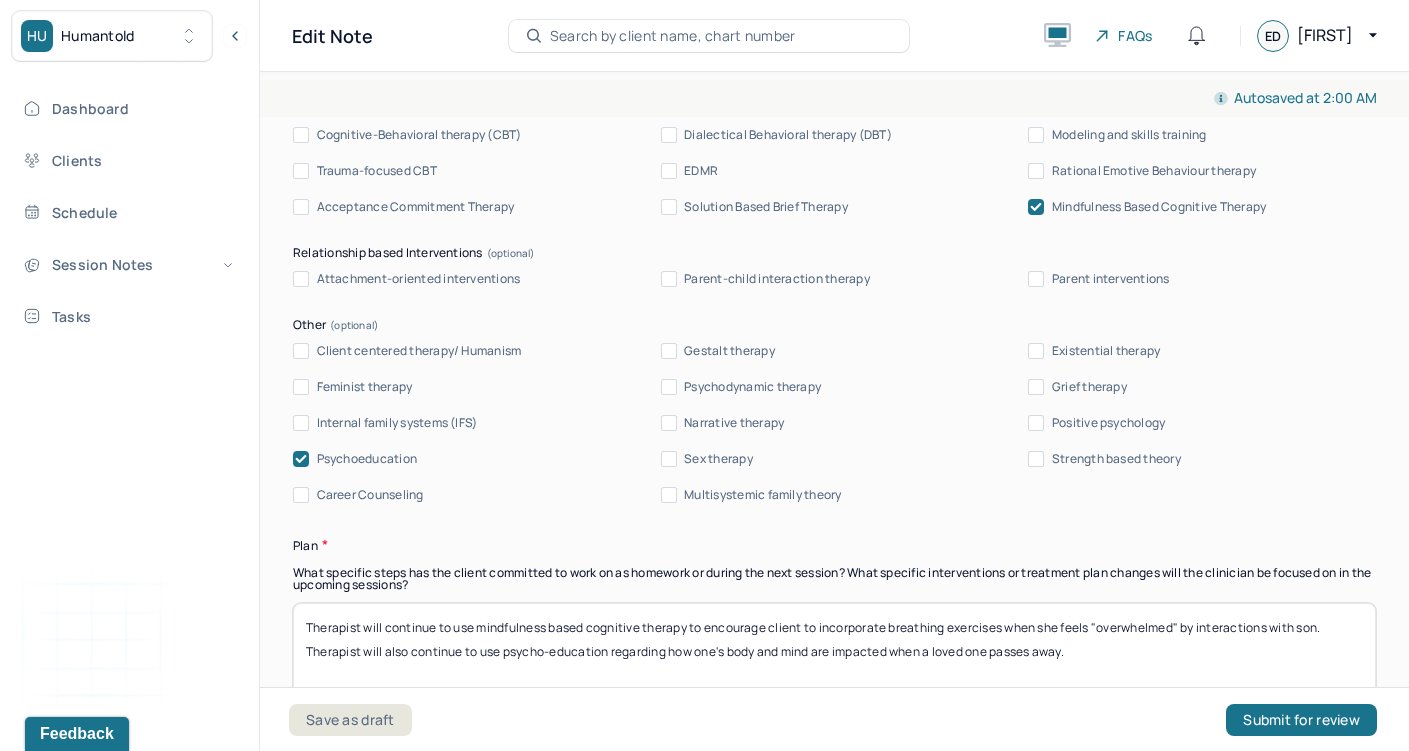 type on "Client's feelings of stress and worry regarding family dynamics (i.e., client feels overwhelmed and nervous when she can't get son to do homework), client's tendency to over-think when she can't "appease" everyone in the family, and her continuation on spiraling thoughts regarding "not doing enough to get son to do his homework," substantiates dx. Client will most likely benefit from psycho-education regarding family dynamis and setting boundaries, reflecting and processing her own feelings of discomfort and sadness regarding "being firm with son," and applying CBT tools to minimize anxious thoughts (i.e,, reframing, challenging negative self-talk). In doing so, client's symptoms will decrease." 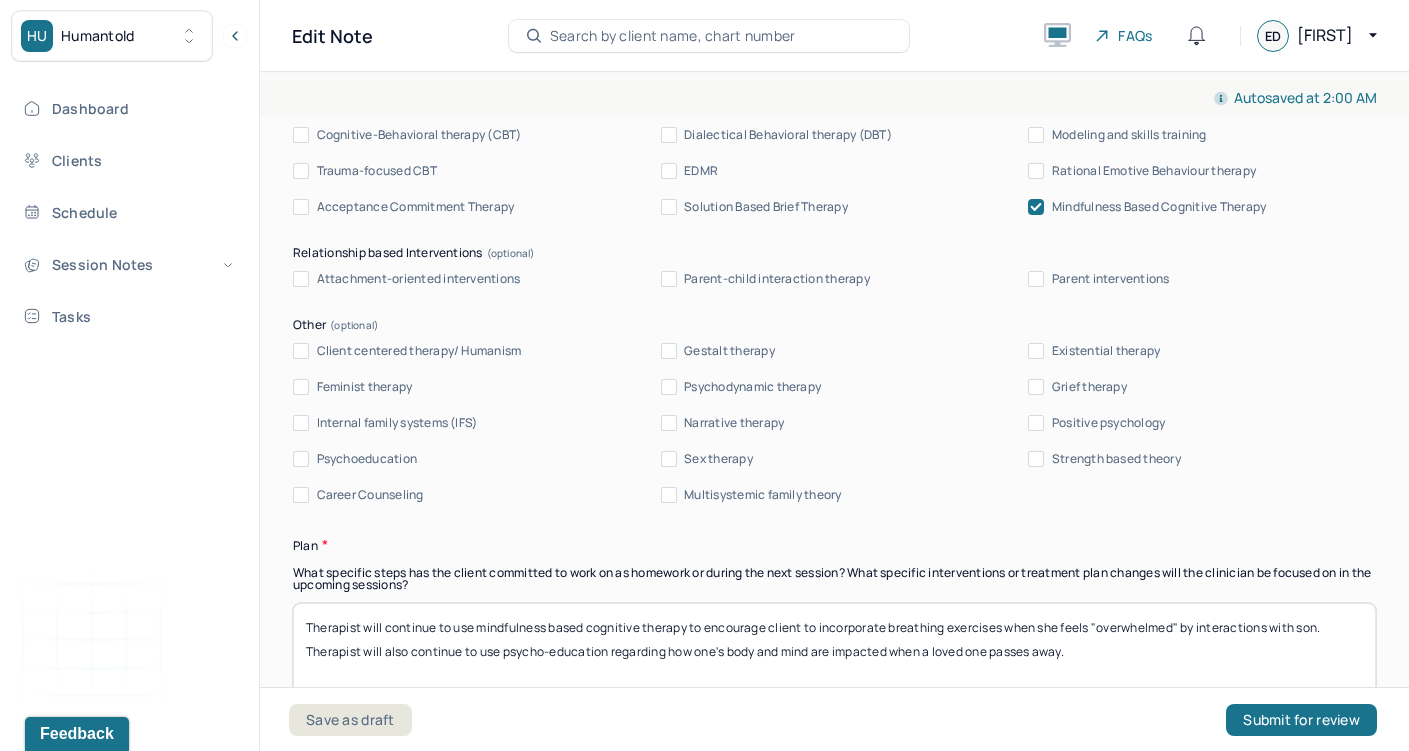 click on "Mindfulness Based Cognitive Therapy" at bounding box center (1159, 207) 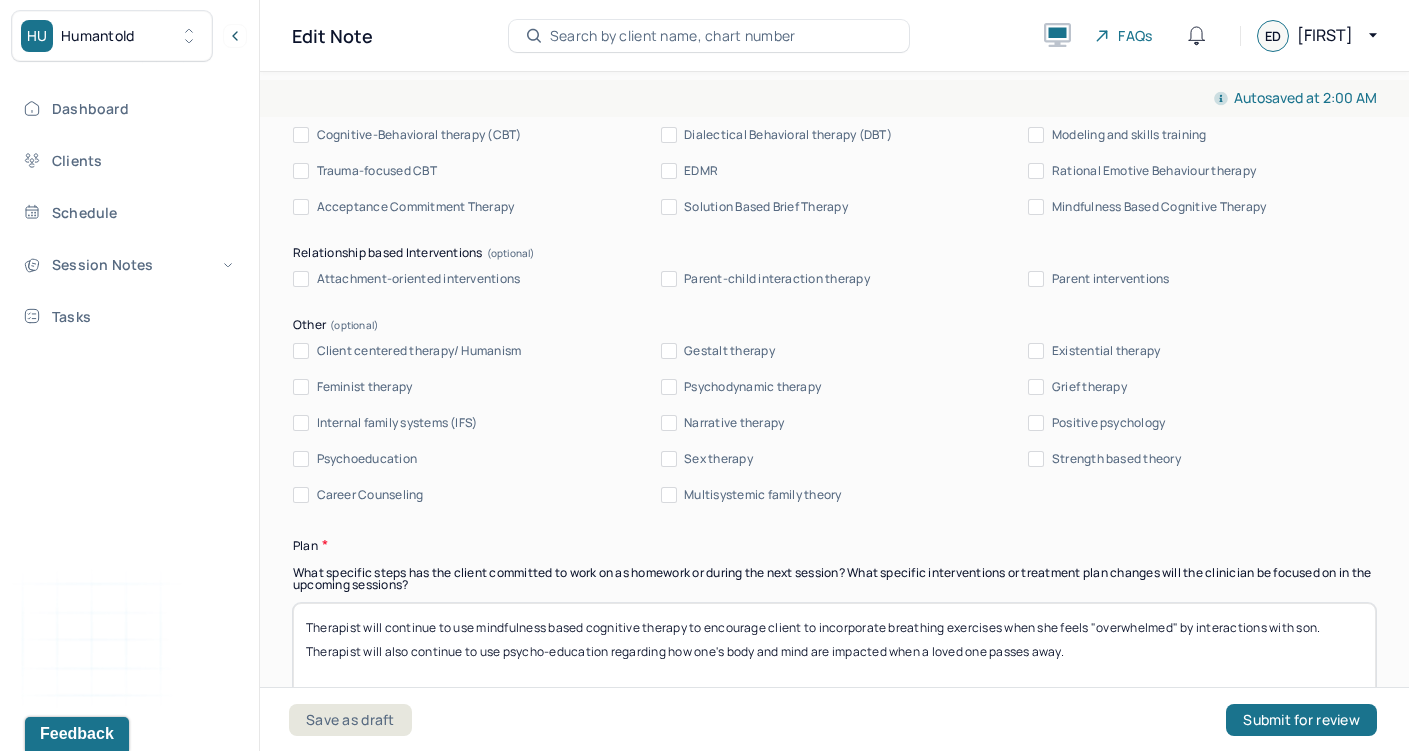 click on "Cognitive-Behavioral therapy (CBT)" at bounding box center [419, 135] 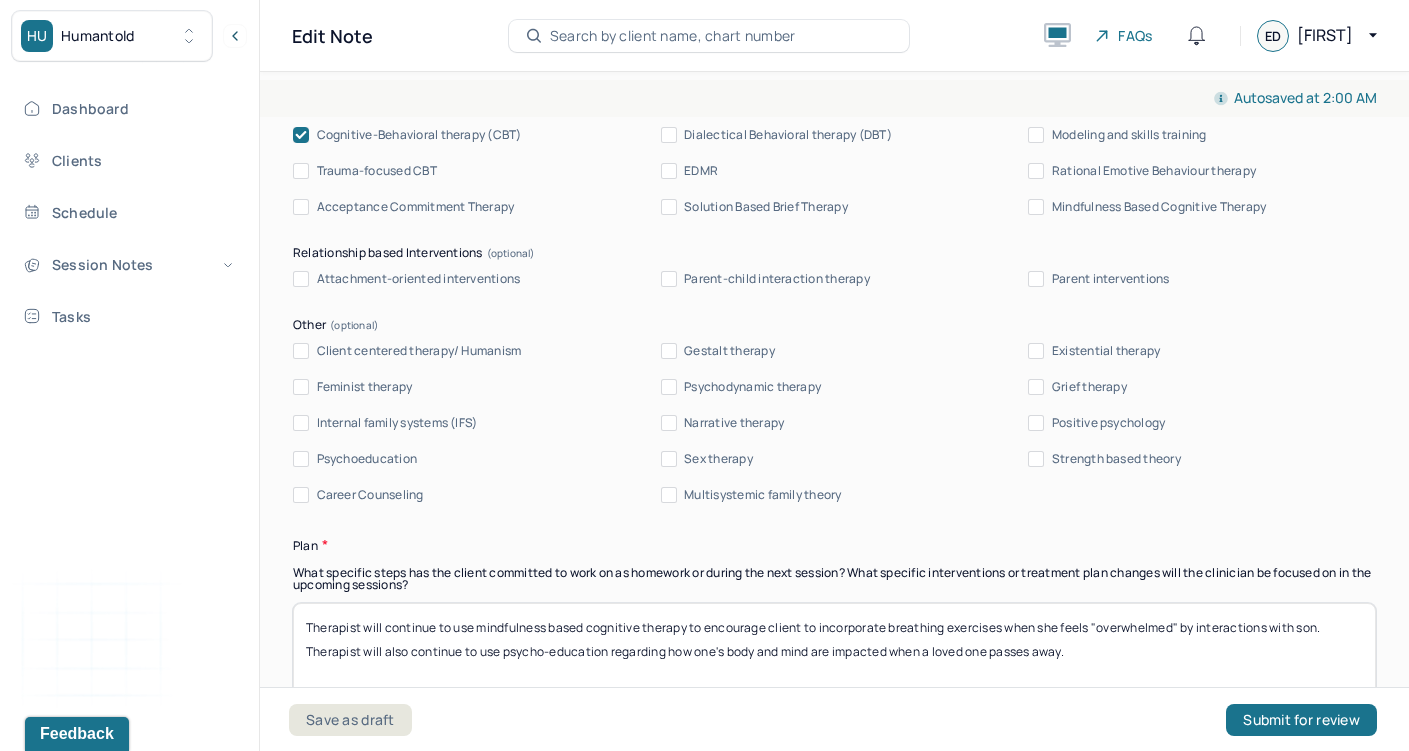 click on "Psychoeducation" at bounding box center [367, 459] 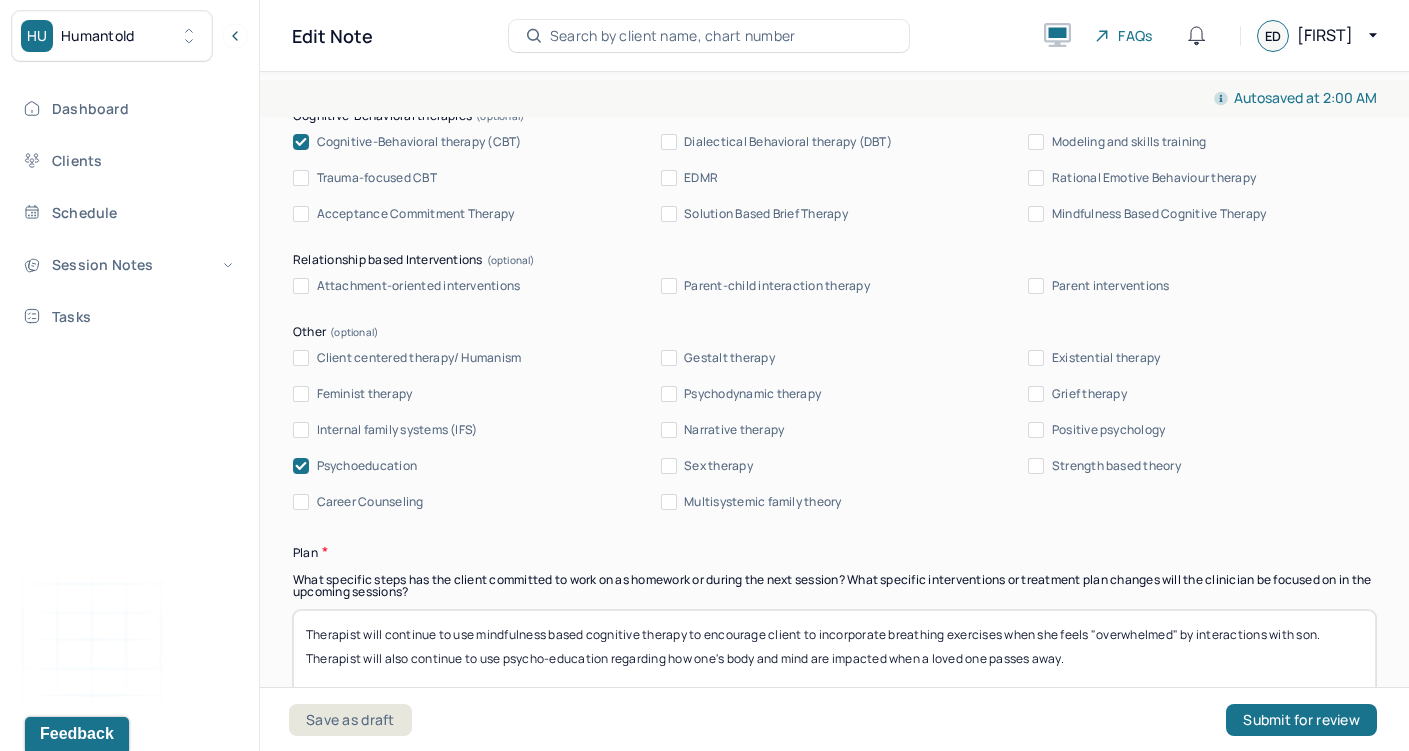 scroll, scrollTop: 1939, scrollLeft: 0, axis: vertical 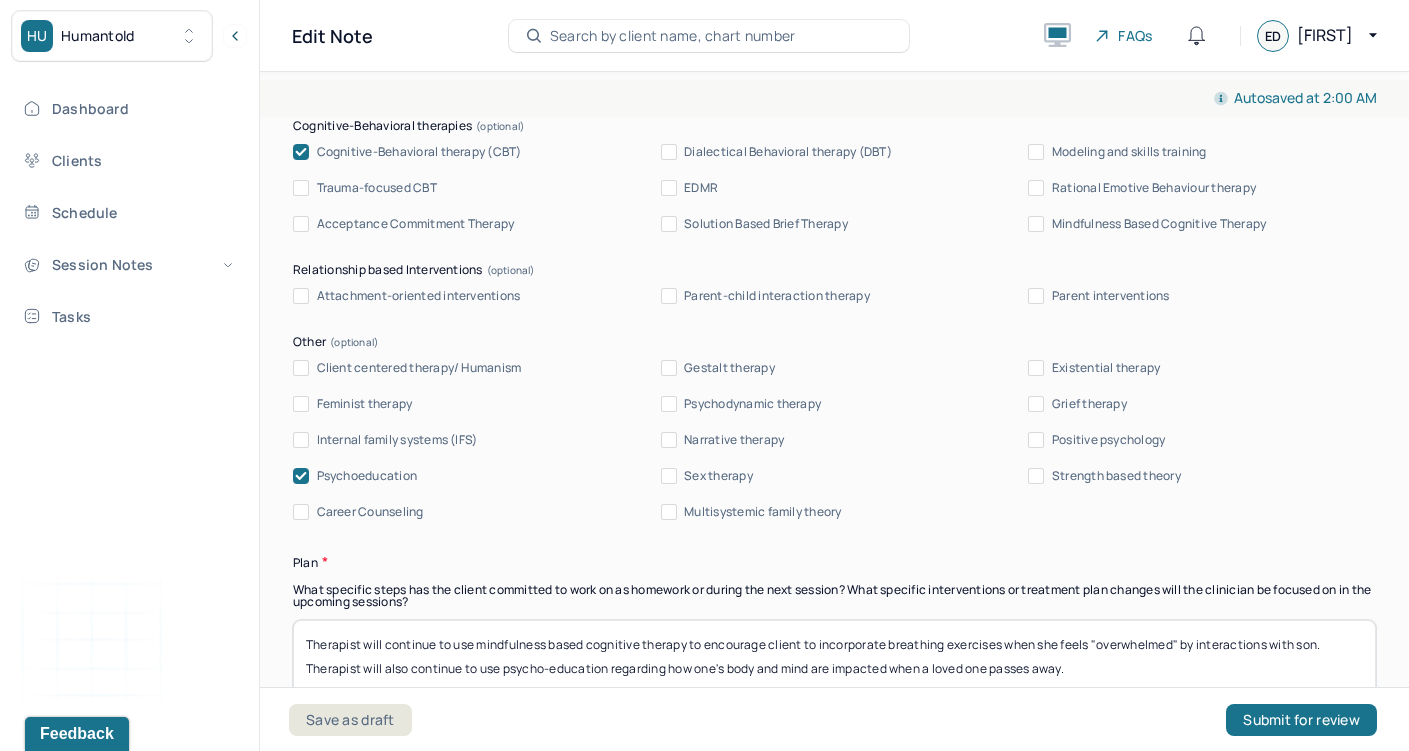 click on "Client centered therapy/ Humanism" at bounding box center [419, 368] 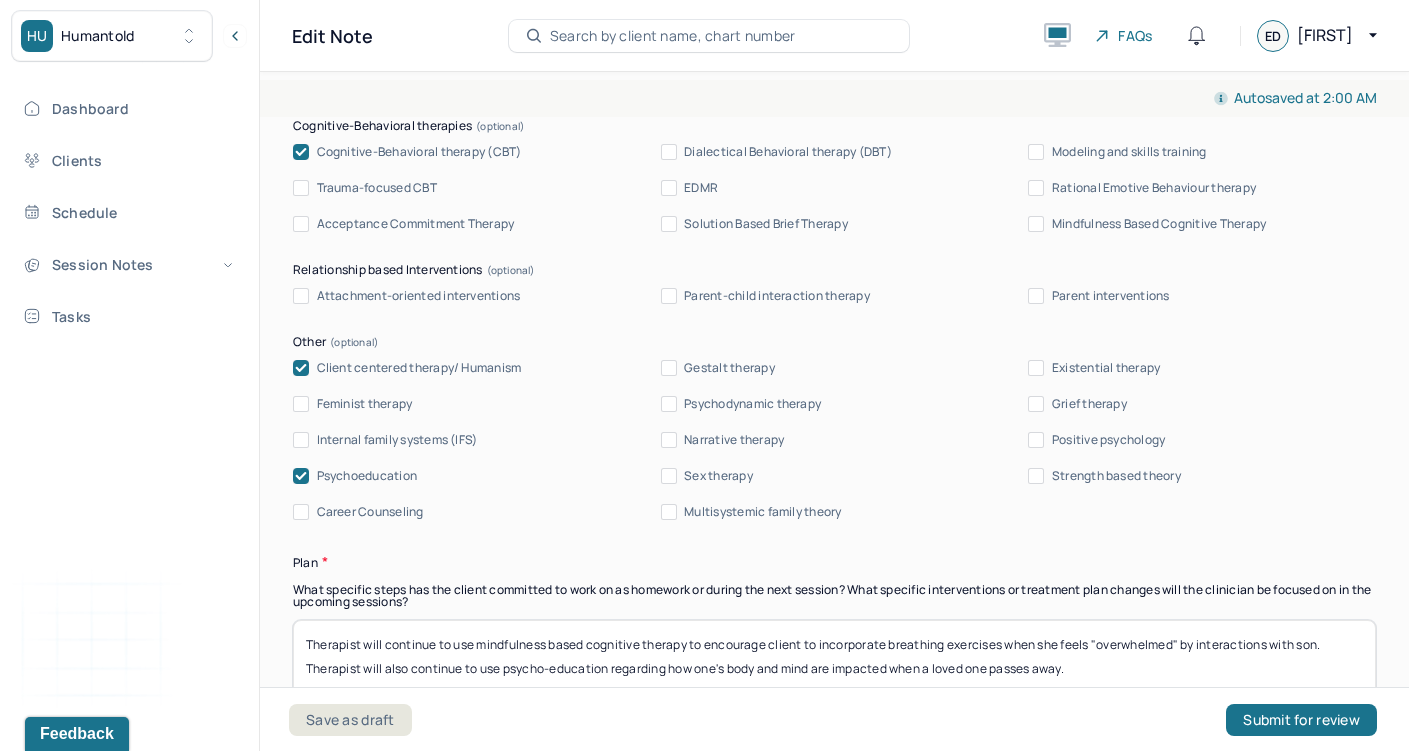 click on "Psychoeducation" at bounding box center (367, 476) 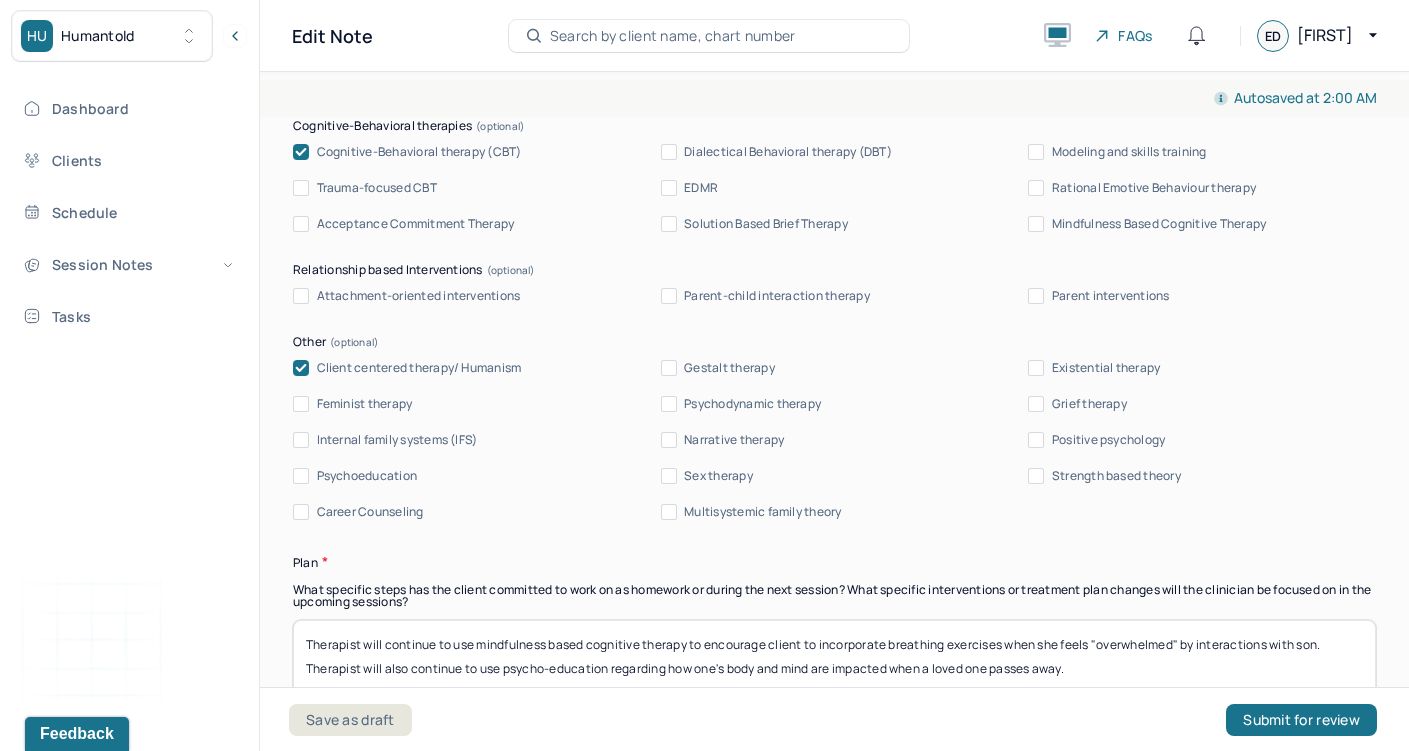 drag, startPoint x: 1092, startPoint y: 670, endPoint x: 543, endPoint y: 633, distance: 550.2454 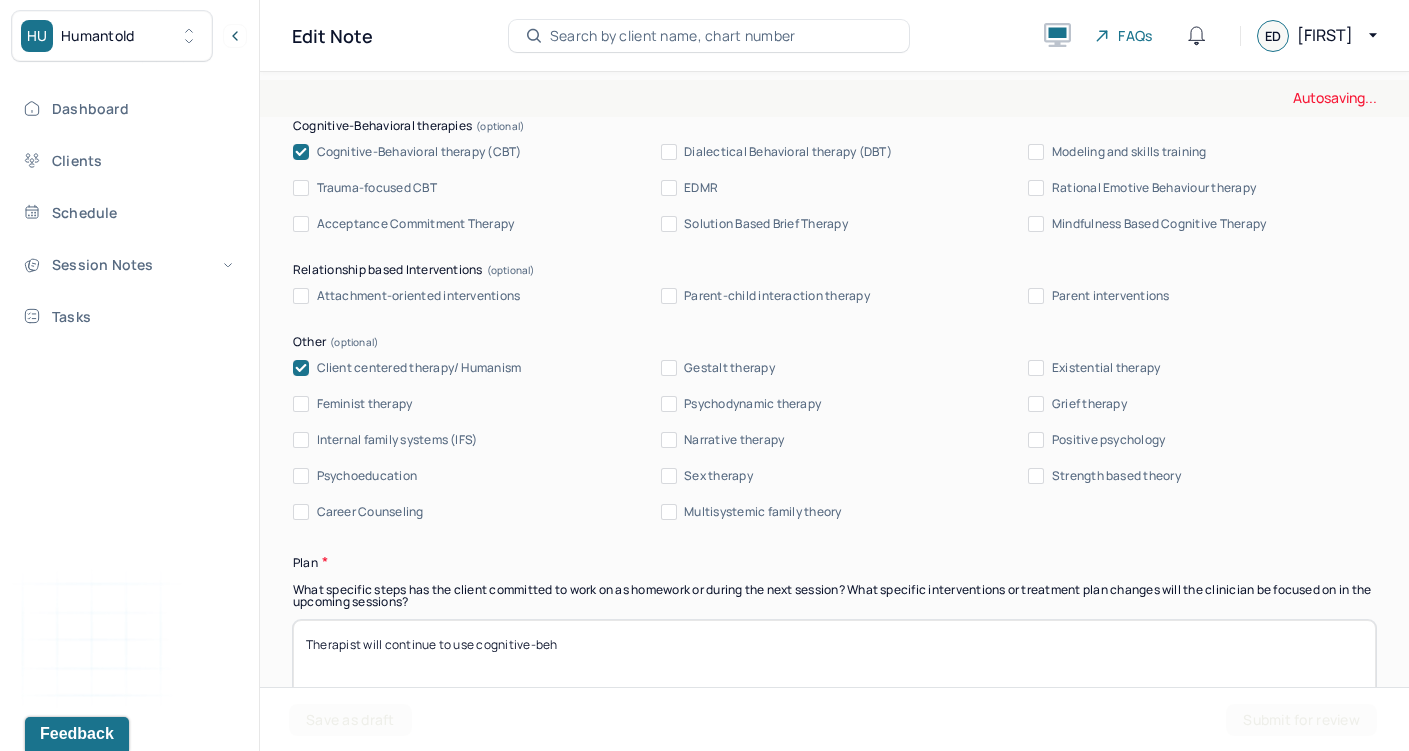 click on "Therapist will continue to use mindfulness based cognitive therapy to encourage client to incorporate breathing exercises when she feels "overwhelmed" by interactions with son. Therapist will also continue to use psycho-education regarding how one's body and mind are impacted when a loved one passes away." at bounding box center (834, 672) 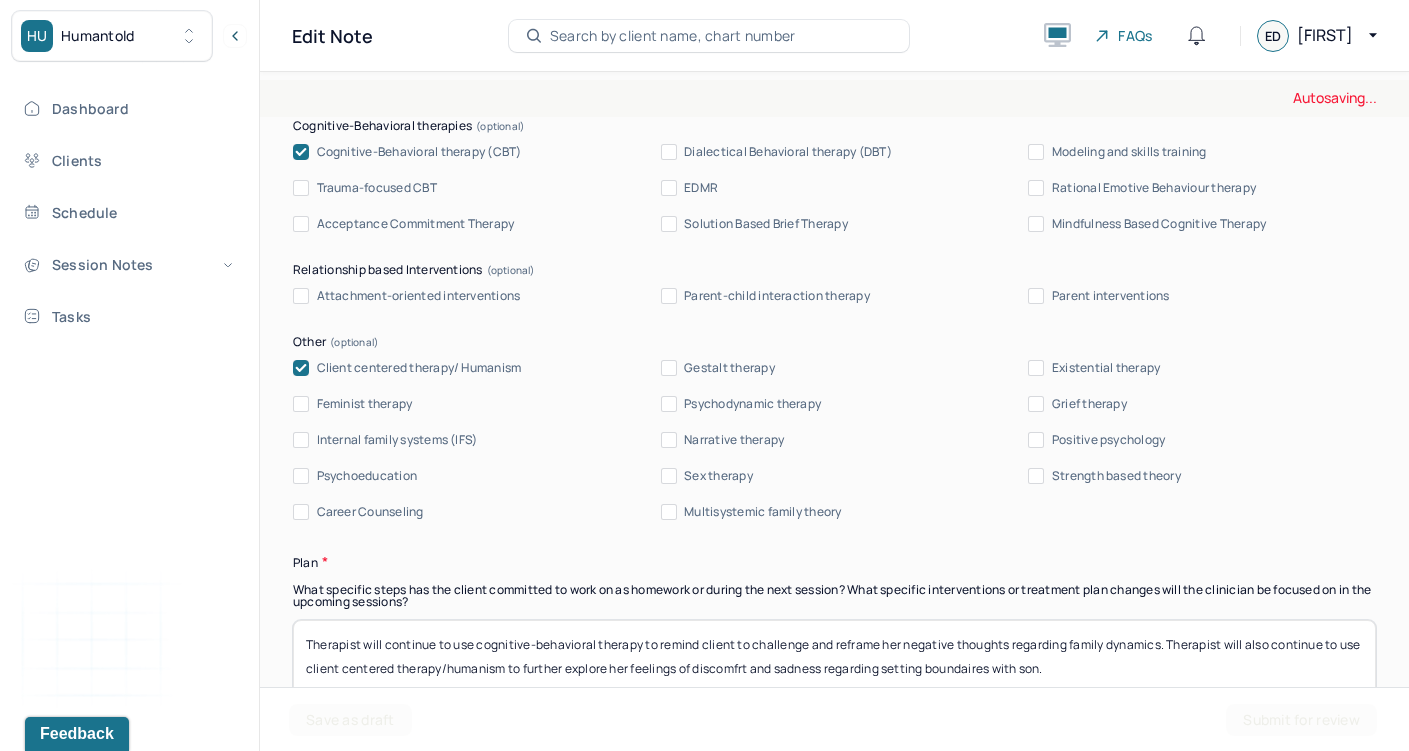 click on "Therapist will continue to use cognitive-behavioral therapy to remind client to challenge and reframe her negative thoughts regarding family dynamics. Therapist will also continue to use client centered" at bounding box center [834, 672] 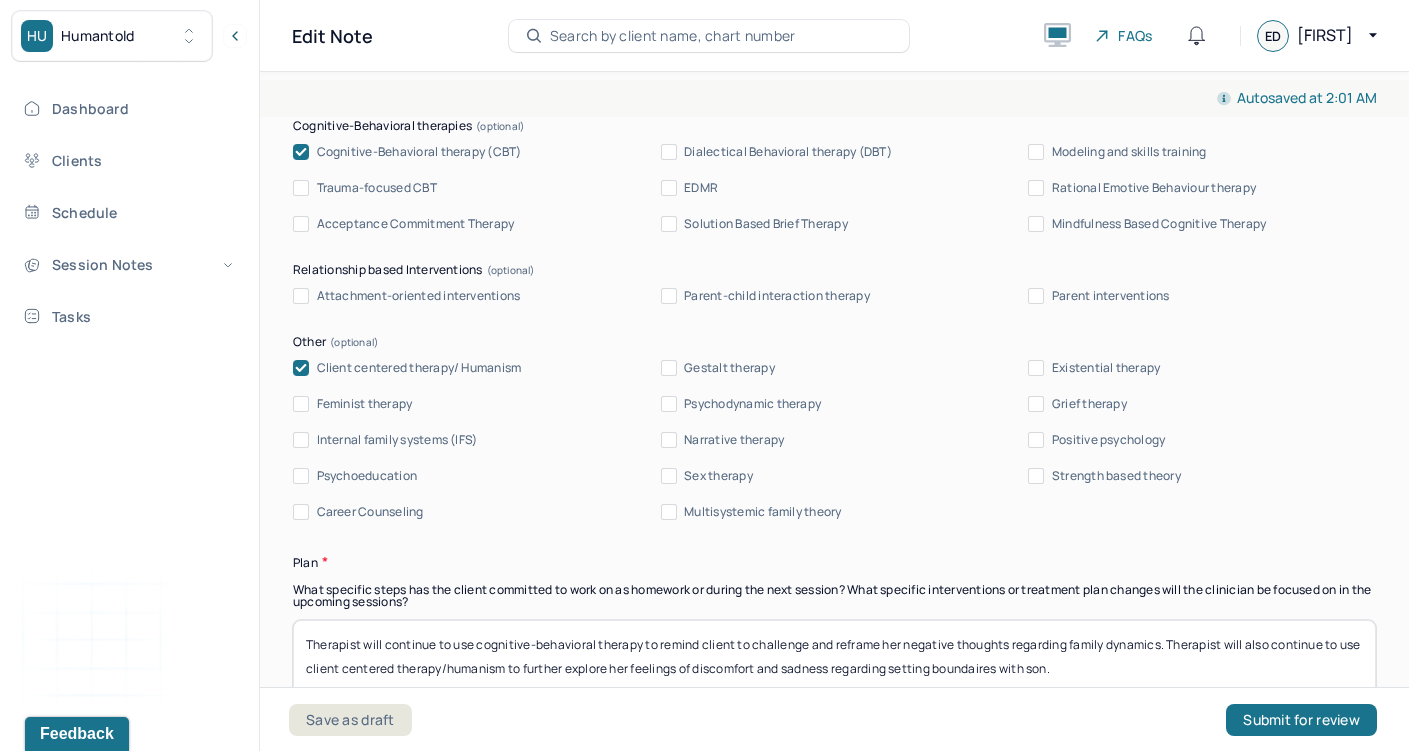 click on "Therapist will continue to use cognitive-behavioral therapy to remind client to challenge and reframe her negative thoughts regarding family dynamics. Therapist will also continue to use client centered therapy/humanism to further explore her feelings of discomfrt and sadness regarding setting boundaires with son." at bounding box center (834, 672) 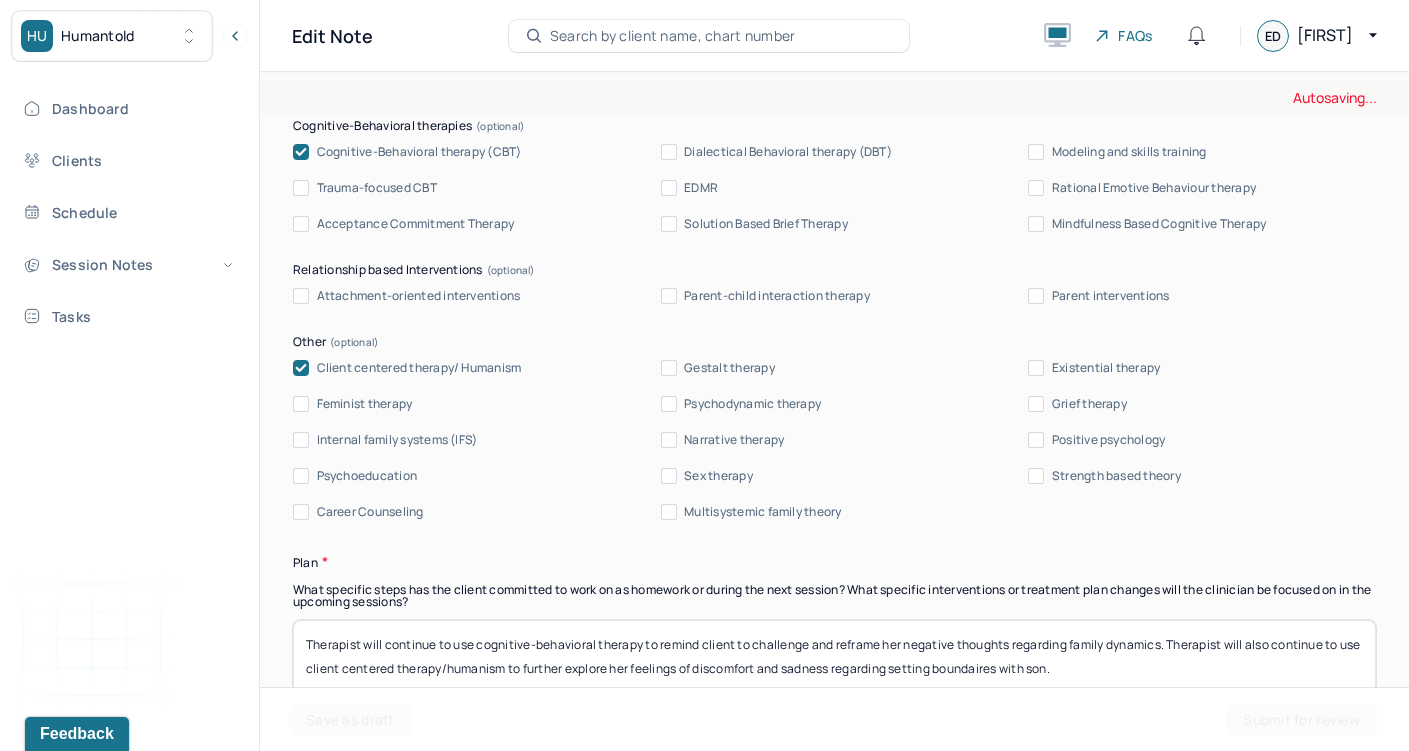 click on "Therapist will continue to use cognitive-behavioral therapy to remind client to challenge and reframe her negative thoughts regarding family dynamics. Therapist will also continue to use client centered therapy/humanism to further explore her feelings of discomfrt and sadness regarding setting boundaires with son." at bounding box center [834, 672] 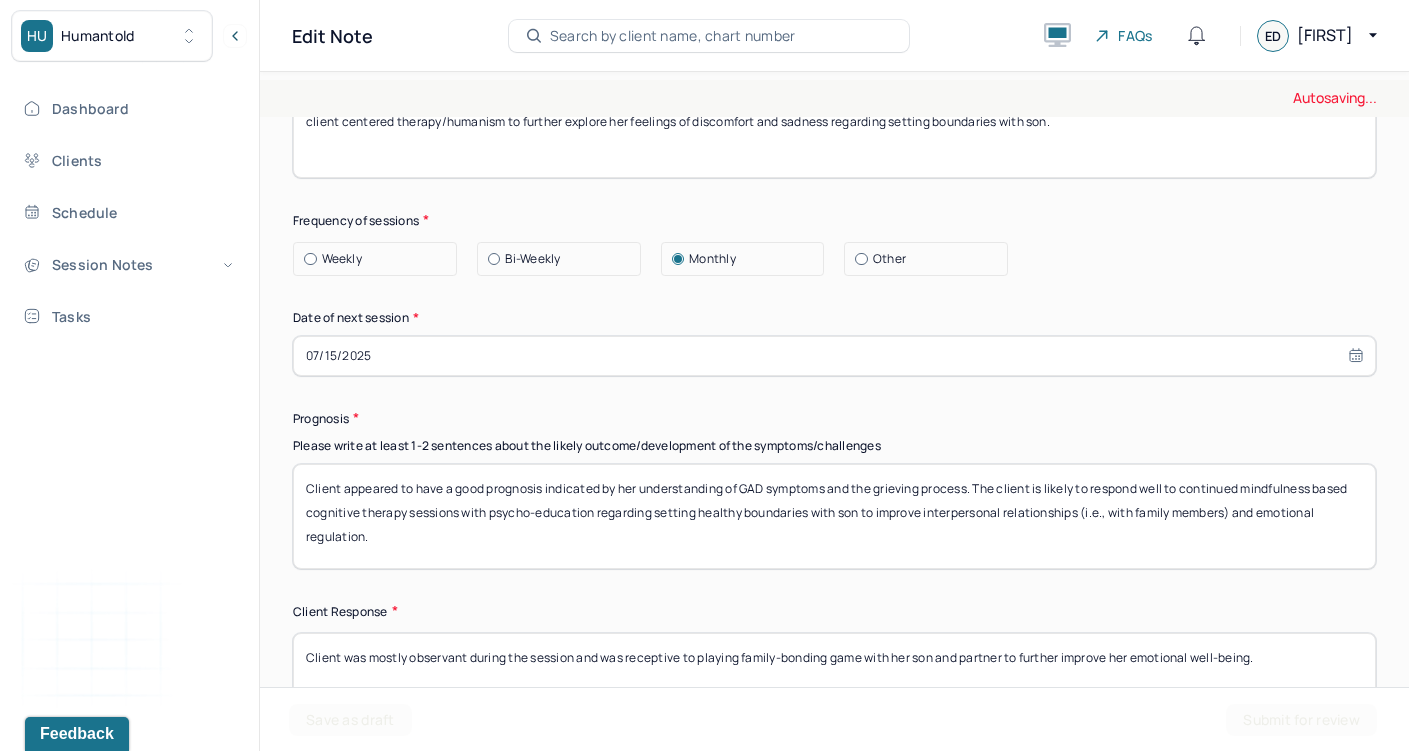 scroll, scrollTop: 2425, scrollLeft: 0, axis: vertical 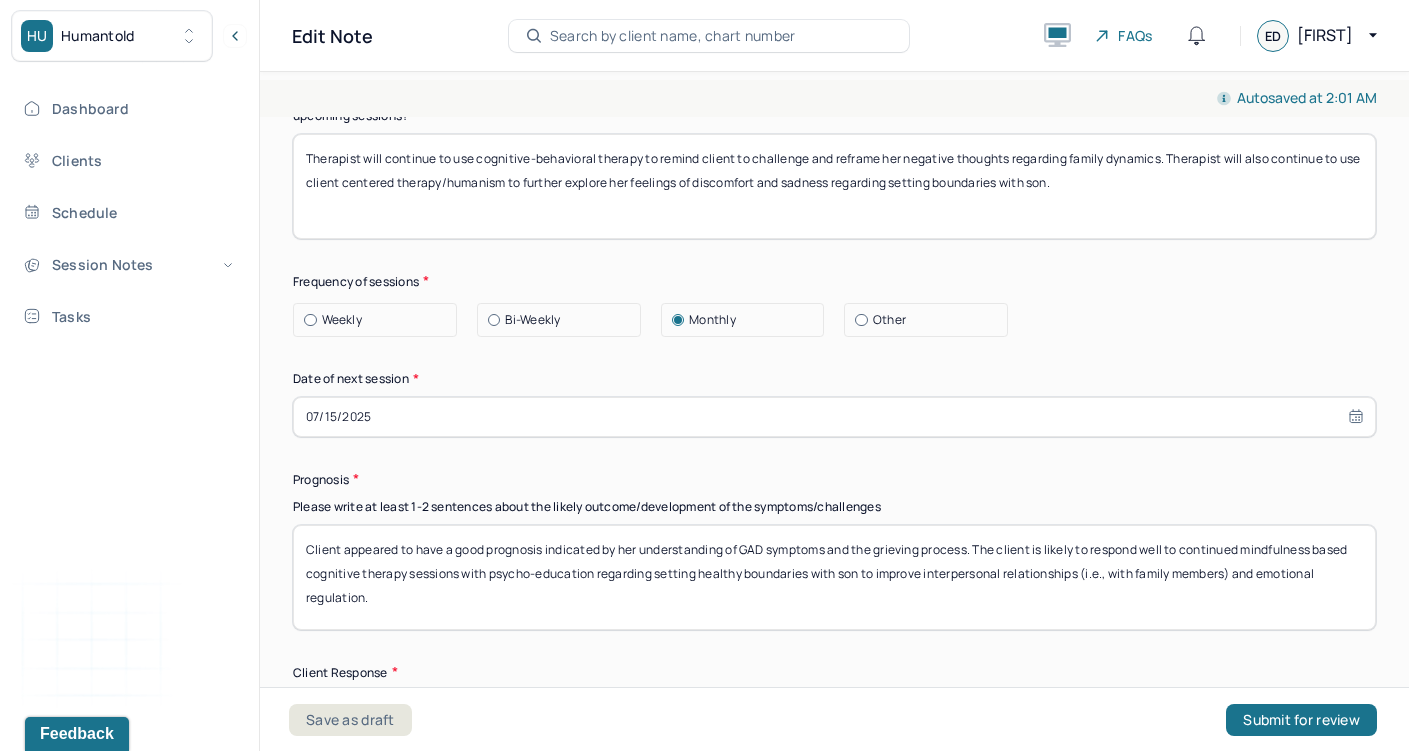 type on "Therapist will continue to use cognitive-behavioral therapy to remind client to challenge and reframe her negative thoughts regarding family dynamics. Therapist will also continue to use client centered therapy/humanism to further explore her feelings of discomfort and sadness regarding setting boundaries with son." 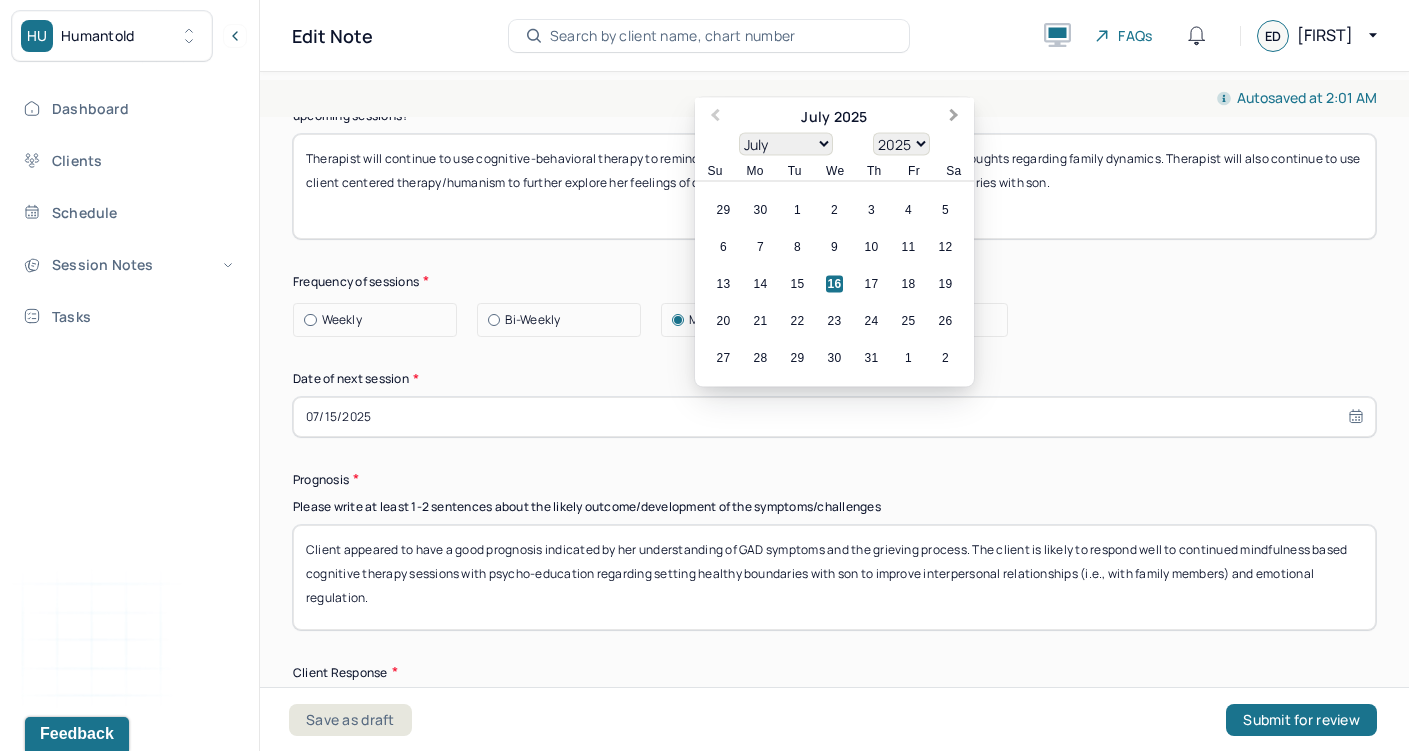 click on "Next Month" at bounding box center (956, 118) 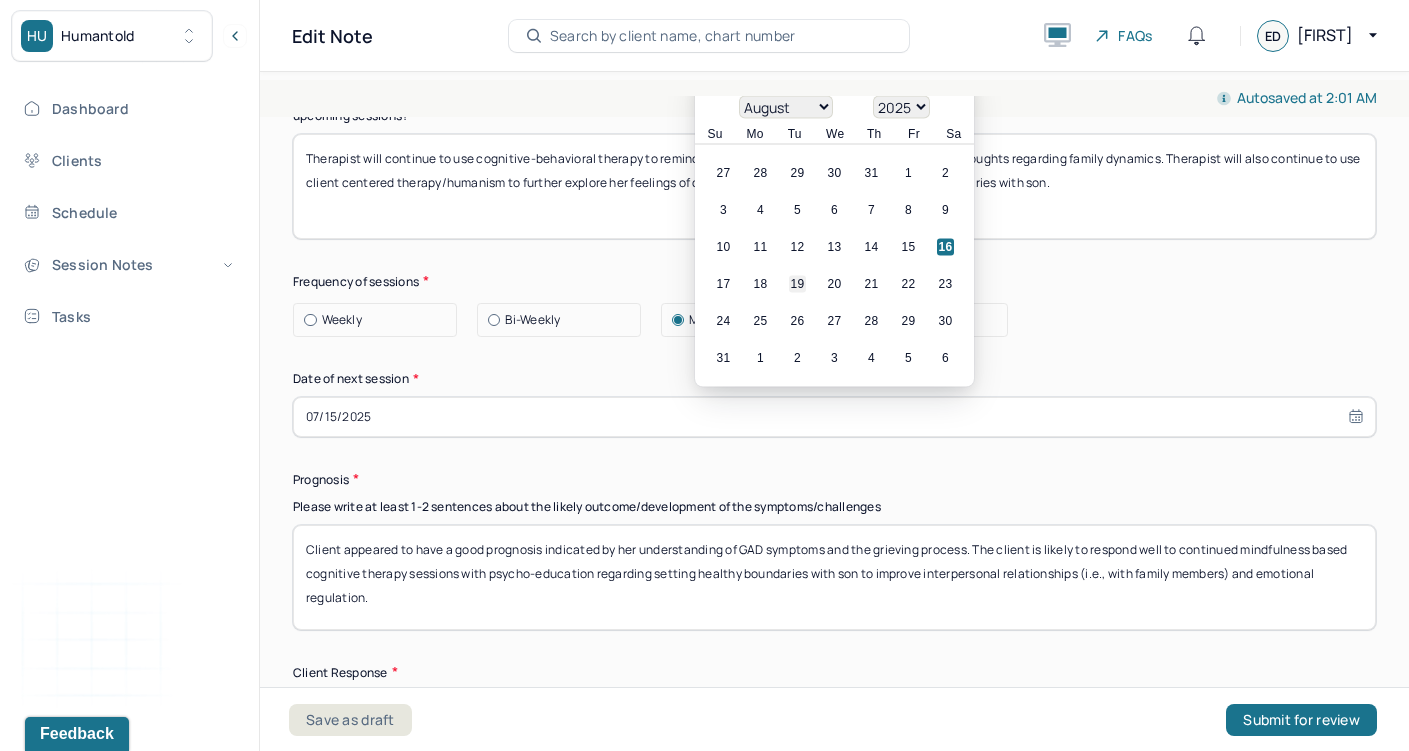 click on "19" at bounding box center (797, 283) 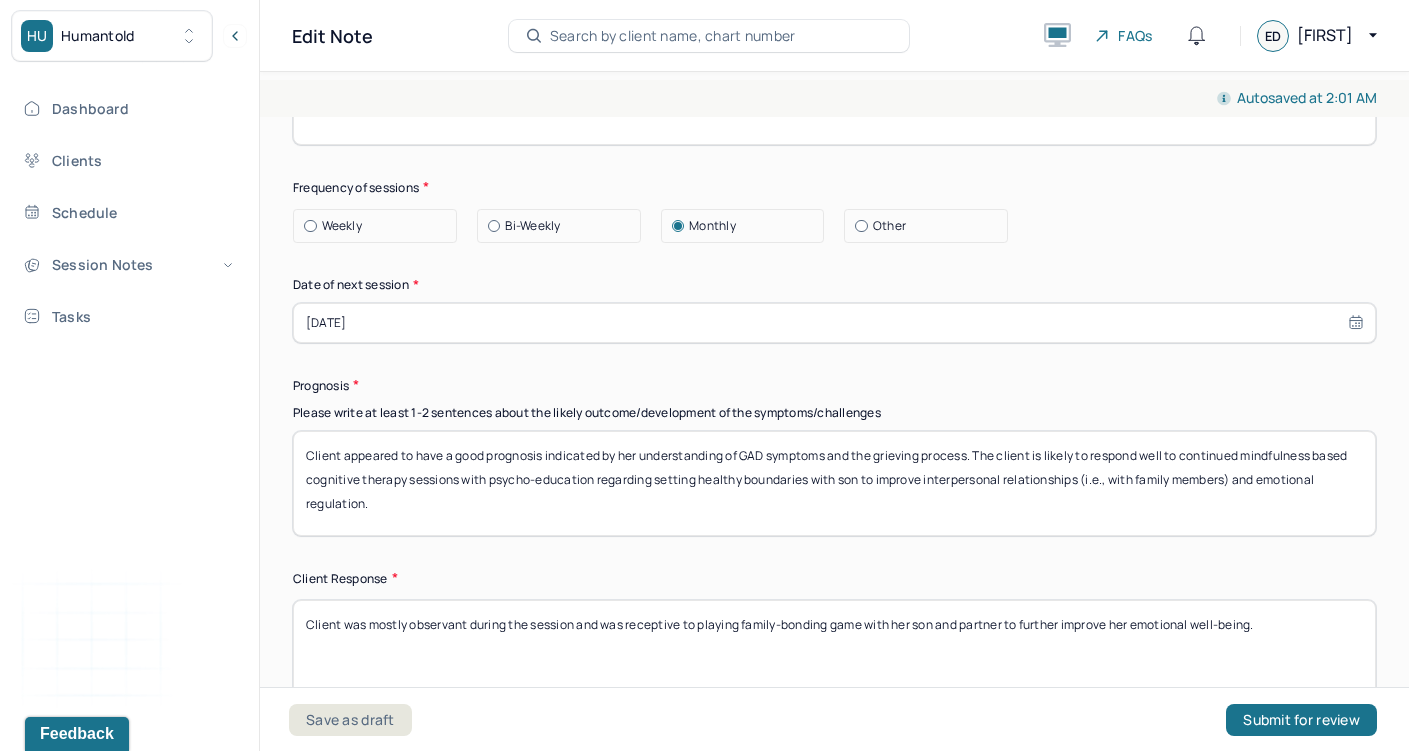 scroll, scrollTop: 2535, scrollLeft: 0, axis: vertical 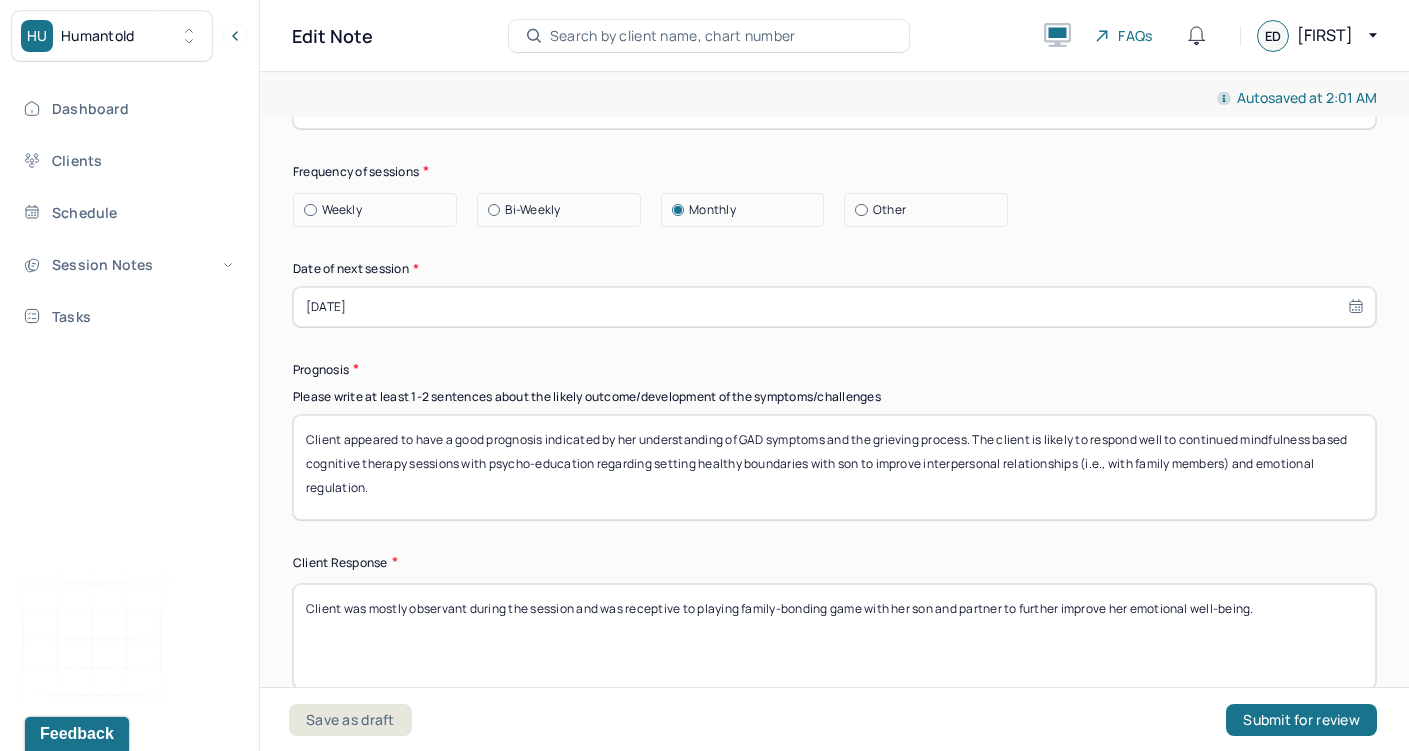 drag, startPoint x: 416, startPoint y: 495, endPoint x: 828, endPoint y: 438, distance: 415.9243 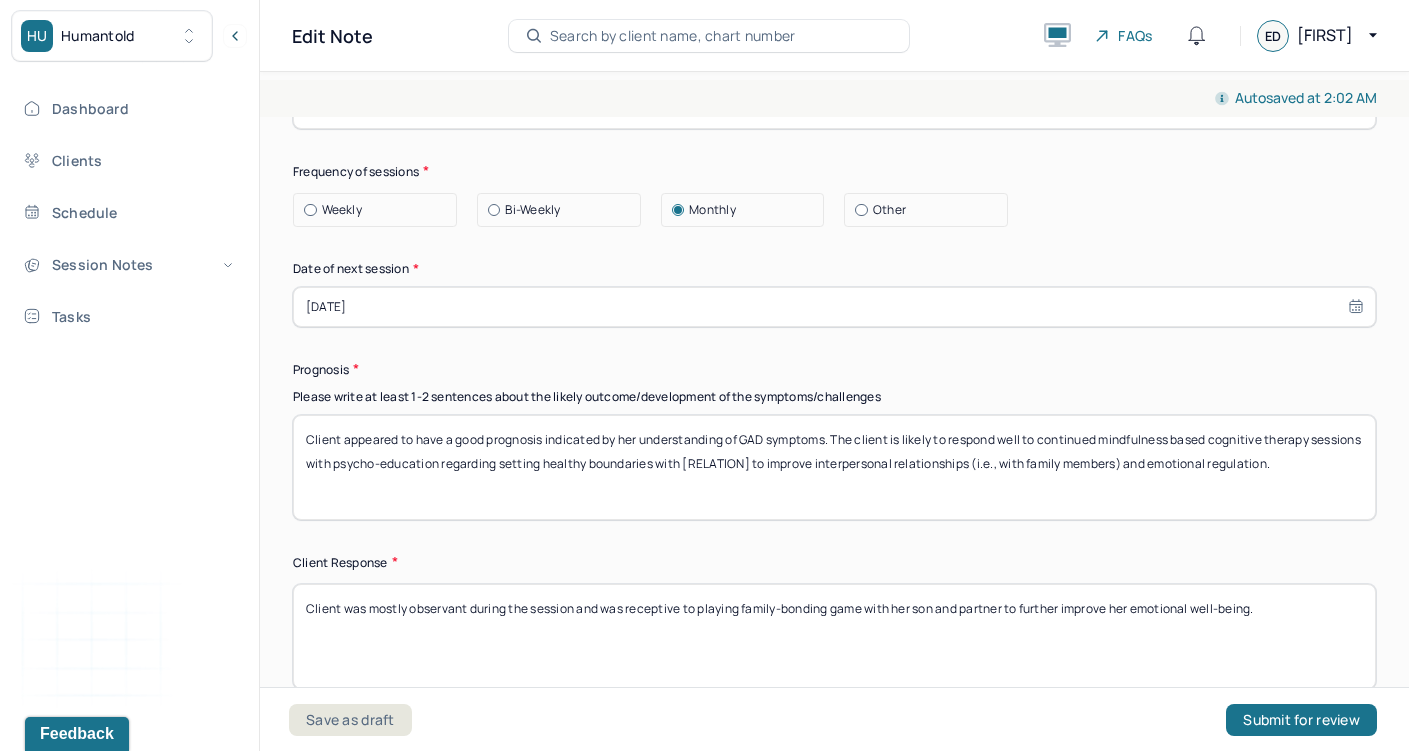 drag, startPoint x: 1104, startPoint y: 436, endPoint x: 1327, endPoint y: 429, distance: 223.10983 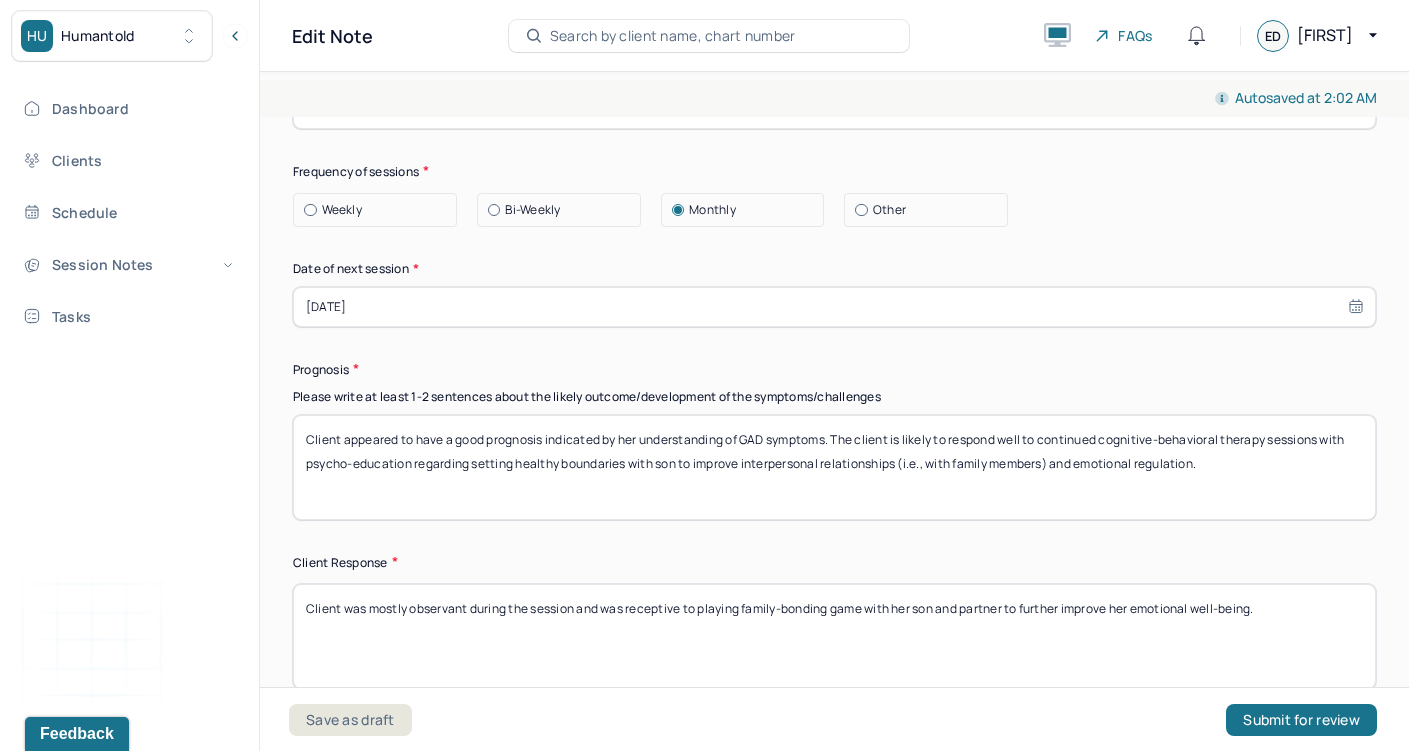click on "Client appeared to have a good prognosis indicated by her understanding of GAD symptoms. The client is likely to respond well to continued cognitive-behavioral therapy sessions with psycho-education regarding setting healthy boundaries with son to improve interpersonal relationships (i.e., with family members) and emotional regulation." at bounding box center [834, 467] 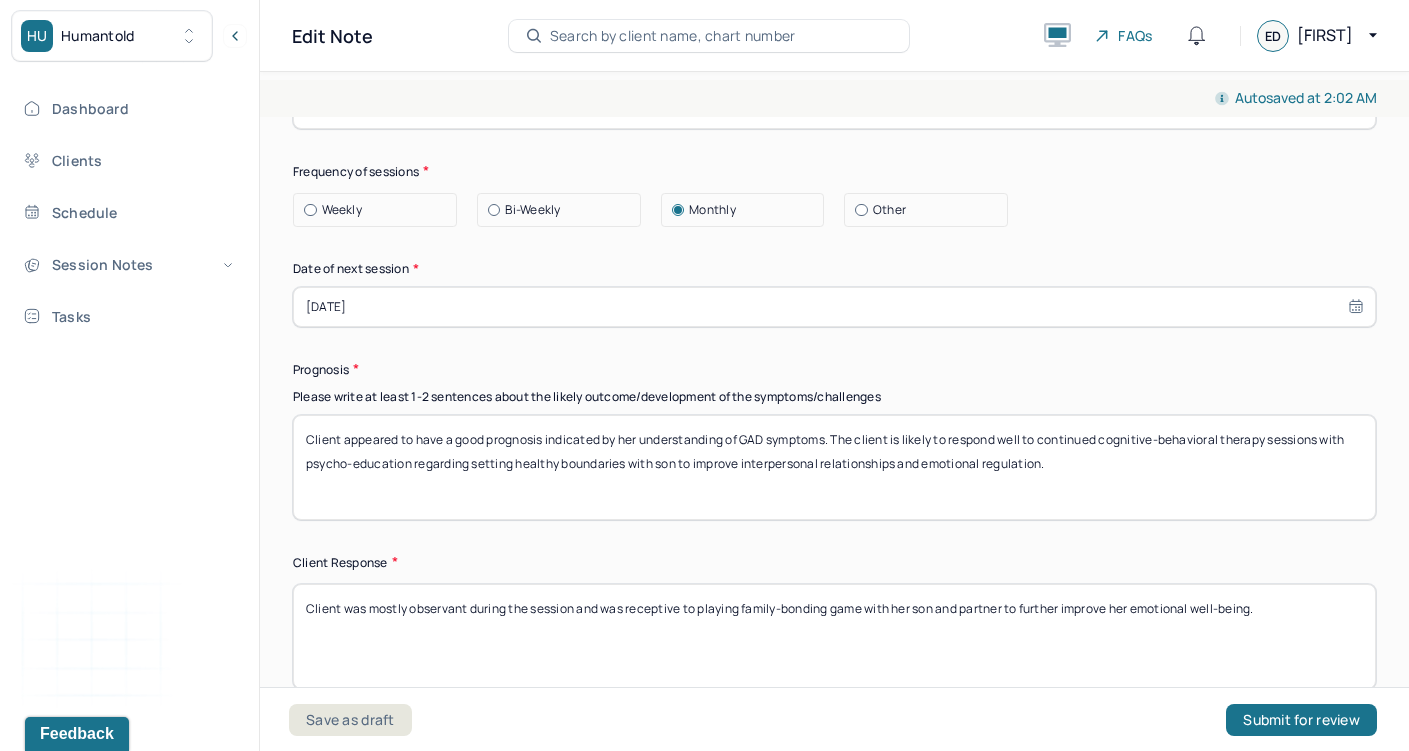 click on "Client appeared to have a good prognosis indicated by her understanding of GAD symptoms. The client is likely to respond well to continued cognitive-behavioral therapy sessions with psycho-education regarding setting healthy boundaries with son to improve interpersonal relationships (i.e., with family members) and emotional regulation." at bounding box center [834, 467] 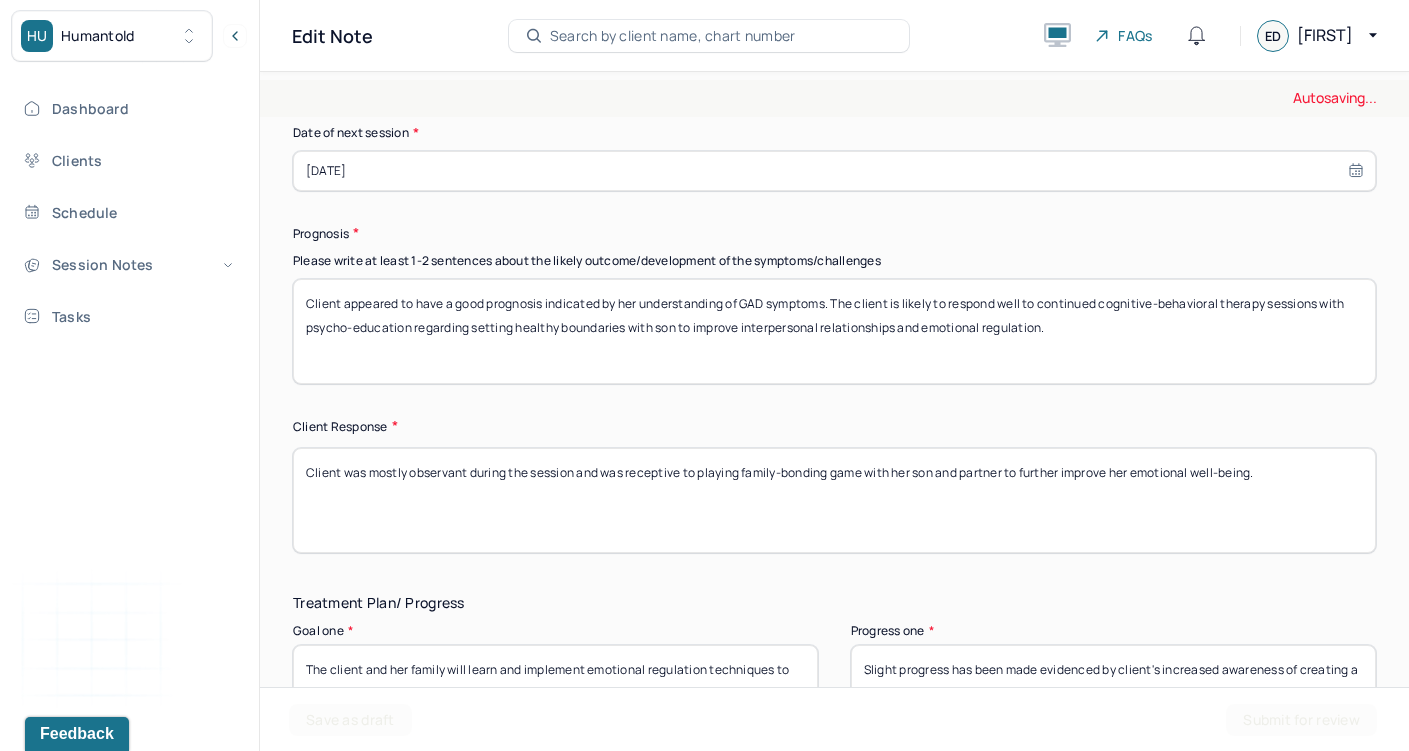 scroll, scrollTop: 2711, scrollLeft: 0, axis: vertical 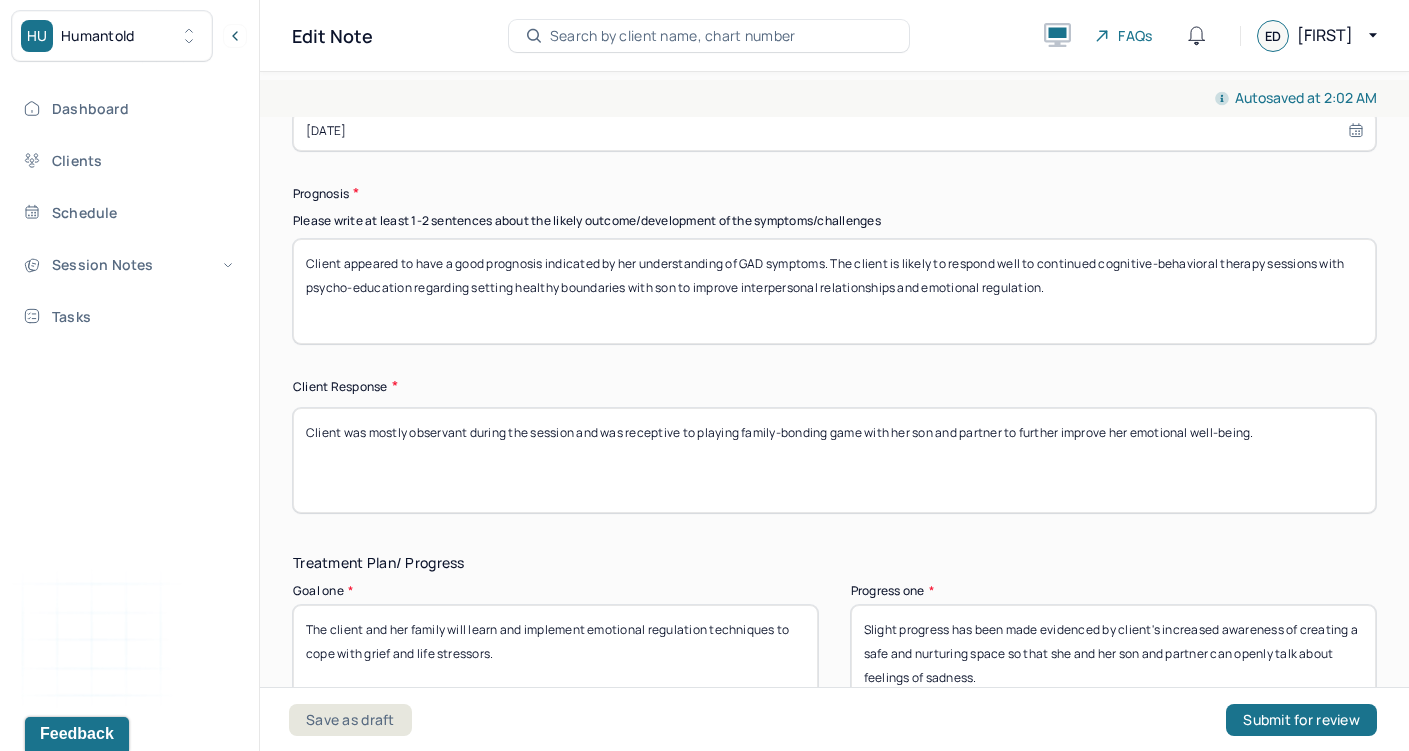 type on "Client appeared to have a good prognosis indicated by her understanding of GAD symptoms. The client is likely to respond well to continued cognitive-behavioral therapy sessions with psycho-education regarding setting healthy boundaries with son to improve interpersonal relationships and emotional regulation." 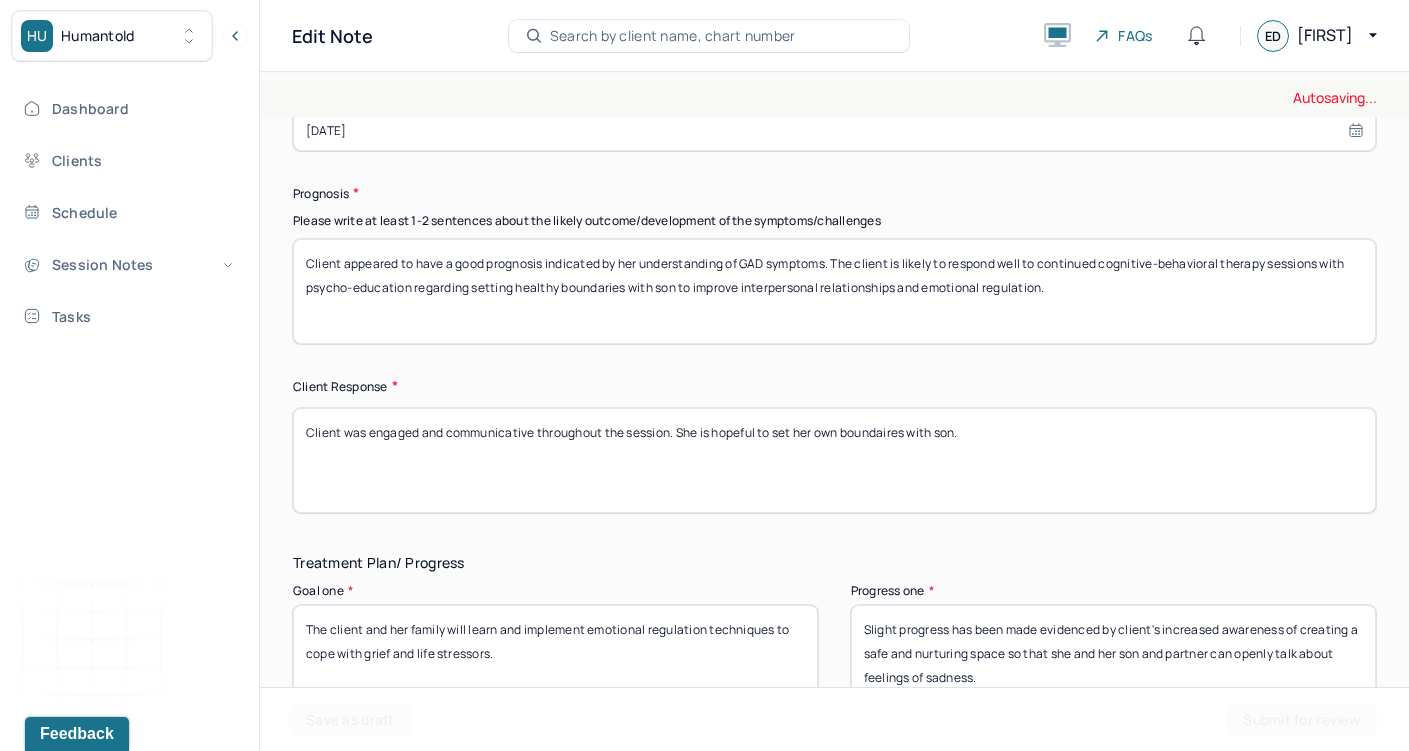 click on "Client was engaged and communicative throughout the session. She is hopeful to se" at bounding box center (834, 460) 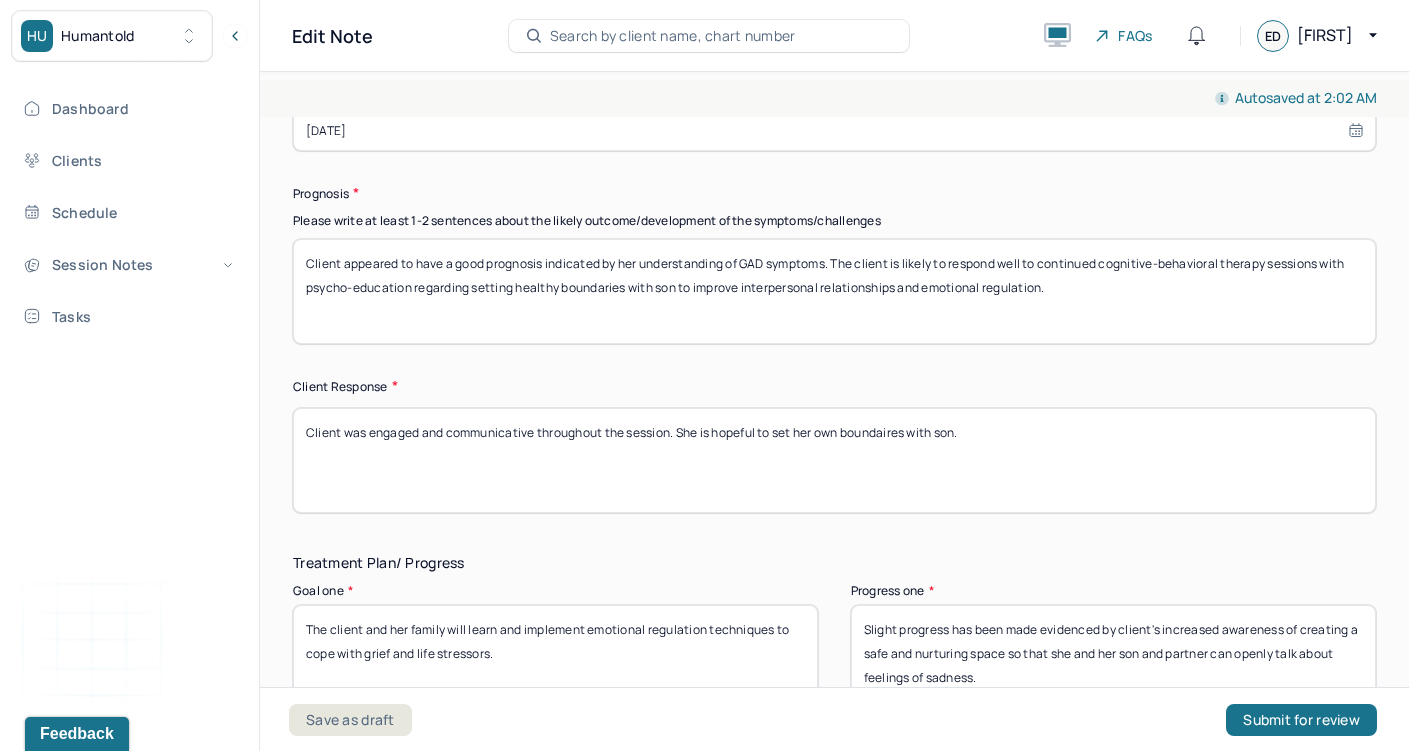 click on "Client was engaged and communicative throughout the session. She is hopeful to set her own boundaires with son." at bounding box center (834, 460) 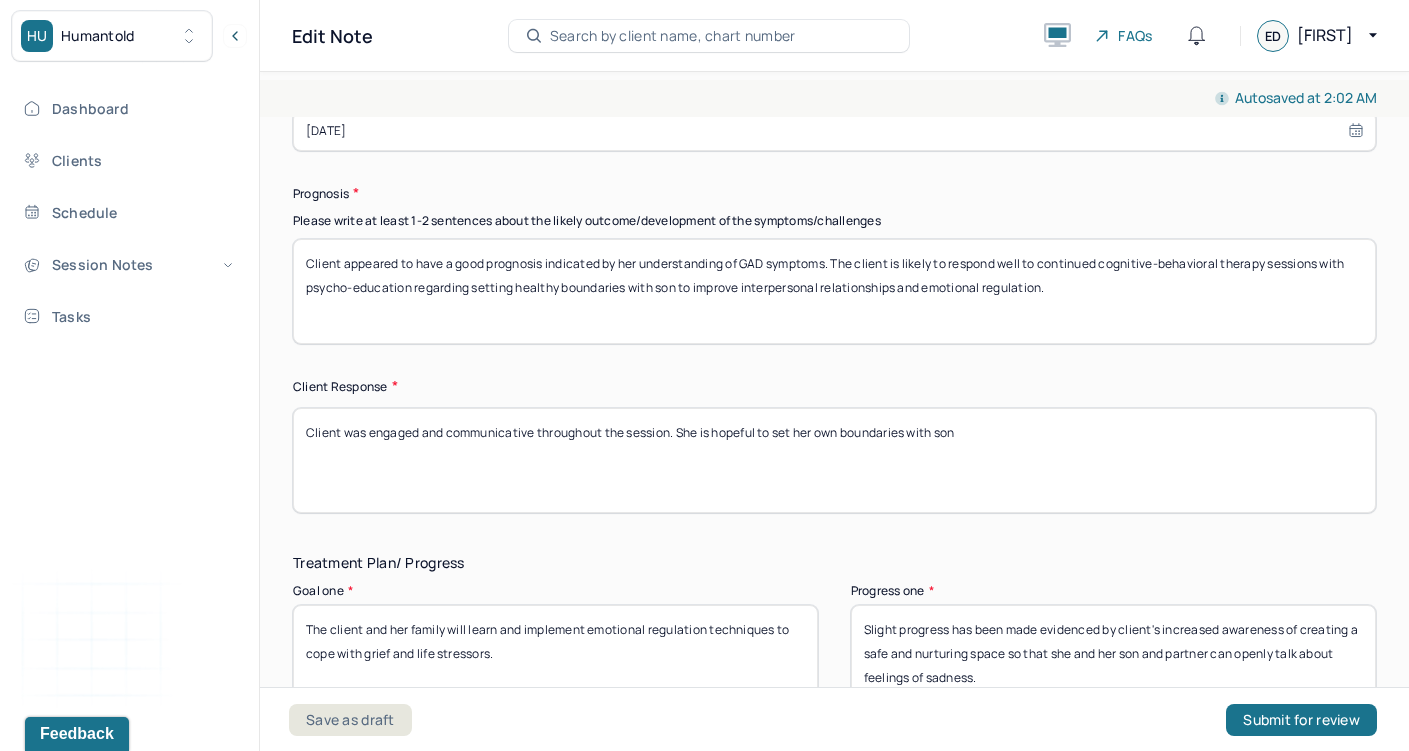 click on "Client was engaged and communicative throughout the session. She is hopeful to set her own boundaires with son." at bounding box center [834, 460] 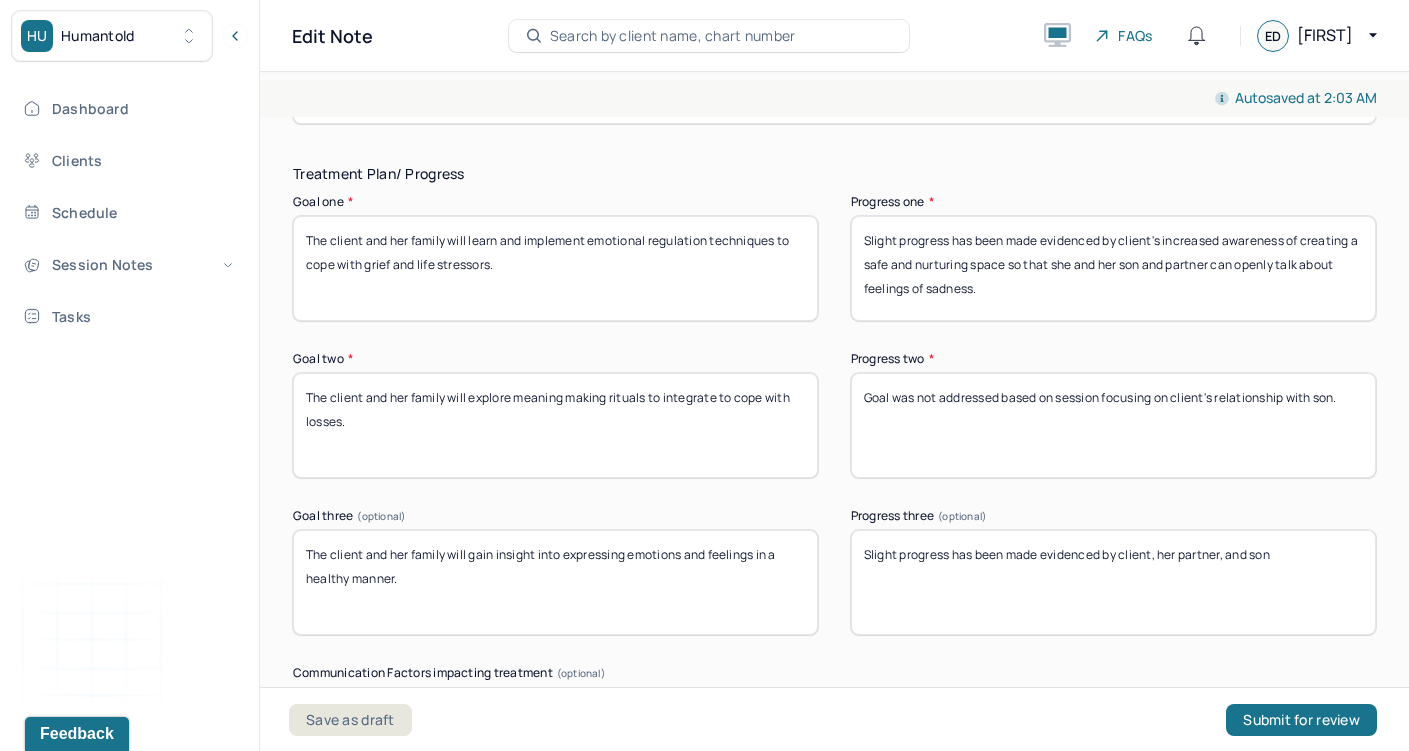 scroll, scrollTop: 3129, scrollLeft: 0, axis: vertical 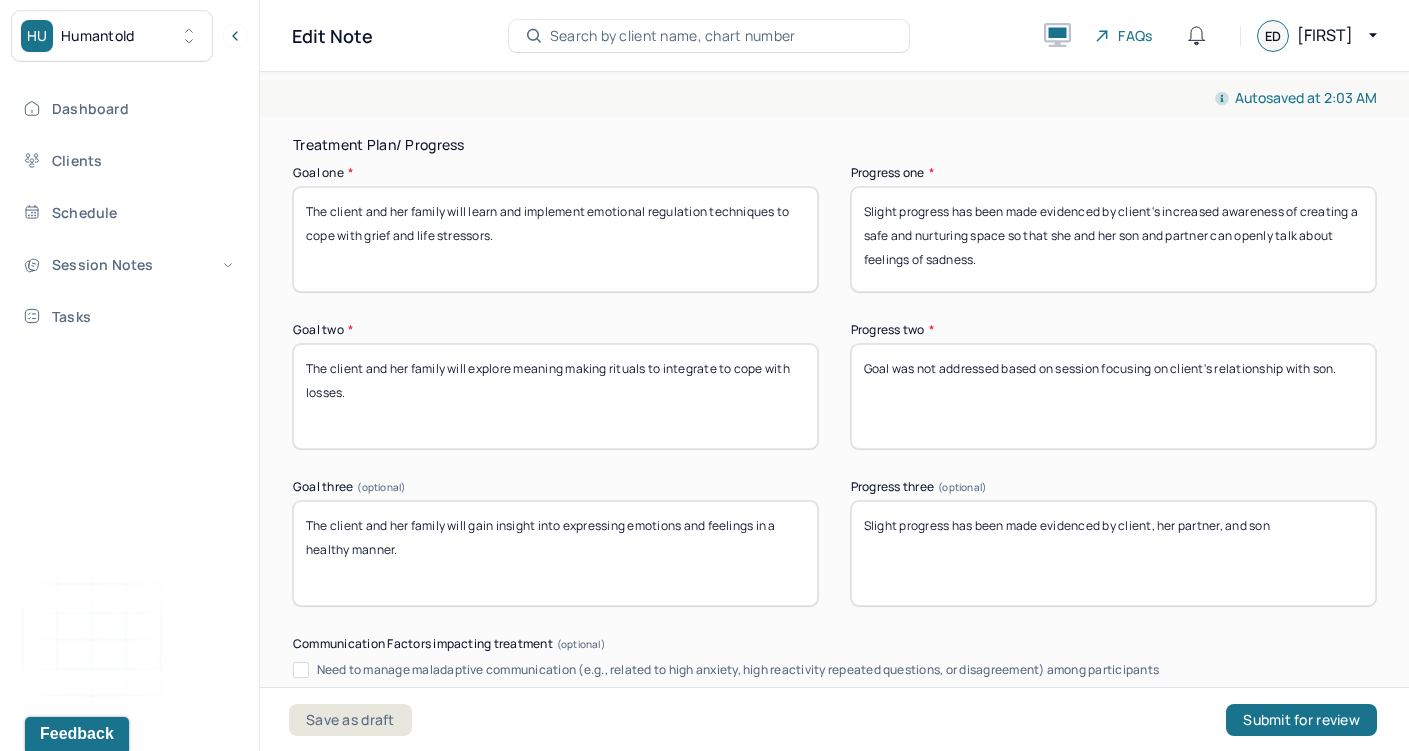 type on "Client was engaged and communicative throughout the session. She is hopeful to set her own boundaries with son while establishing a "summer routine."" 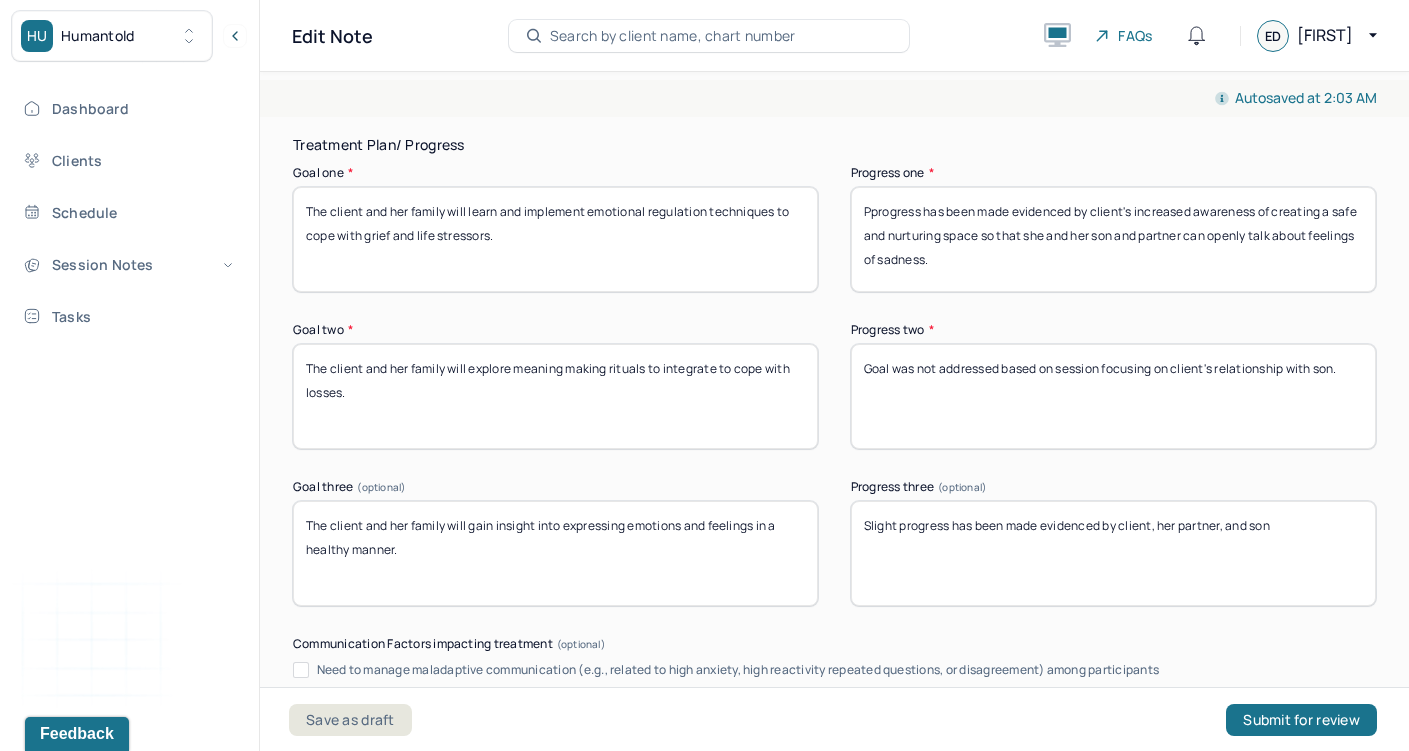 click on "Slight progress has been made evidenced by client's increased awareness of creating a safe and nurturing space so that she and her son and partner can openly talk about feelings of sadness." at bounding box center [1113, 239] 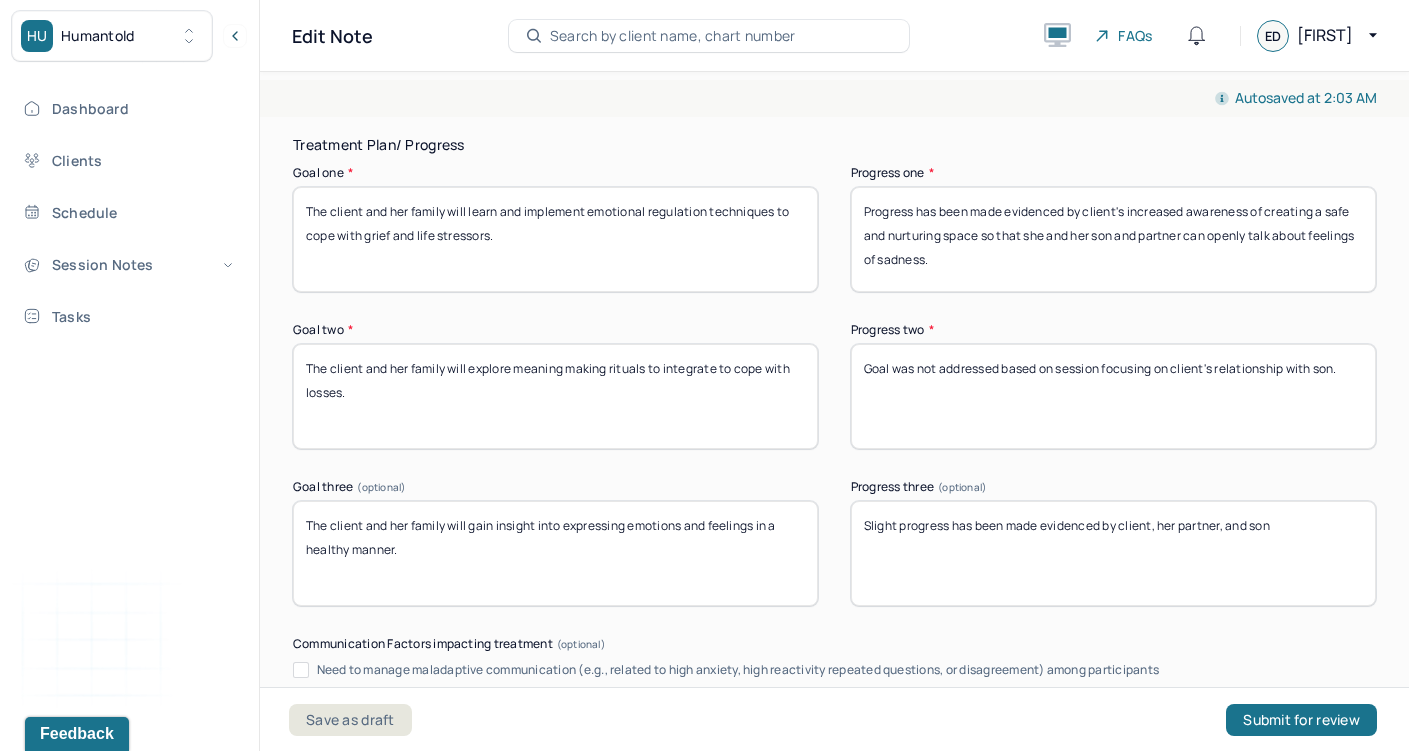 click on "Pprogress has been made evidenced by client's increased awareness of creating a safe and nurturing space so that she and her son and partner can openly talk about feelings of sadness." at bounding box center (1113, 239) 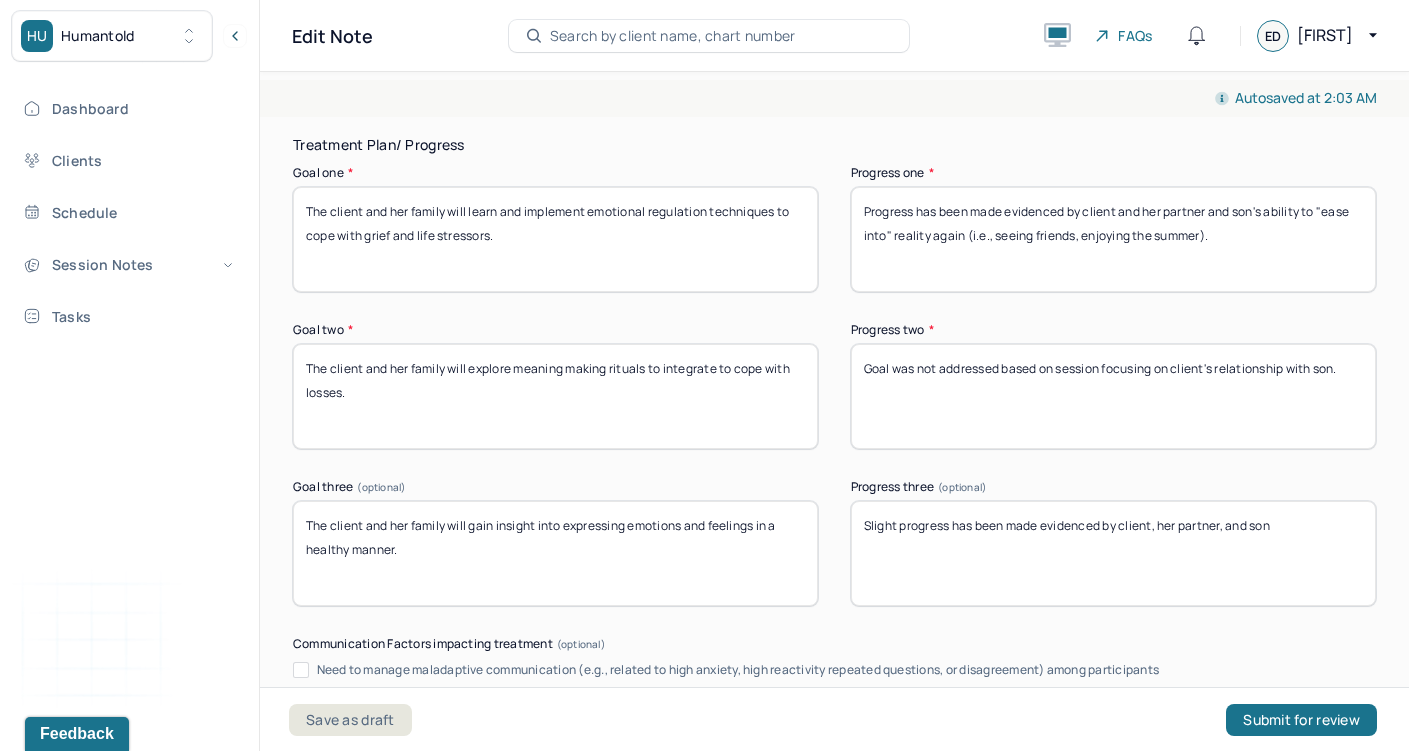 scroll, scrollTop: 3162, scrollLeft: 0, axis: vertical 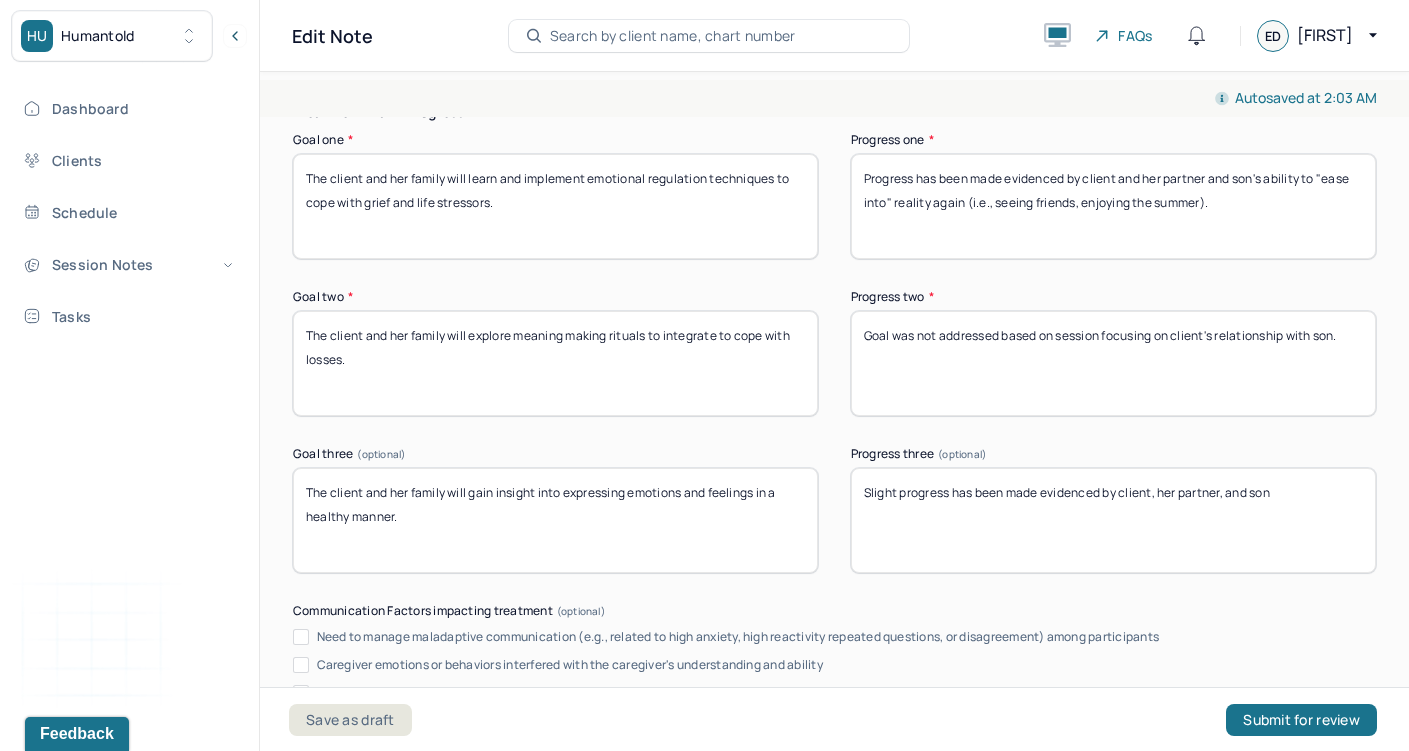 type on "Progress has been made evidenced by client and her partner and son's ability to "ease into" reality again (i.e., seeing friends, enjoying the summer)." 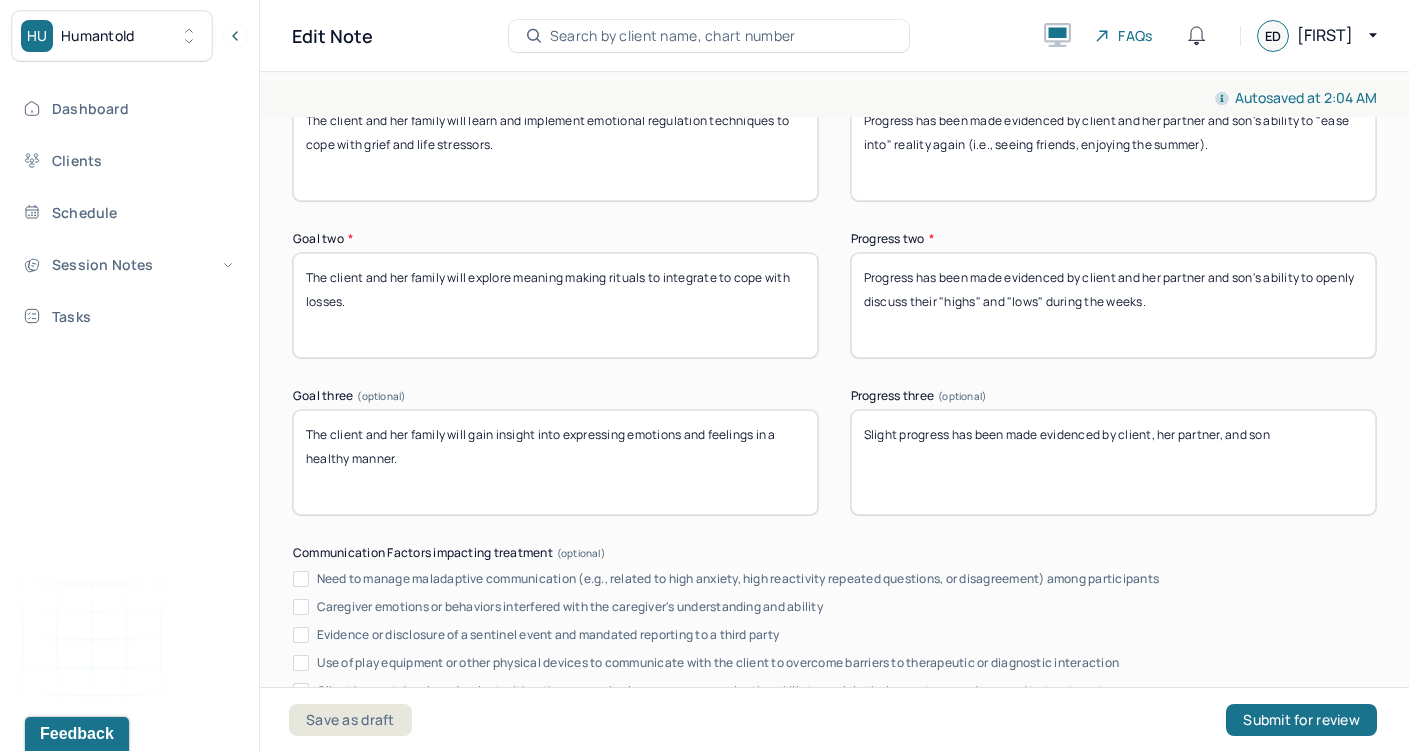 scroll, scrollTop: 3225, scrollLeft: 0, axis: vertical 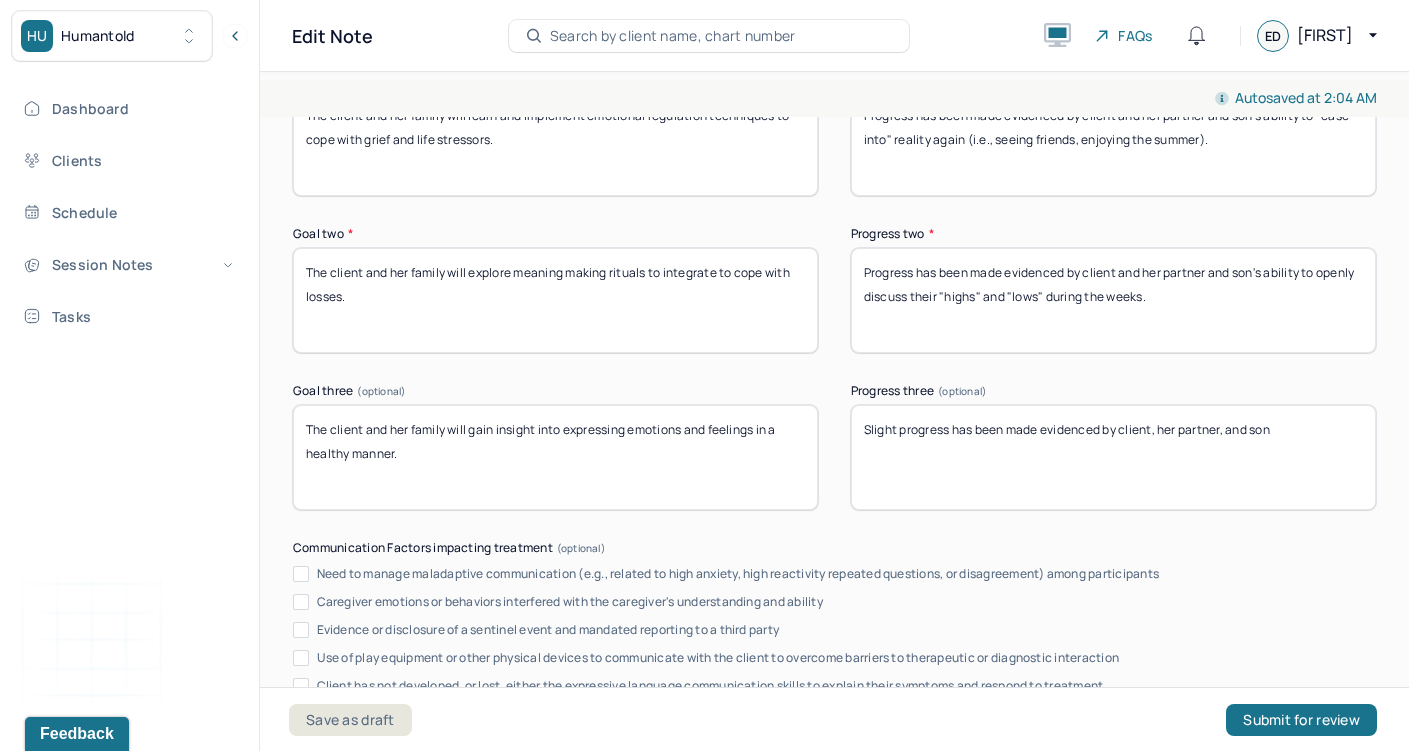 click on "Progress has been made evidenced by client and her partner and son's ability to openly discuss their "highs" and "lows" during the weeks." at bounding box center [1113, 300] 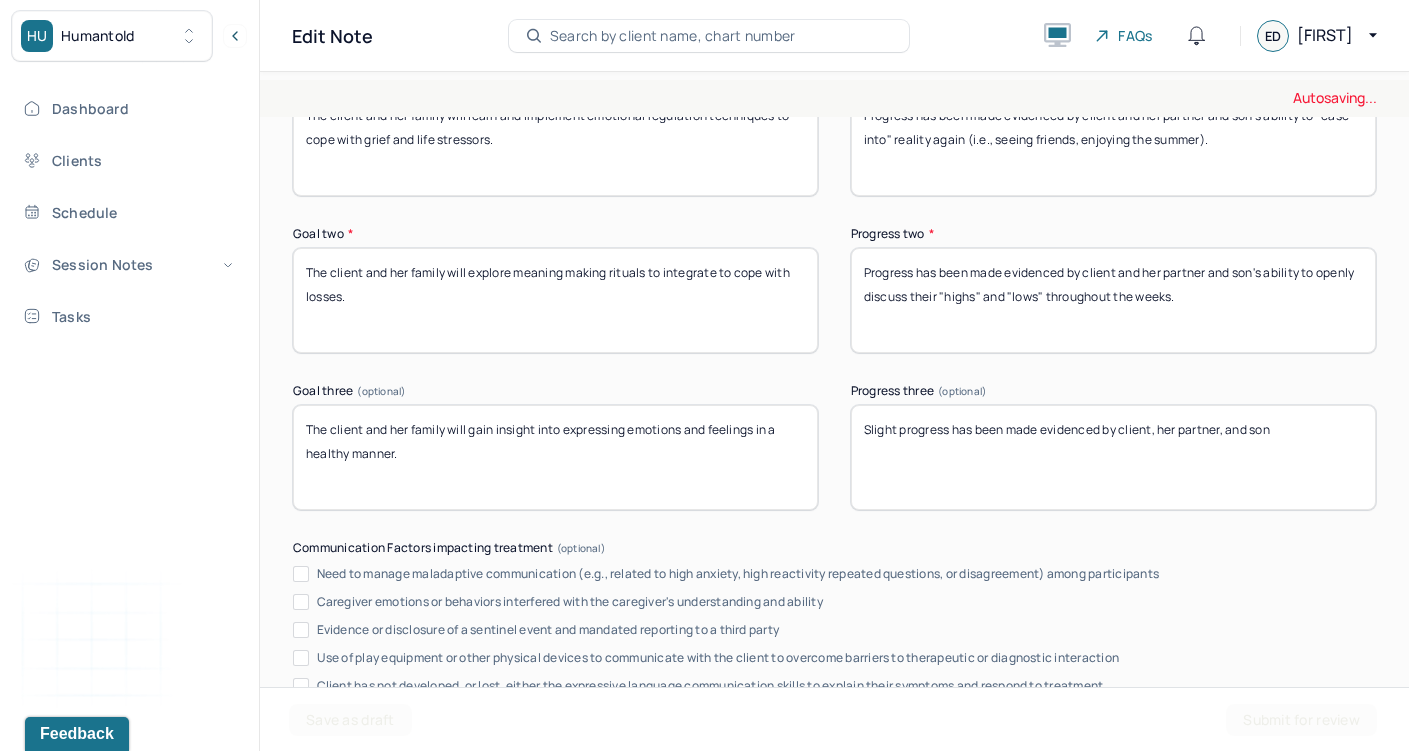 click on "Progress has been made evidenced by client and her partner and son's ability to openly discuss their "highs" and "lows" during the weeks." at bounding box center [1113, 300] 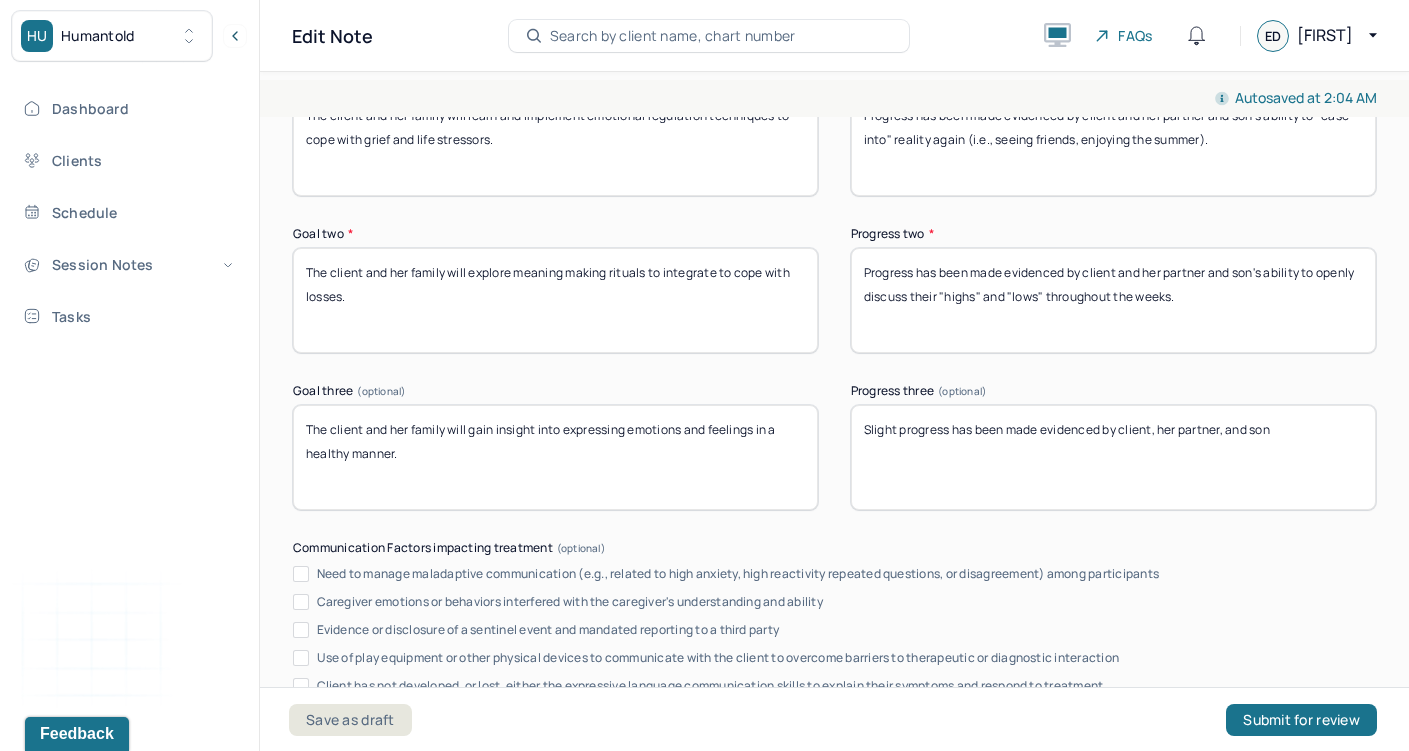 type on "Progress has been made evidenced by client and her partner and son's ability to openly discuss their "highs" and "lows" throughout the weeks." 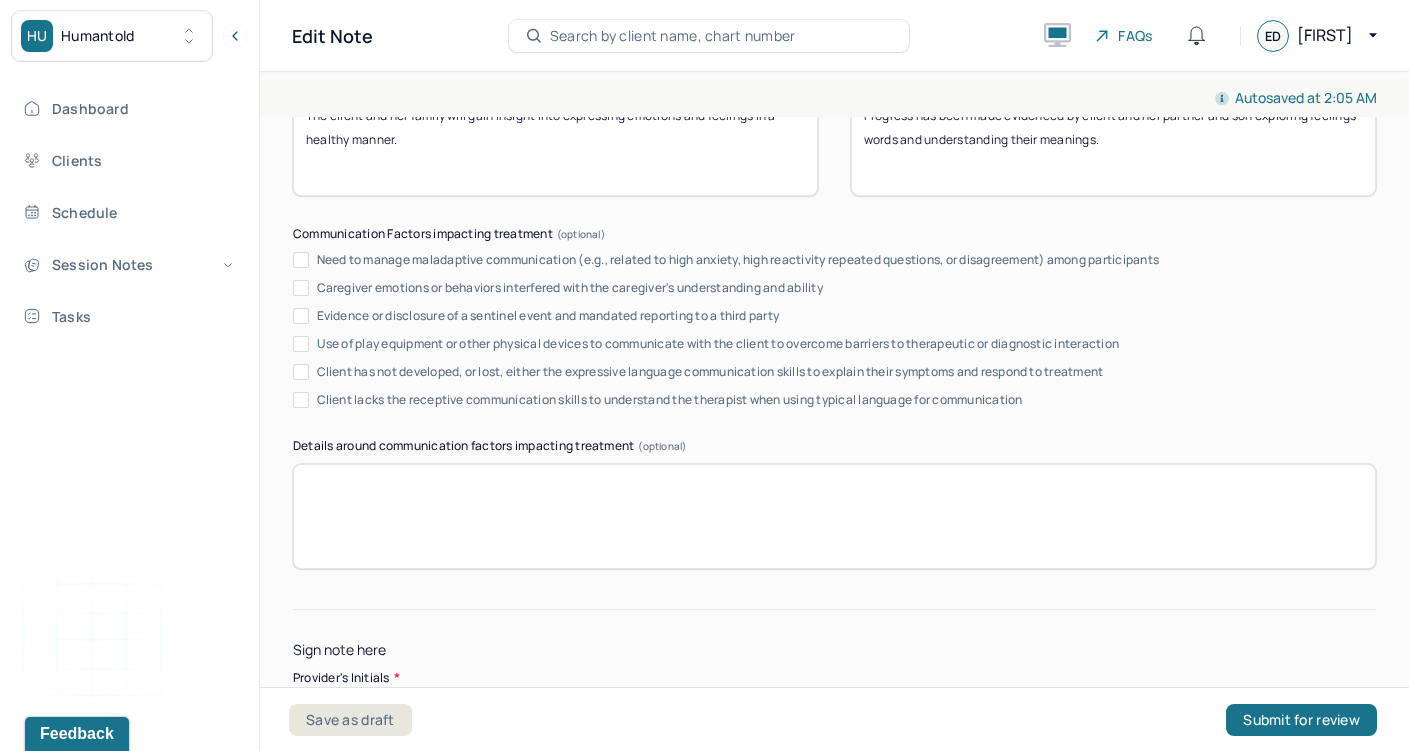 scroll, scrollTop: 3703, scrollLeft: 0, axis: vertical 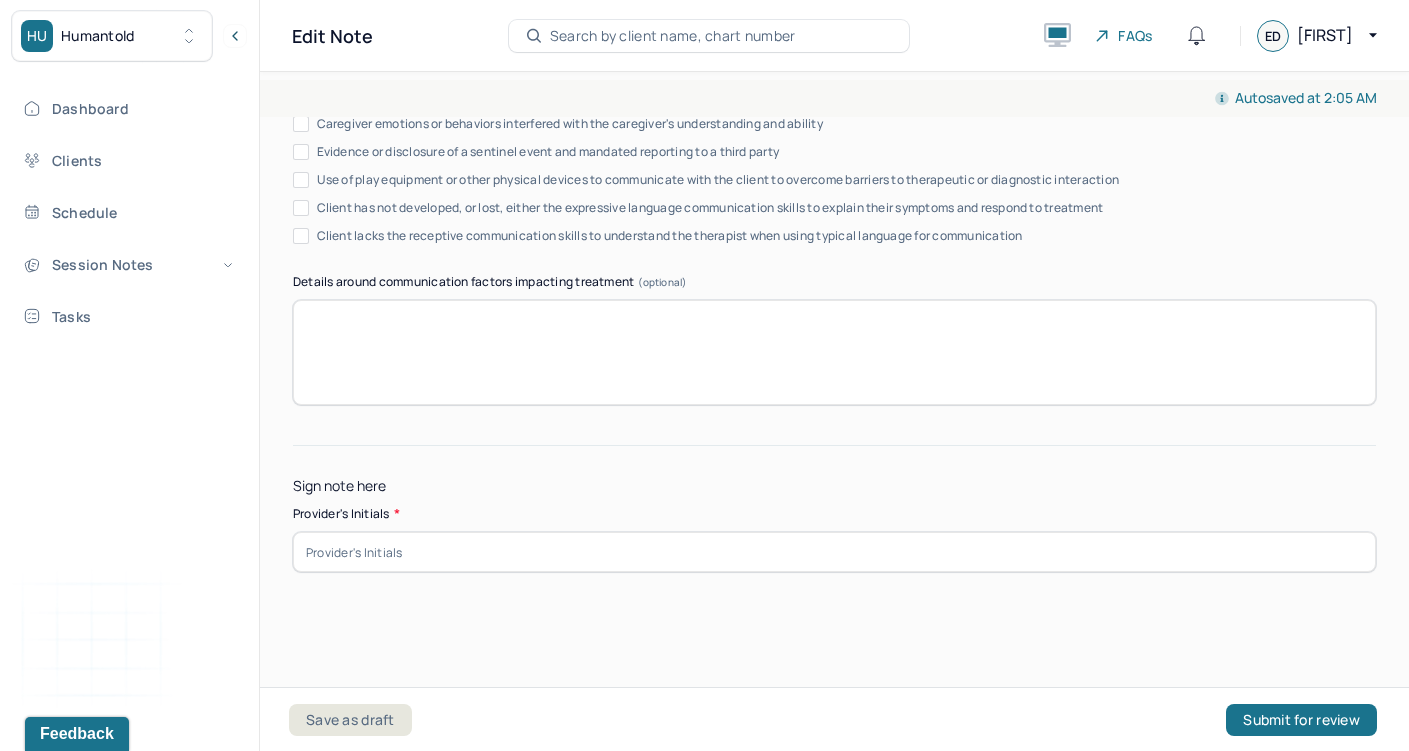 type on "Progress has been made evidenced by client and her partner and son exploring feelings words and understanding their meanings." 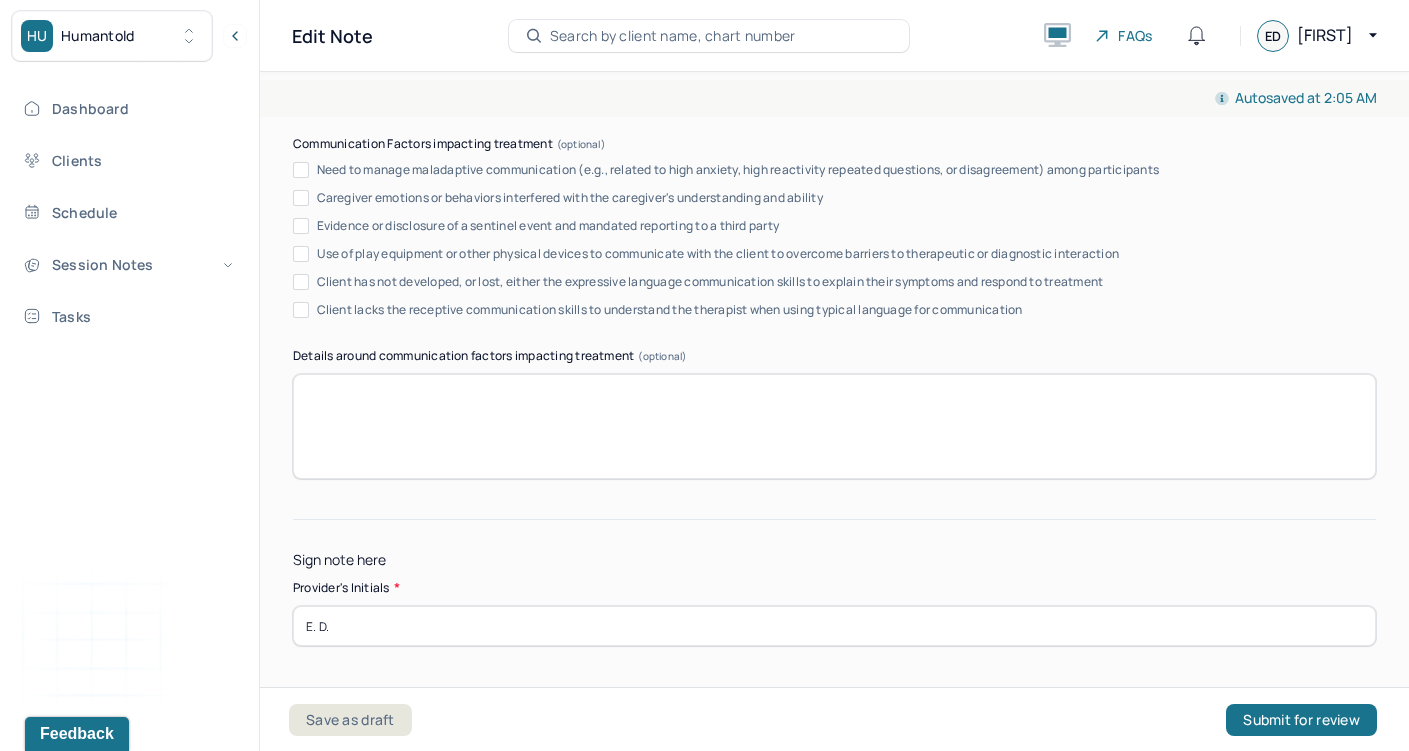 scroll, scrollTop: 3703, scrollLeft: 0, axis: vertical 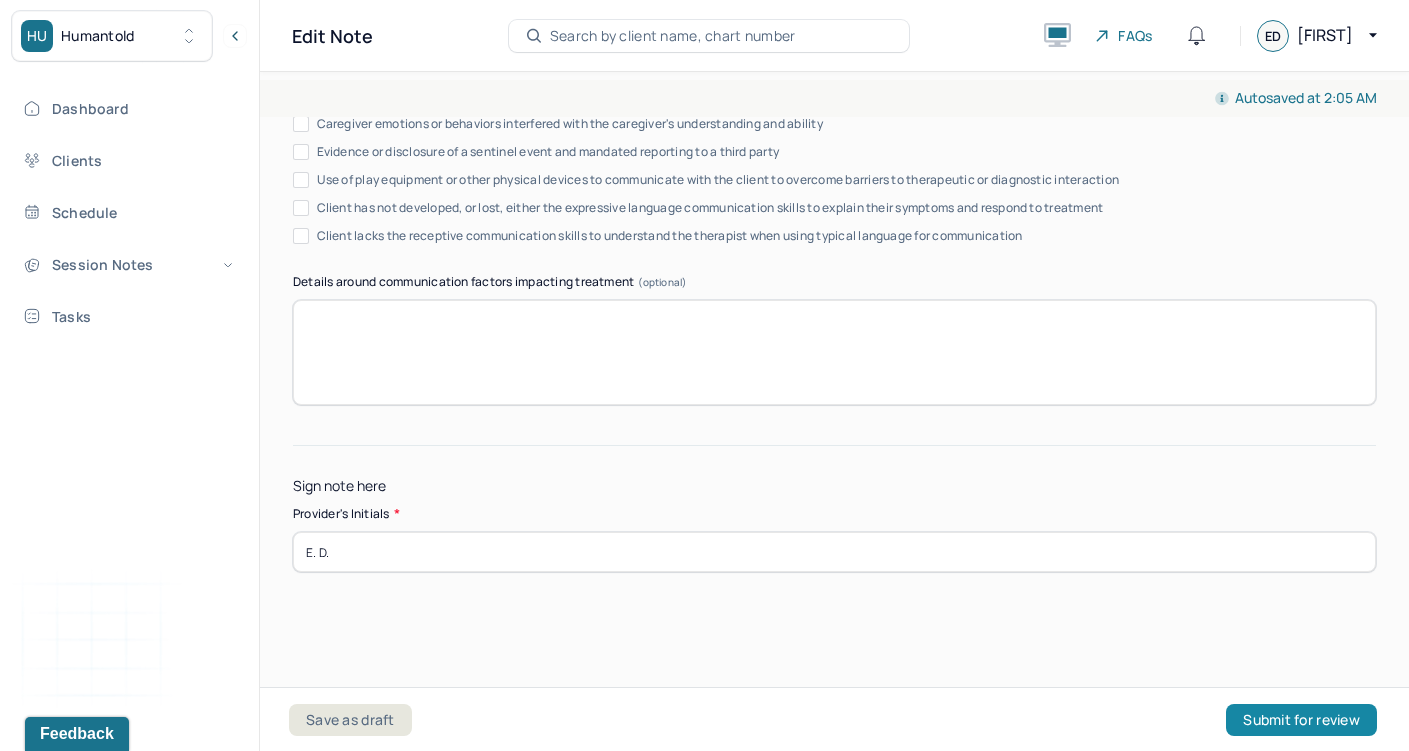 type on "E. D." 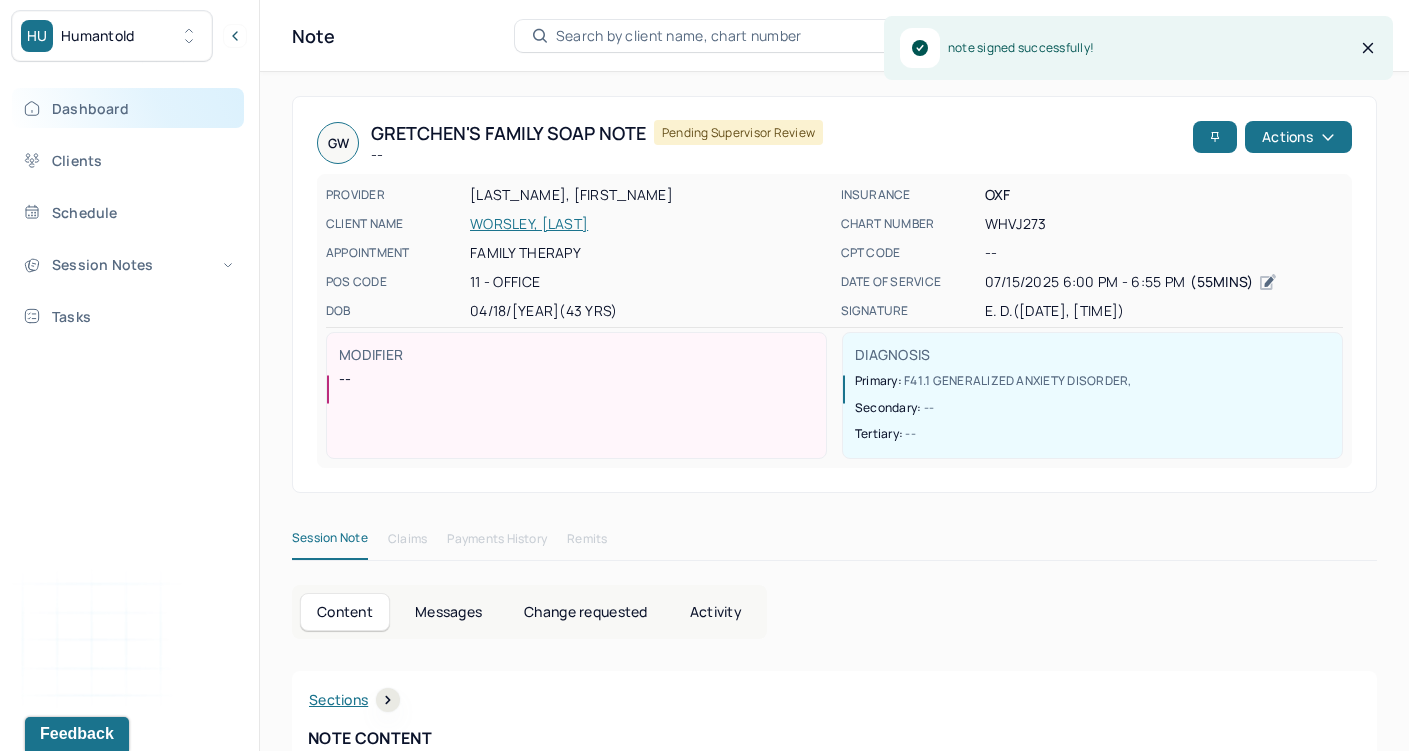 click on "Dashboard" at bounding box center [128, 108] 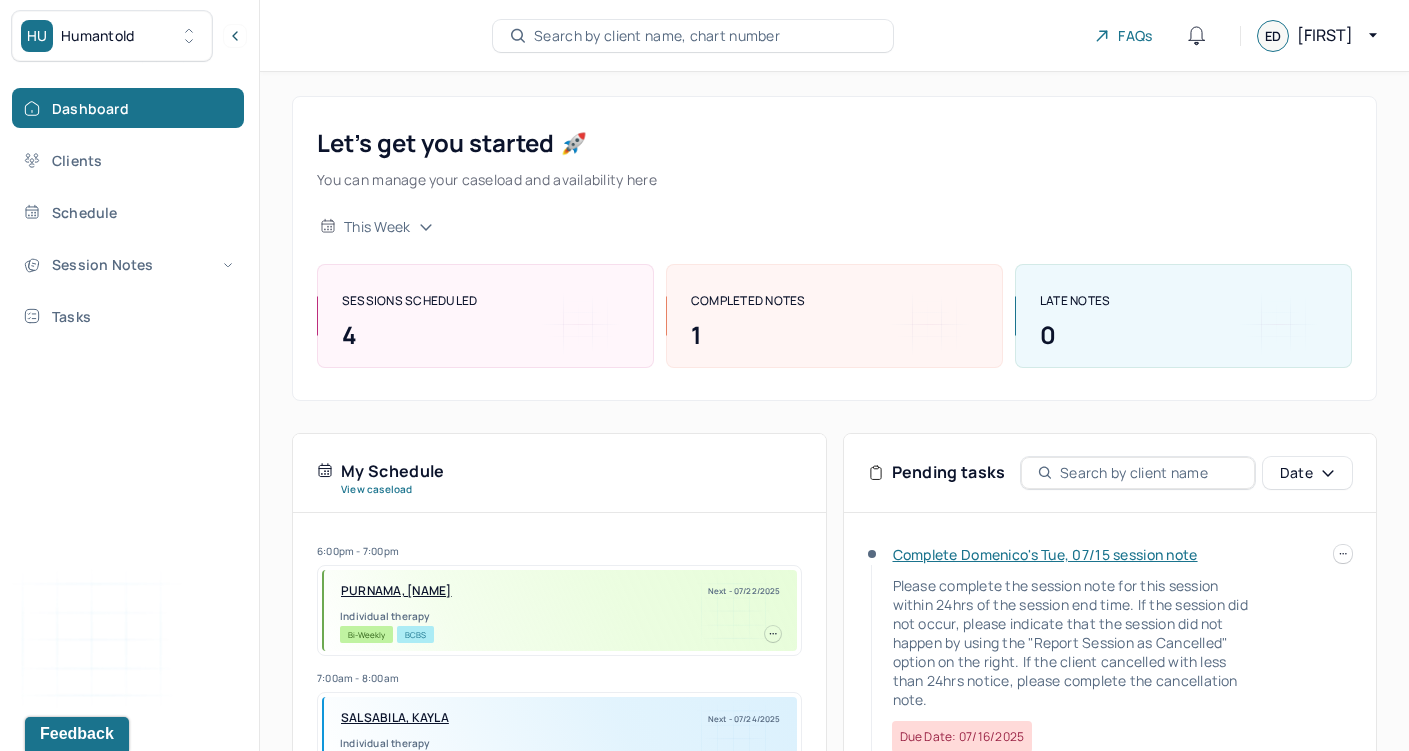click on "Complete Domenico's Tue, 07/15 session note" at bounding box center (1045, 554) 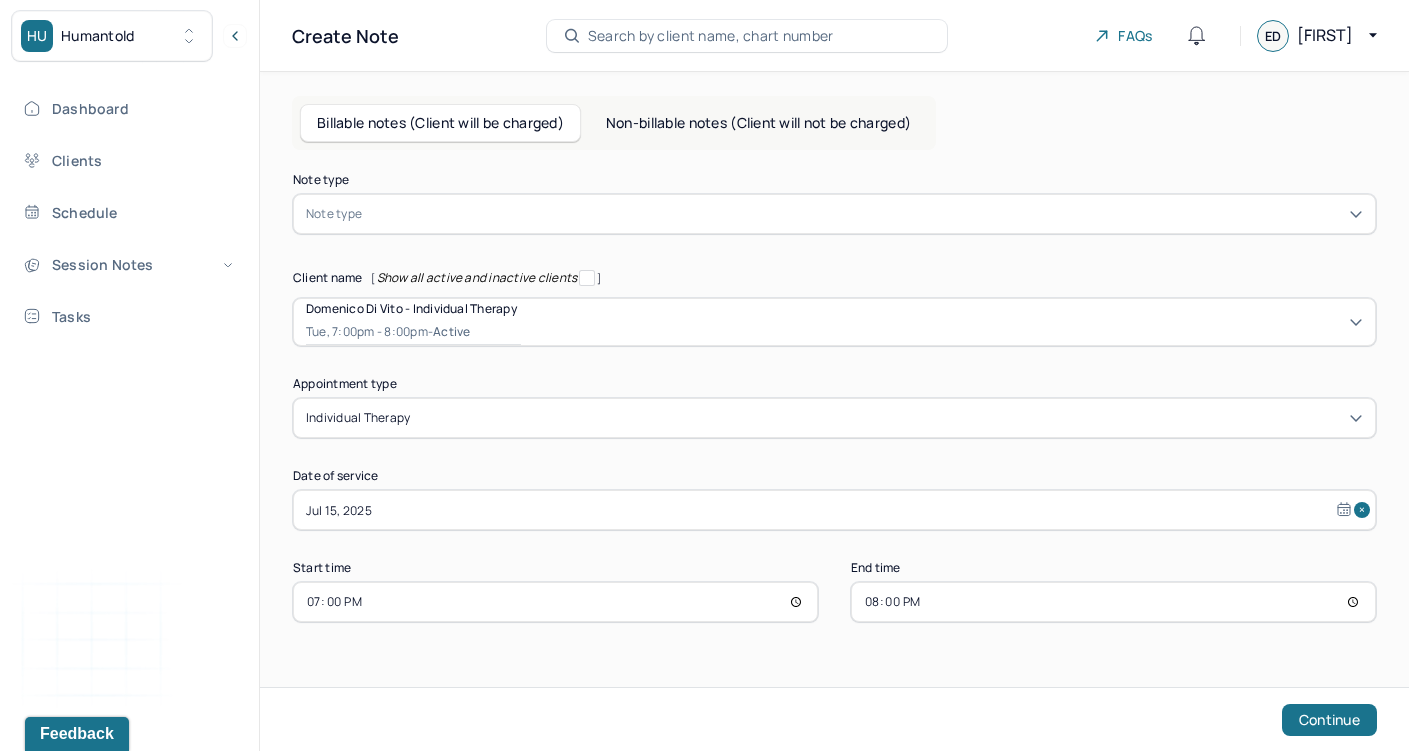 click at bounding box center (369, 214) 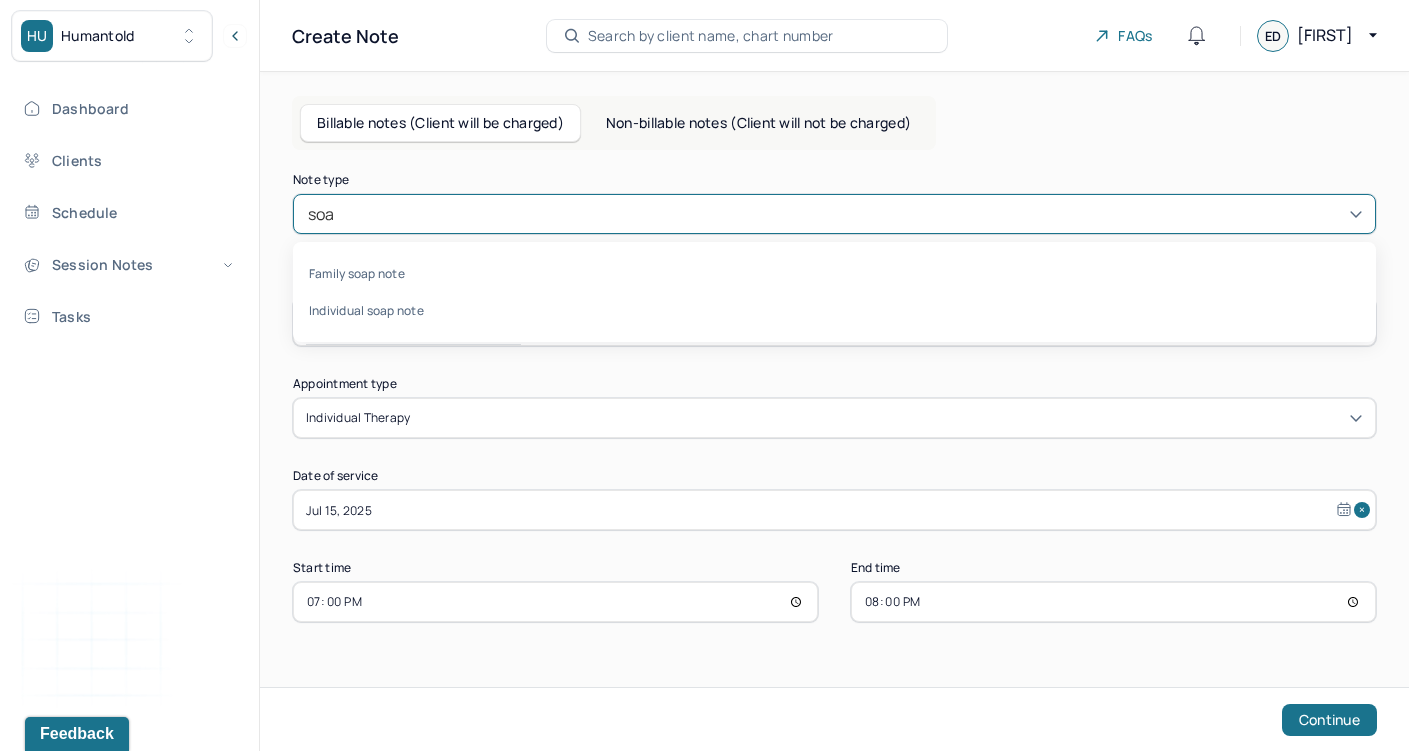 type on "soap" 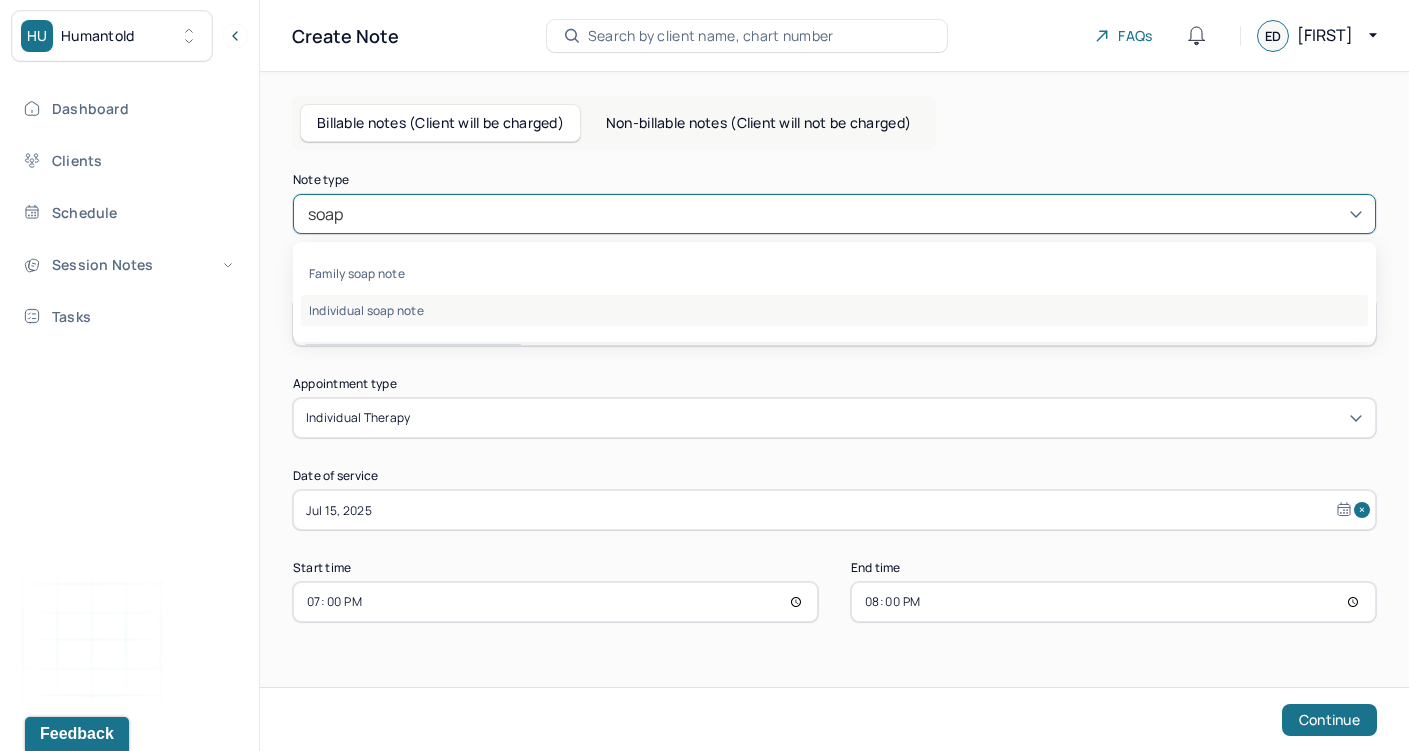 click on "Individual soap note" at bounding box center (834, 310) 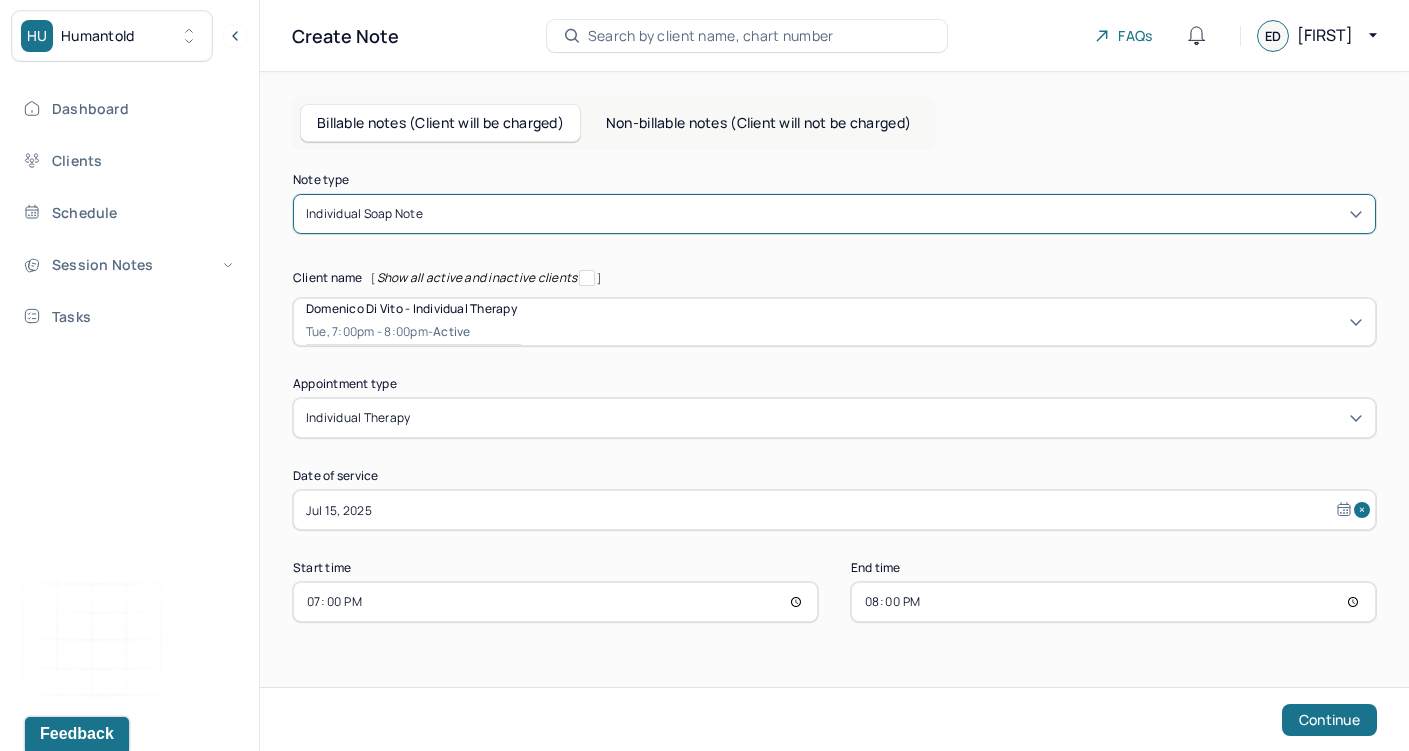 click on "20:00" at bounding box center [1113, 602] 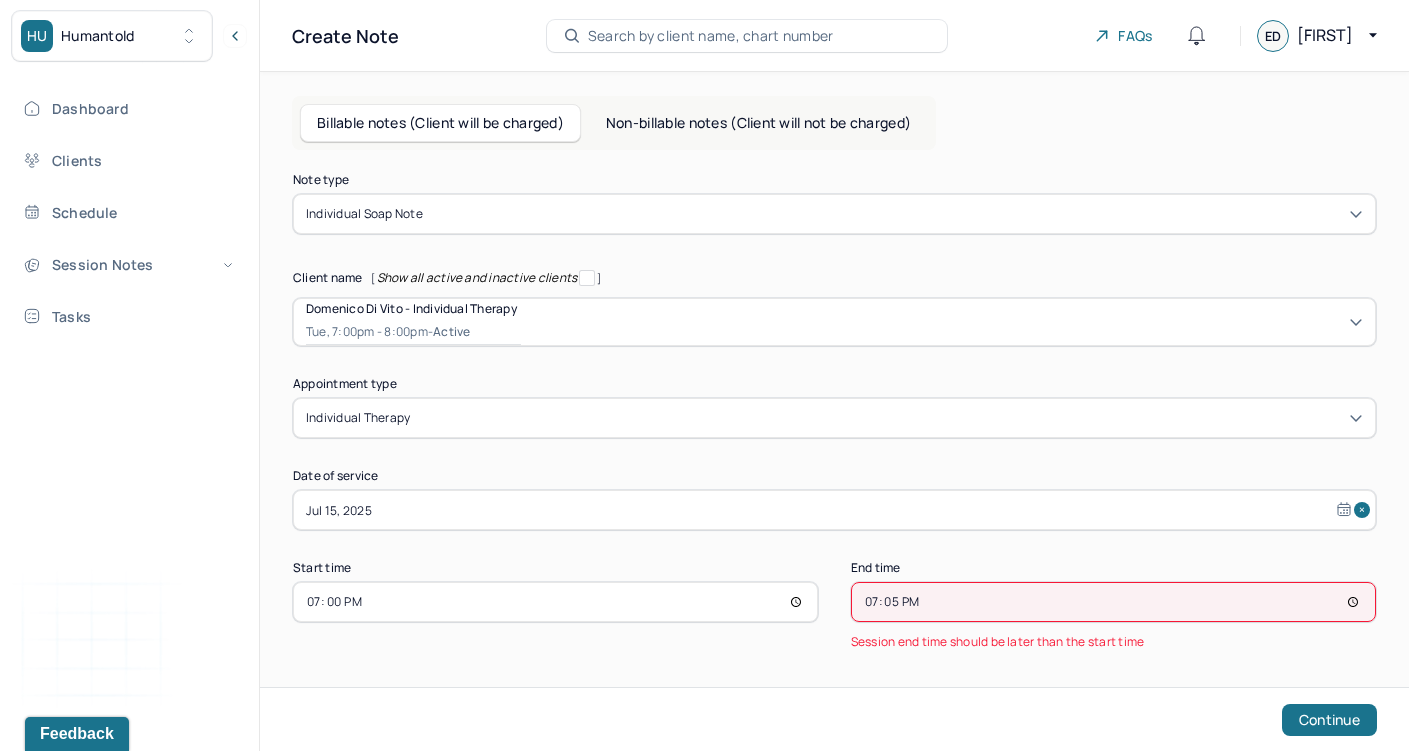 type on "19:55" 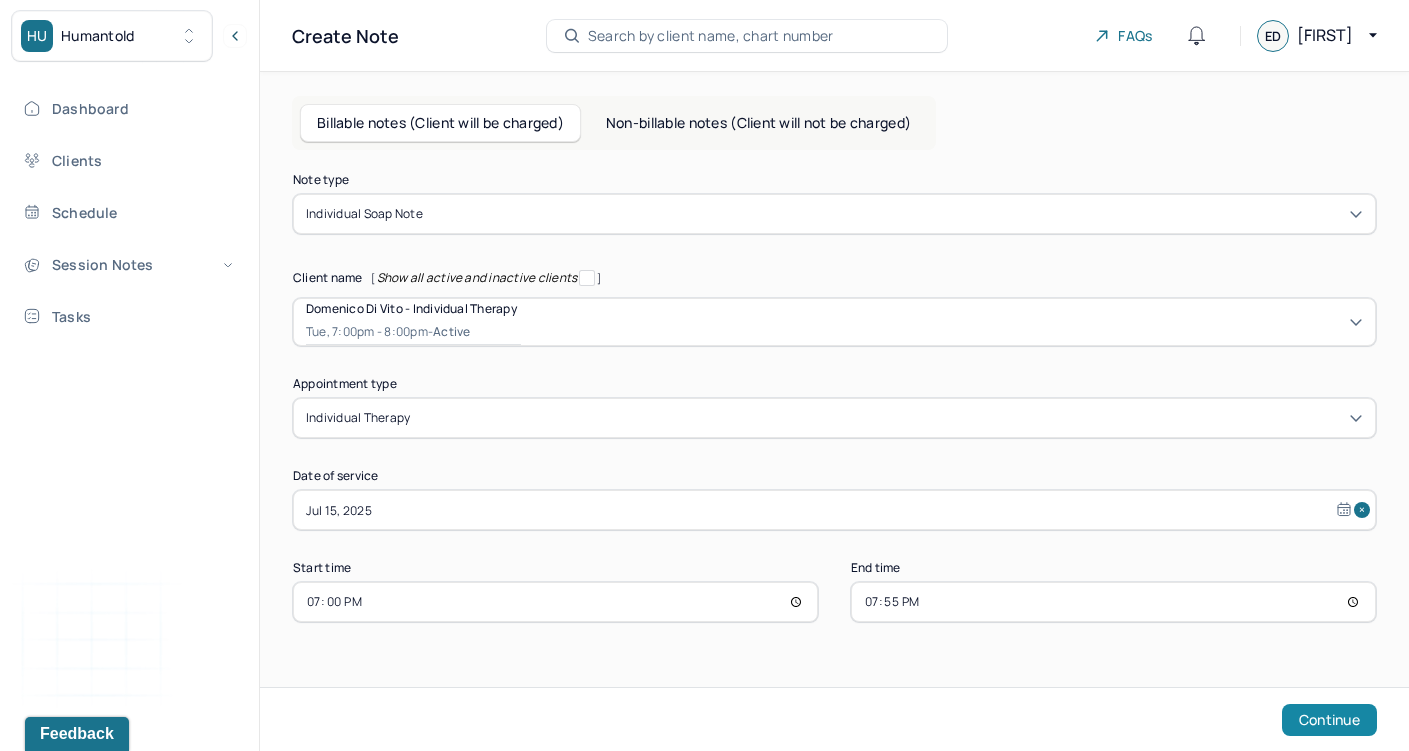 click on "Continue" at bounding box center (1329, 720) 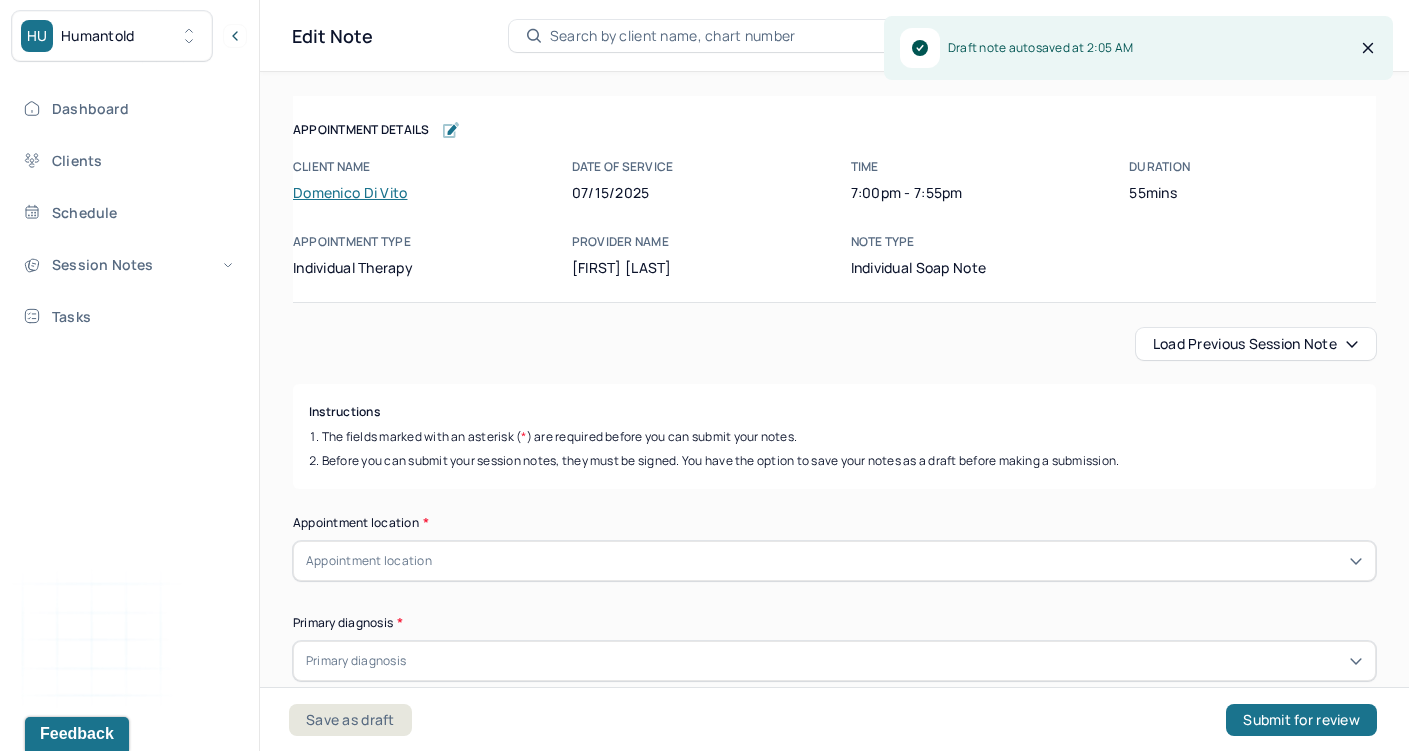 click on "Load previous session note" at bounding box center (1256, 344) 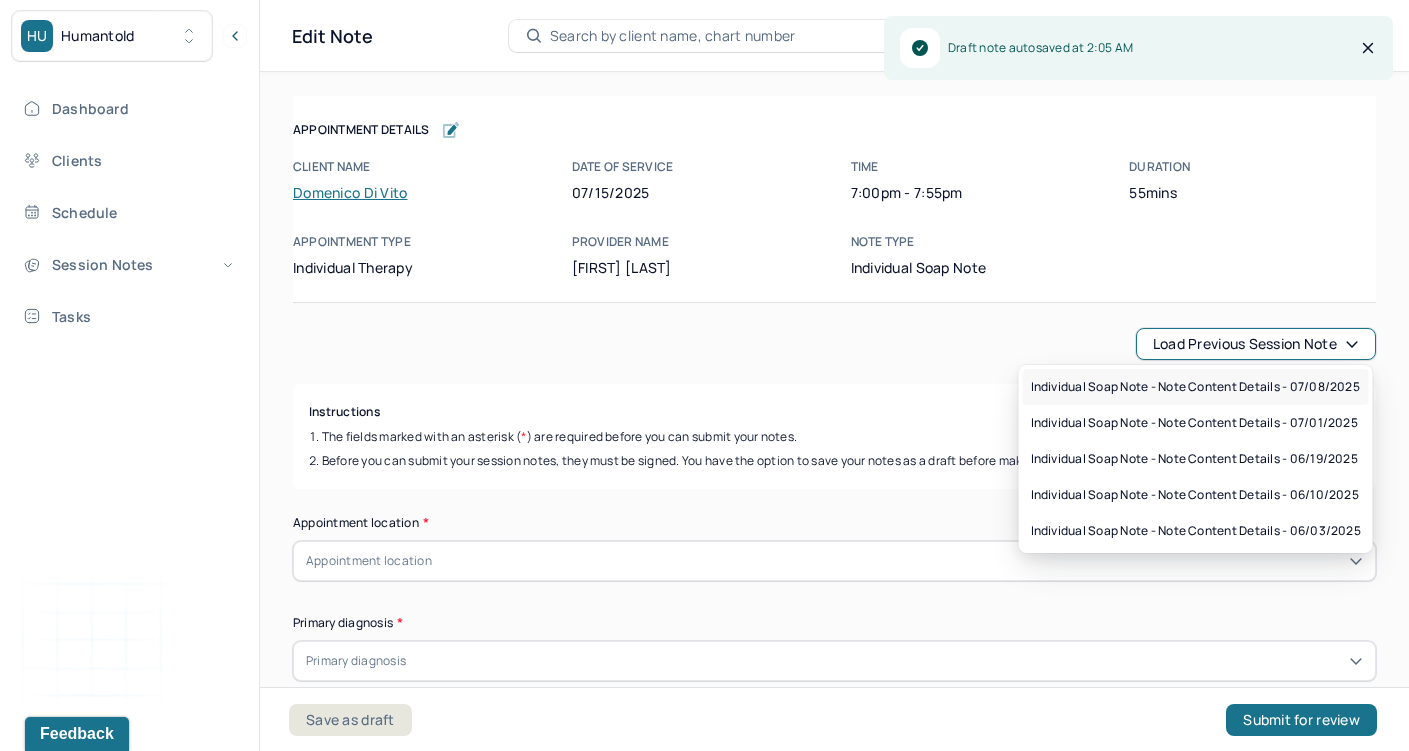 click on "Individual soap note   - Note content Details -   07/08/2025" at bounding box center [1195, 387] 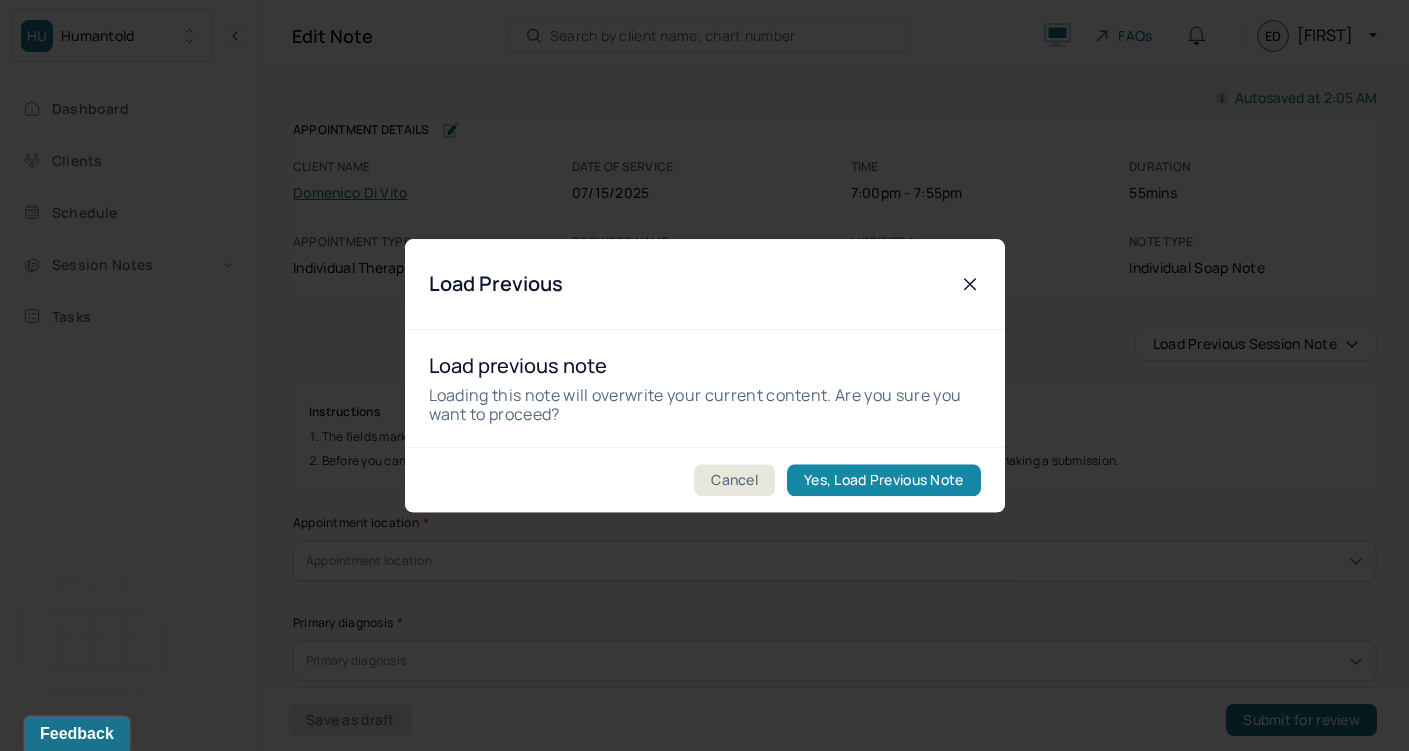 click on "Yes, Load Previous Note" at bounding box center [883, 480] 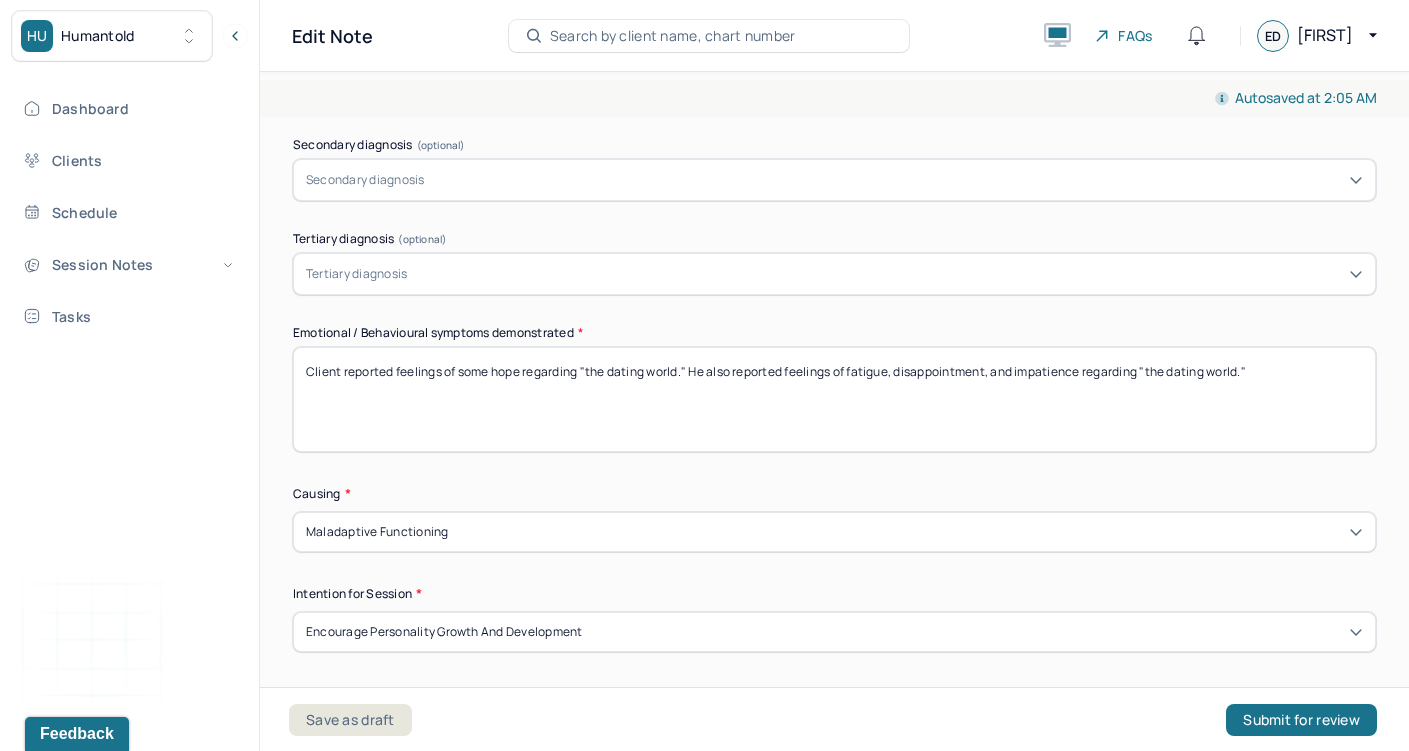 scroll, scrollTop: 589, scrollLeft: 0, axis: vertical 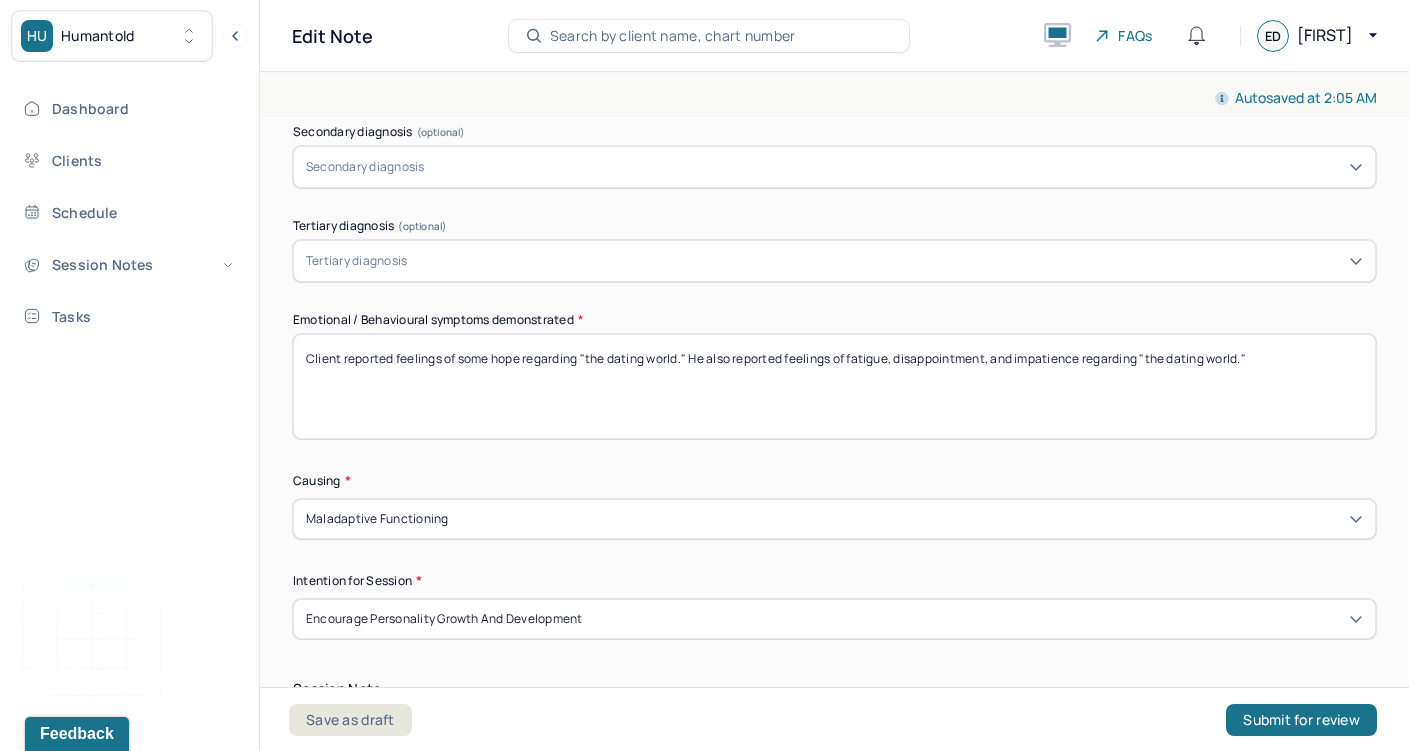 click on "Client reported feelings of some hope regarding "the dating world." He also reported feelings of fatigue, disappointment, and impatience regarding "the dating world."" at bounding box center (834, 386) 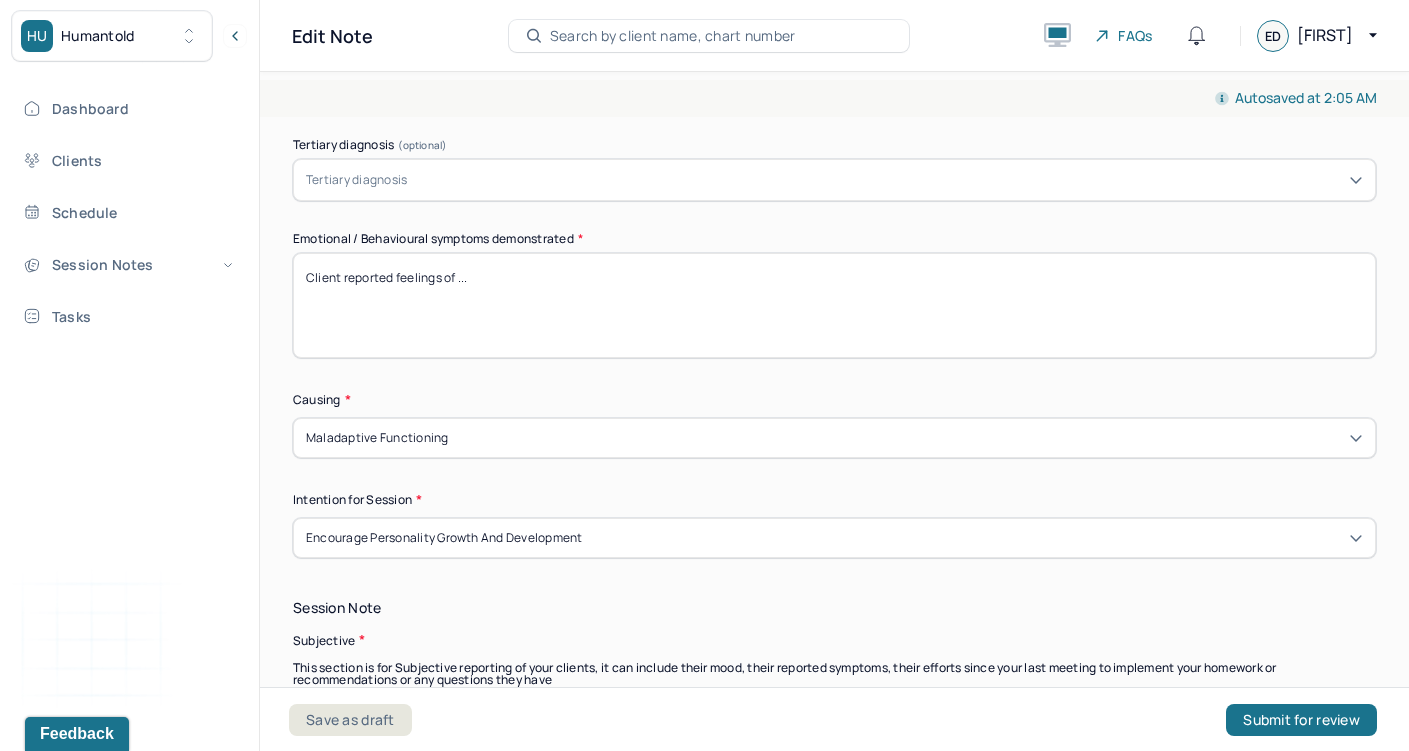 scroll, scrollTop: 750, scrollLeft: 0, axis: vertical 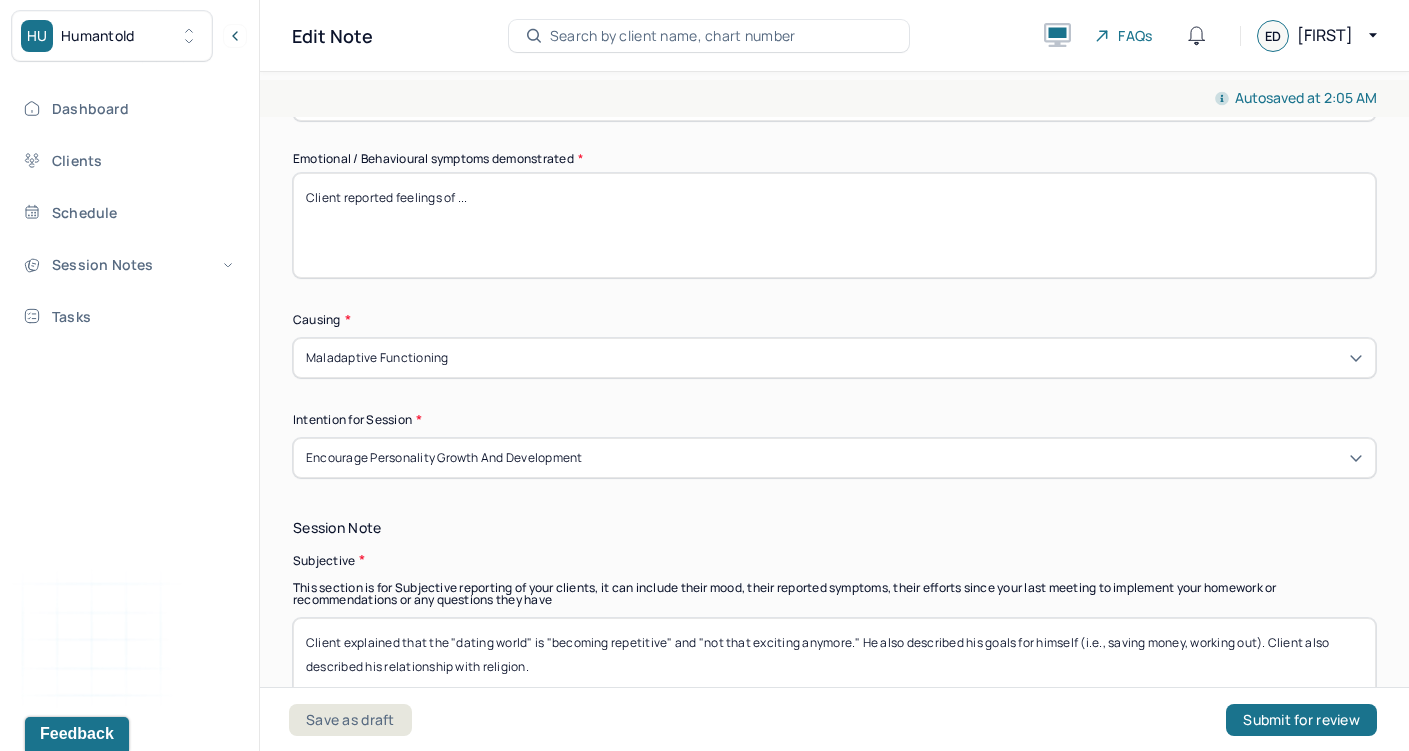 type on "Client reported feelings of ..." 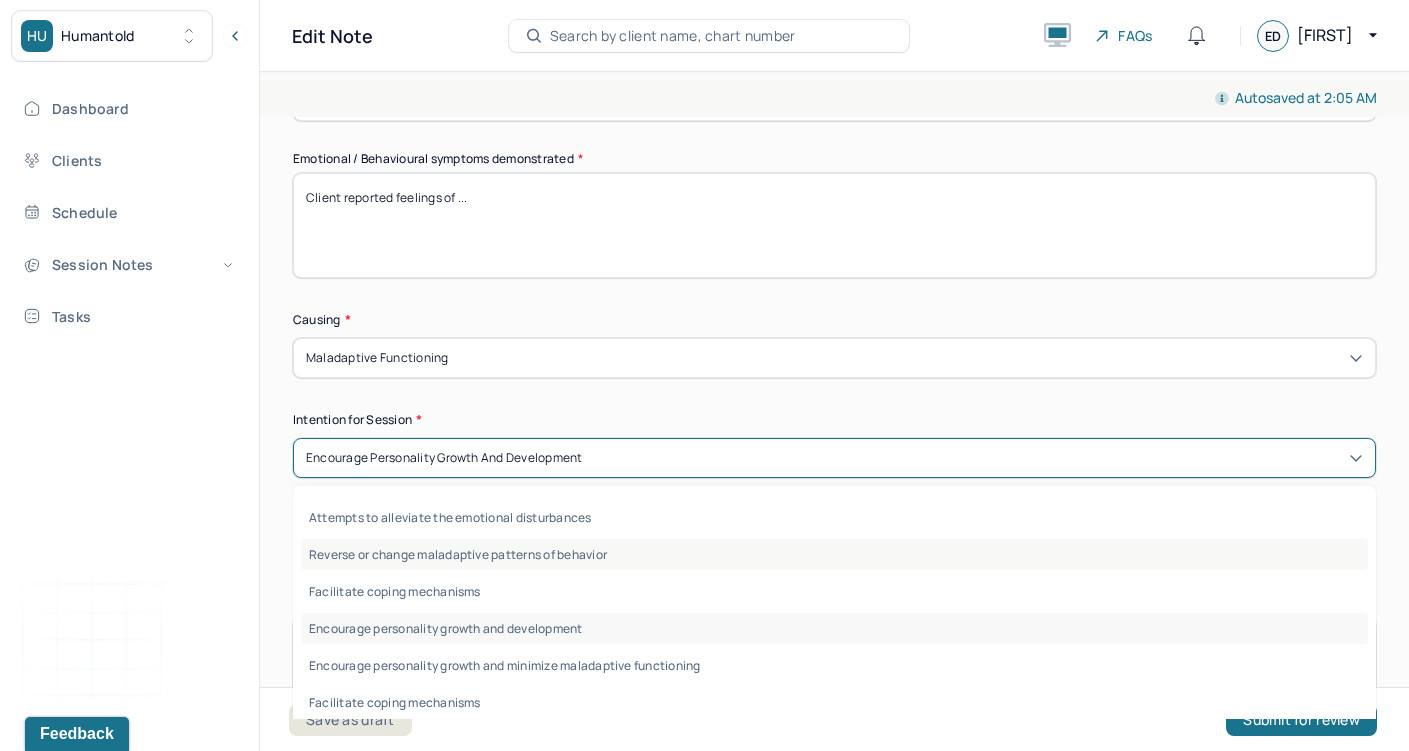 click on "Reverse or change maladaptive patterns of behavior" at bounding box center [834, 554] 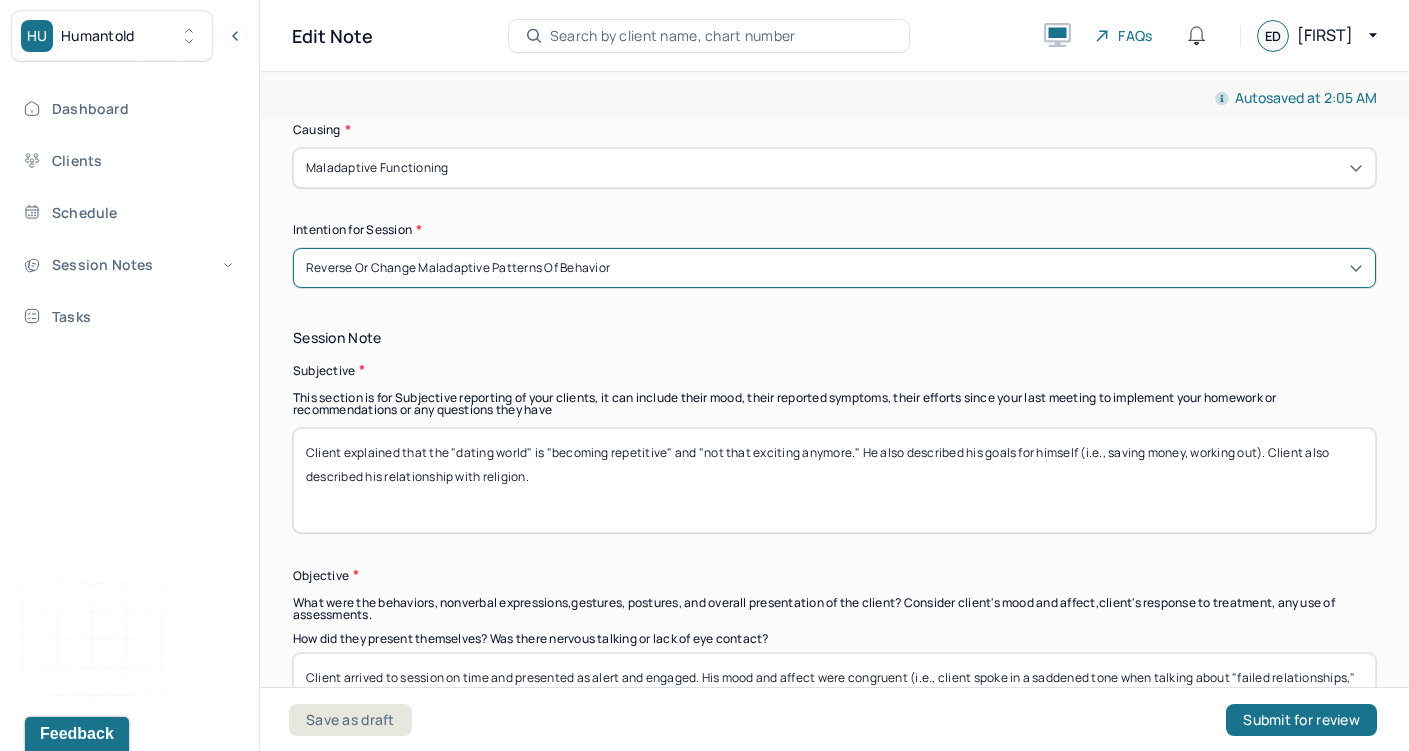 scroll, scrollTop: 945, scrollLeft: 0, axis: vertical 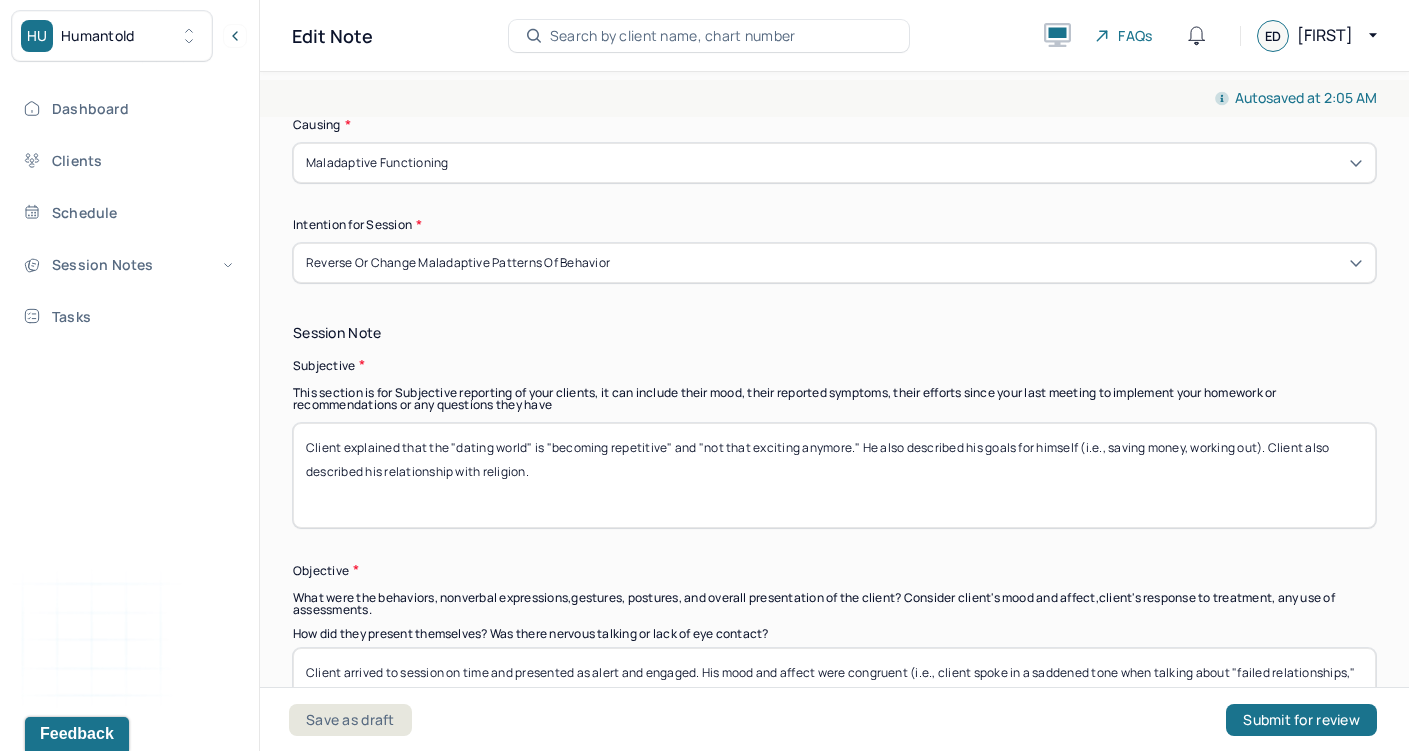 drag, startPoint x: 555, startPoint y: 472, endPoint x: 275, endPoint y: 435, distance: 282.43405 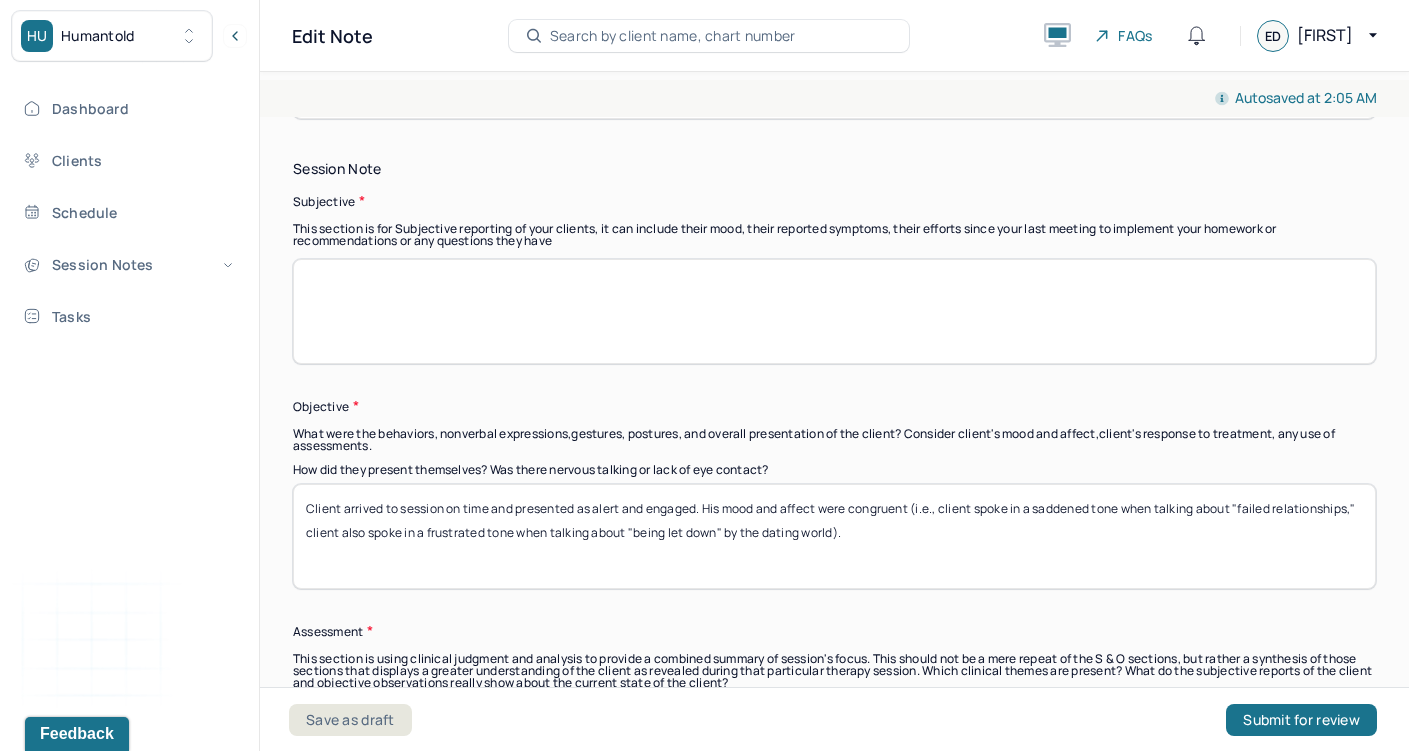scroll, scrollTop: 1164, scrollLeft: 0, axis: vertical 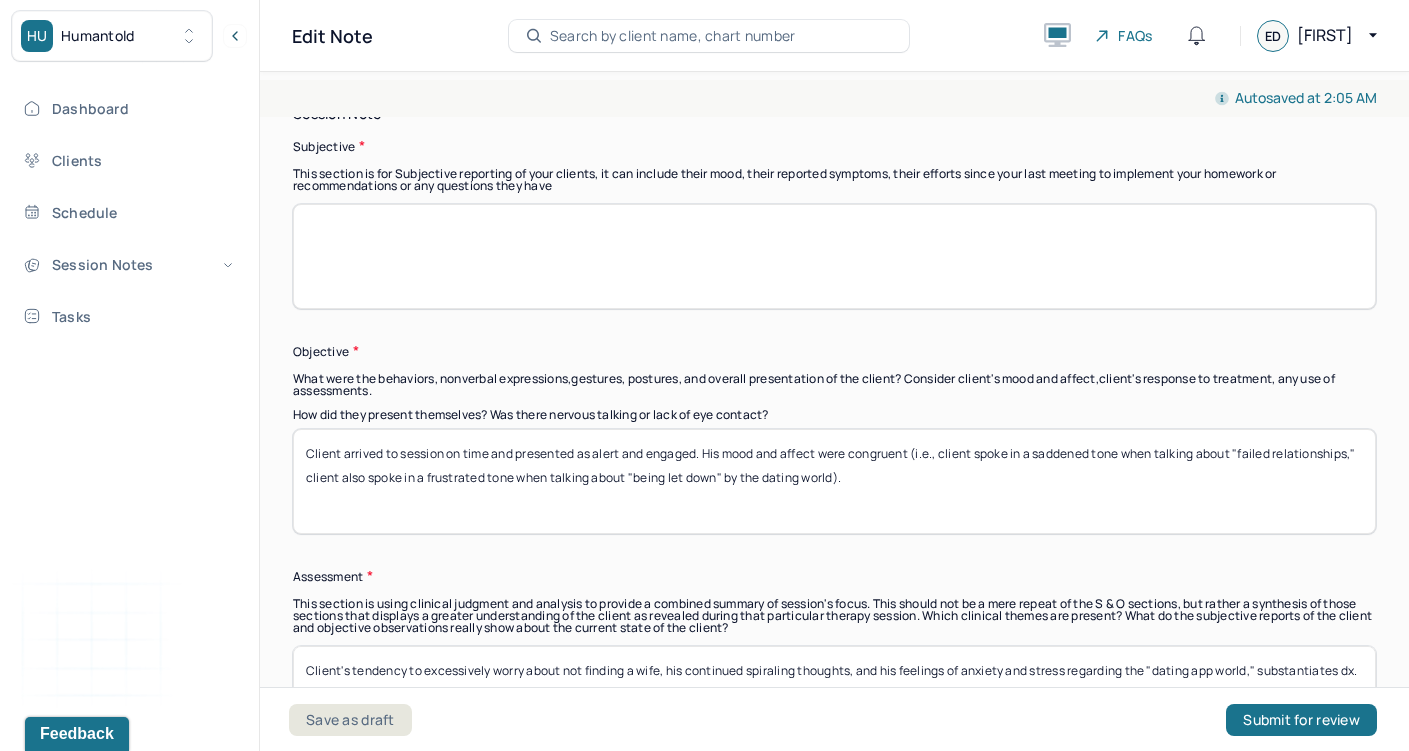 type 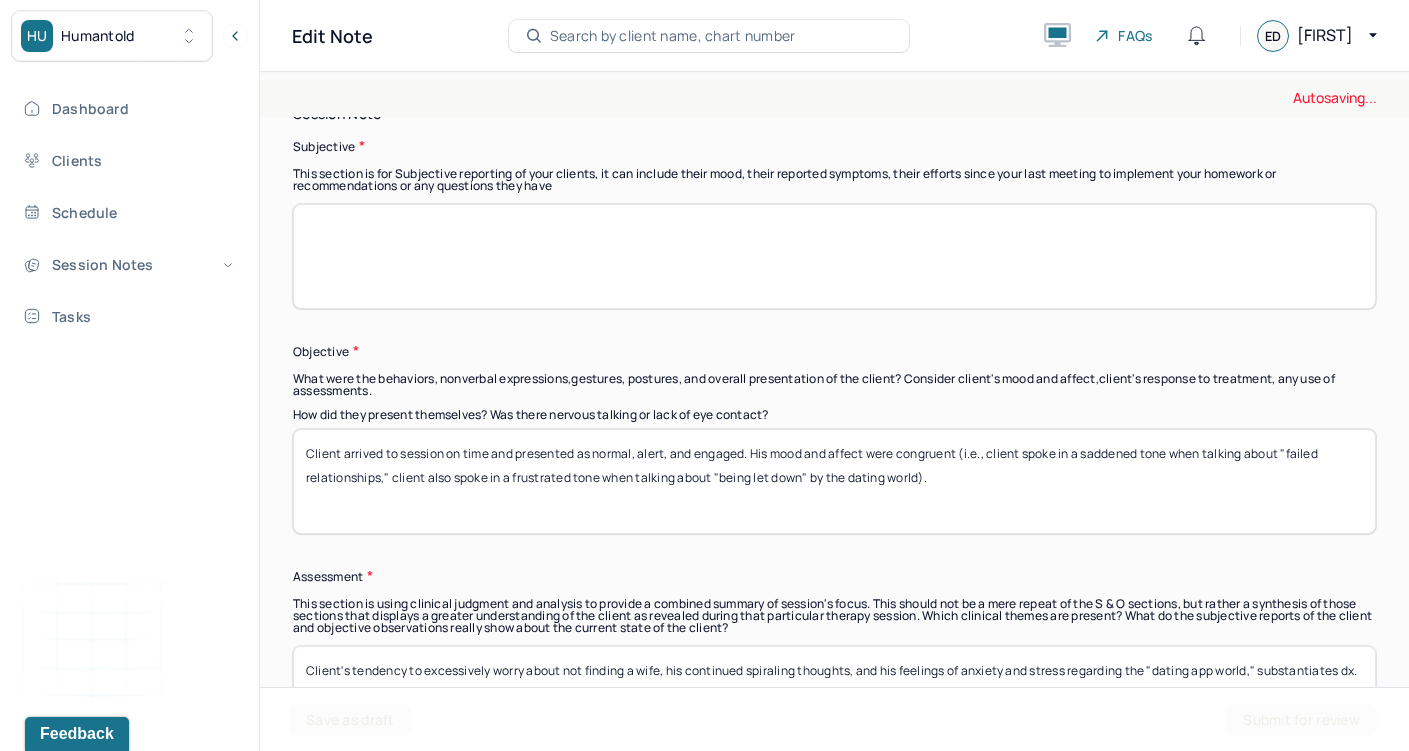 click on "Client arrived to session on time and presented as alert and engaged. His mood and affect were congruent (i.e., client spoke in a saddened tone when talking about "failed relationships," client also spoke in a frustrated tone when talking about "being let down" by the dating world)." at bounding box center (834, 481) 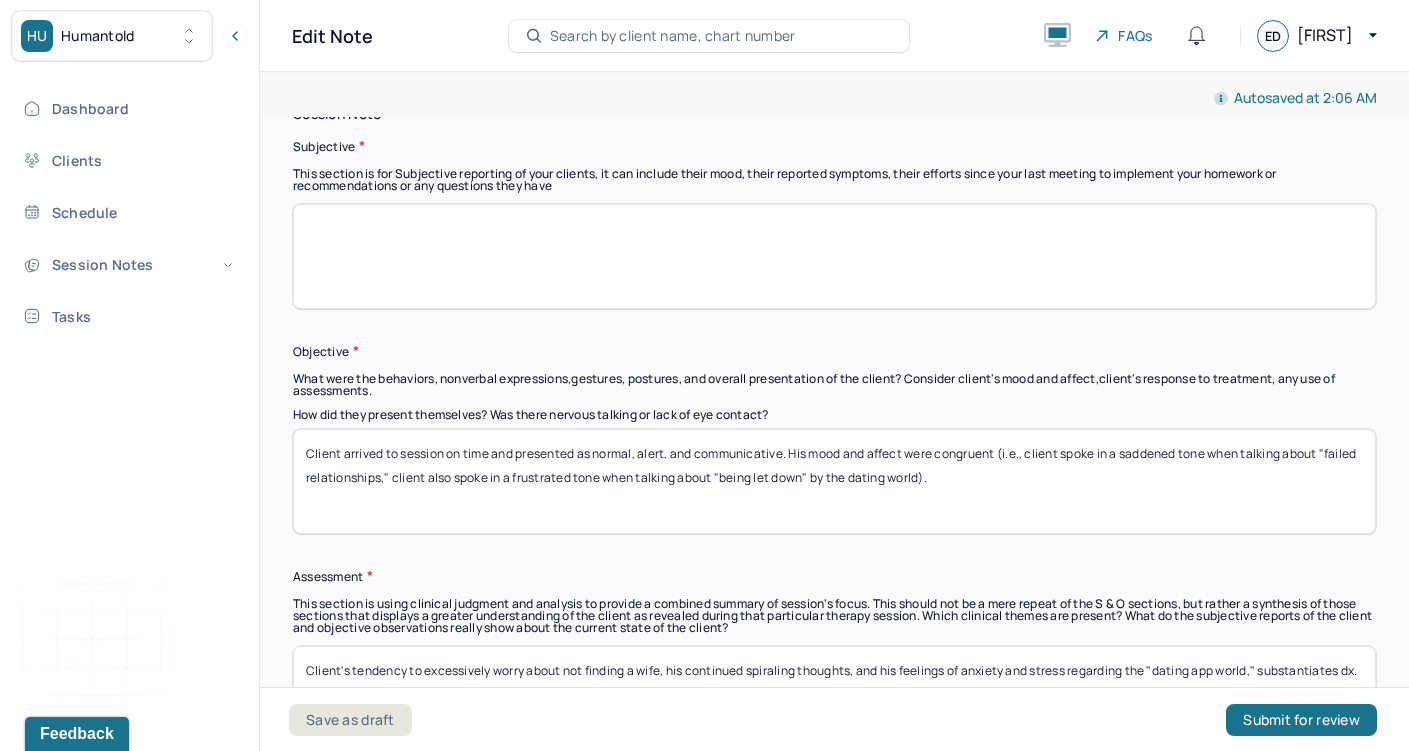 drag, startPoint x: 953, startPoint y: 473, endPoint x: 999, endPoint y: 458, distance: 48.38388 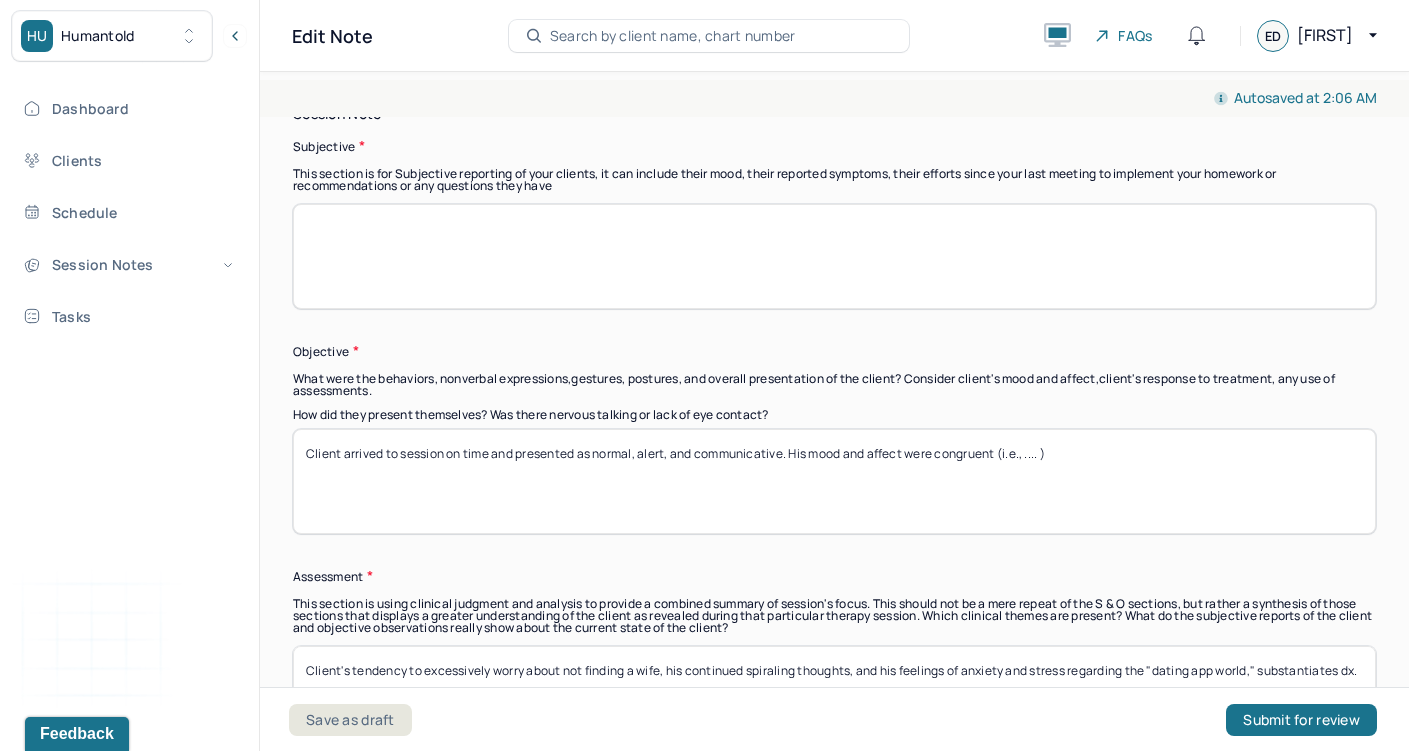 scroll, scrollTop: 16, scrollLeft: 0, axis: vertical 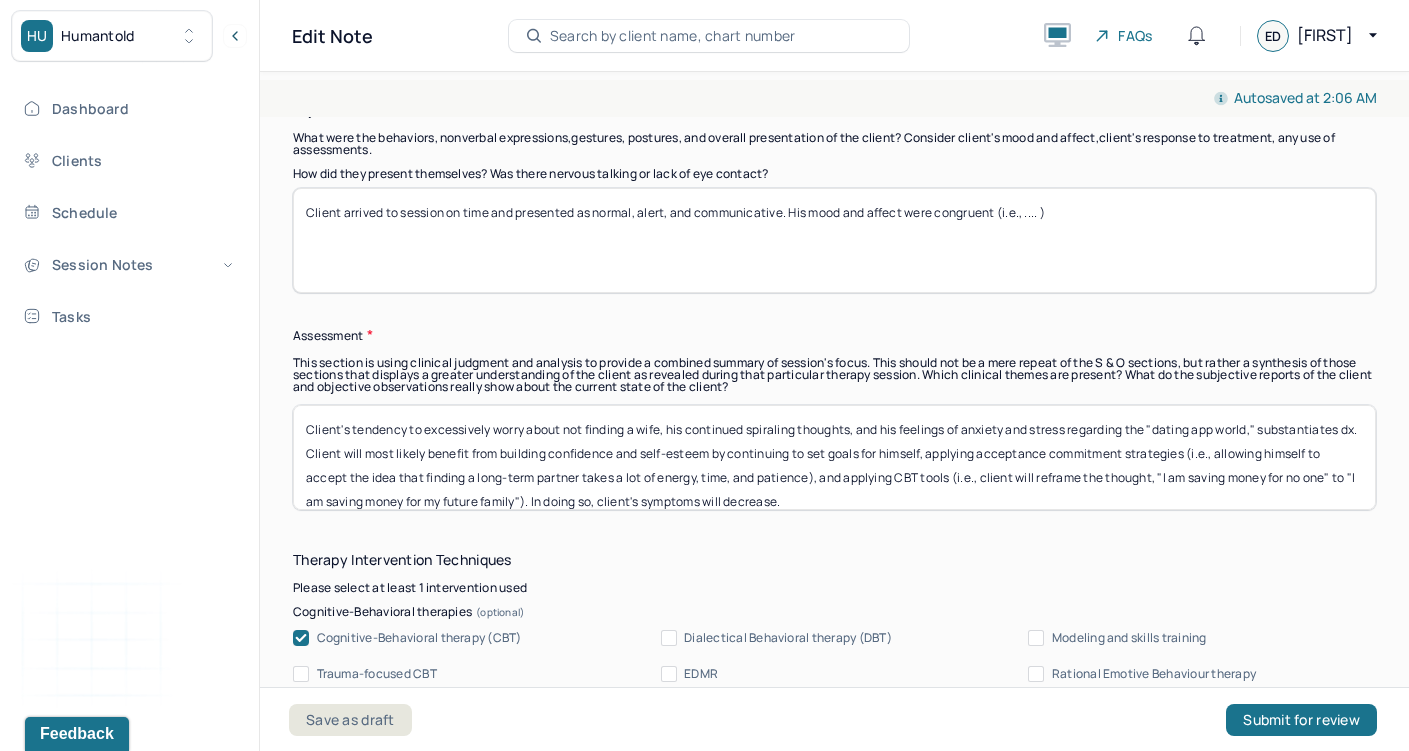 type on "Client arrived to session on time and presented as normal, alert, and communicative. His mood and affect were congruent (i.e., .... )" 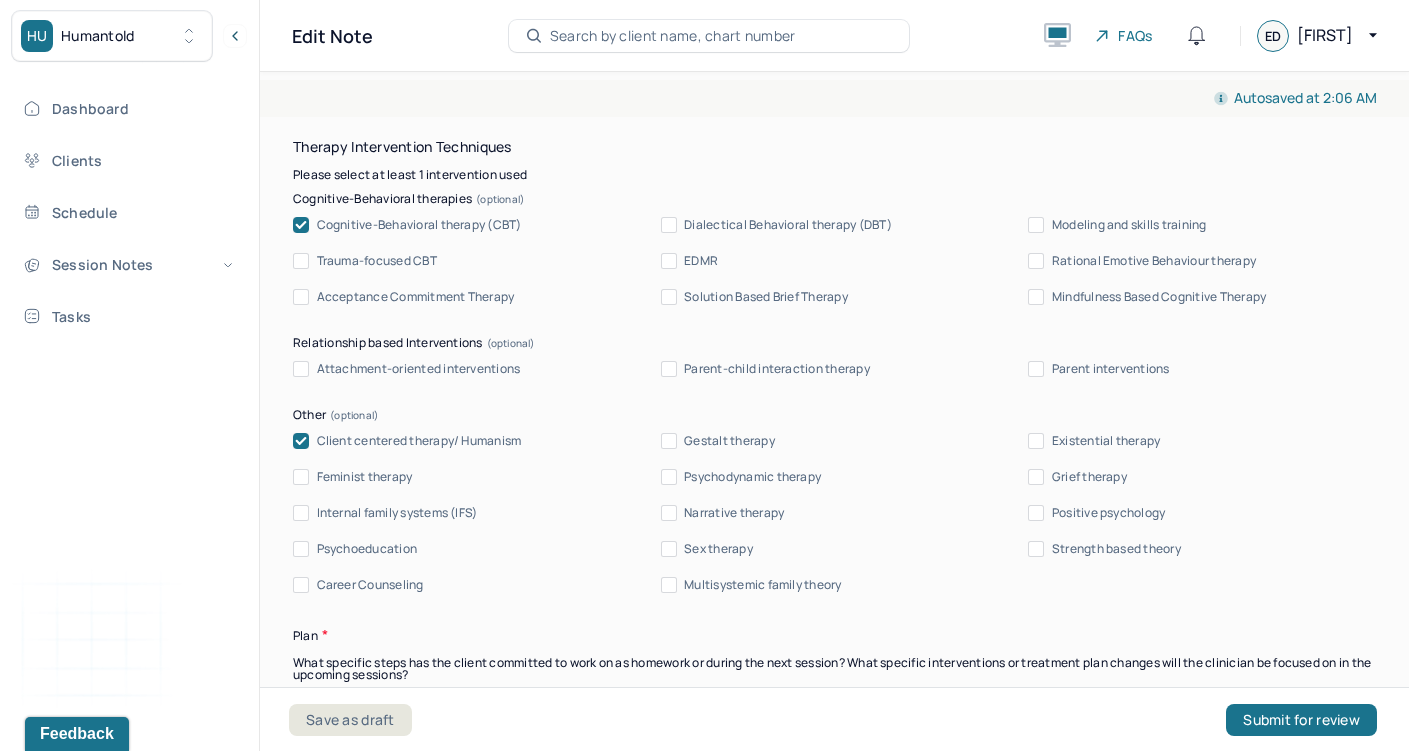 scroll, scrollTop: 1822, scrollLeft: 0, axis: vertical 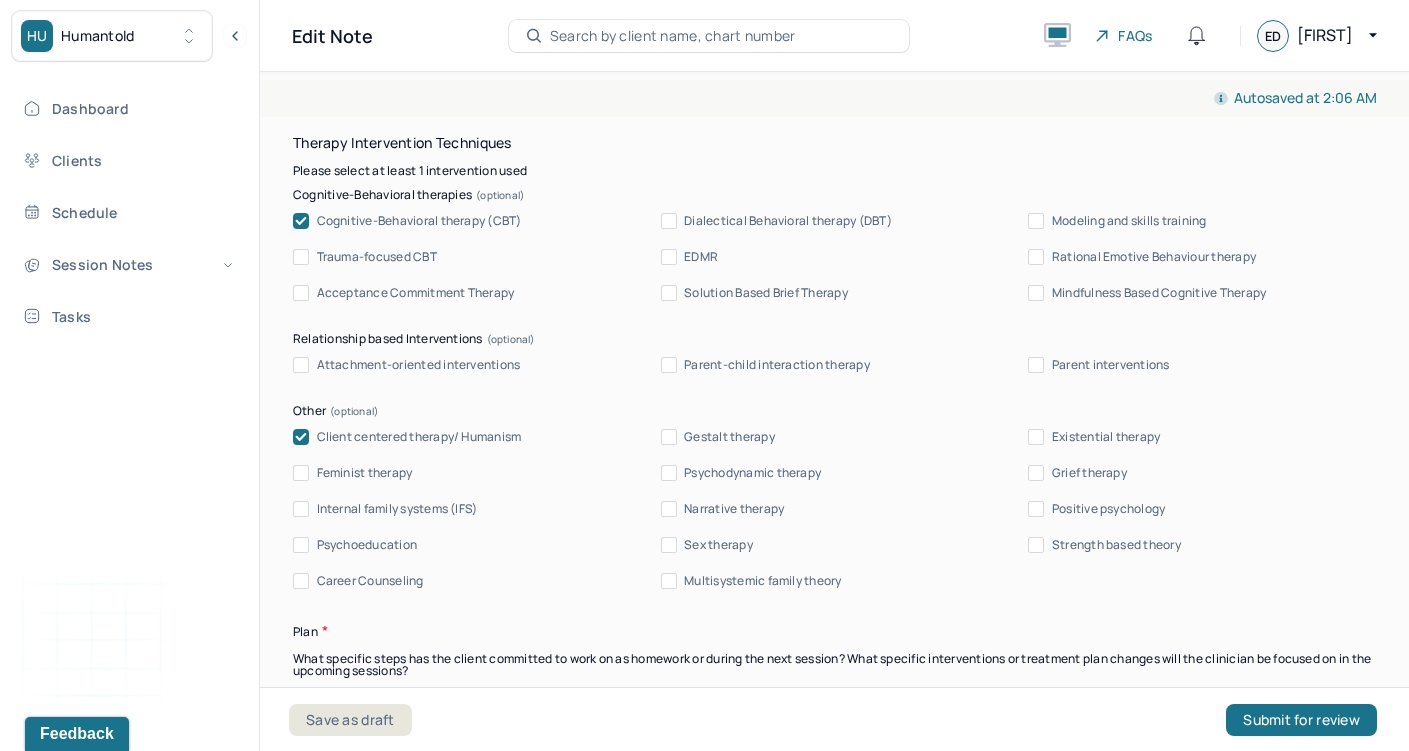 type 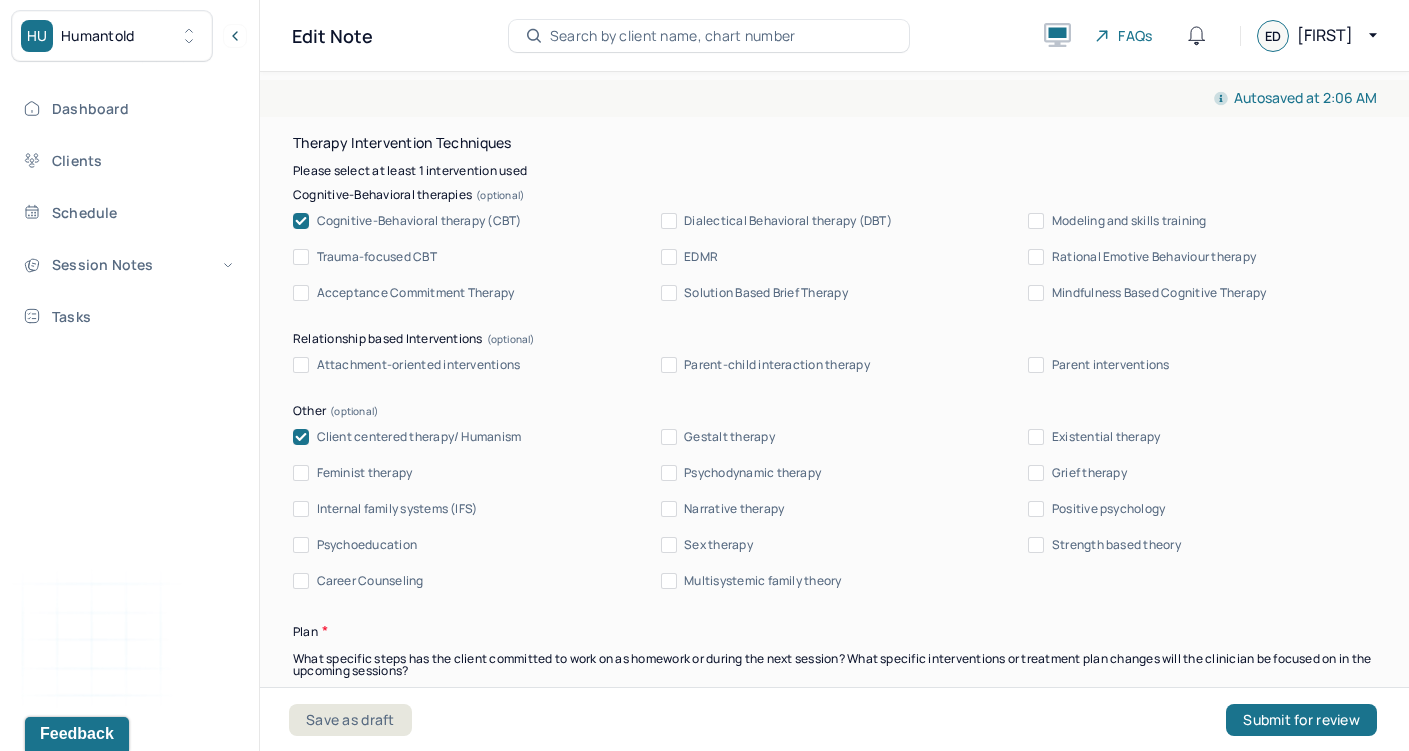 click on "Cognitive-Behavioral therapy (CBT)" at bounding box center [419, 221] 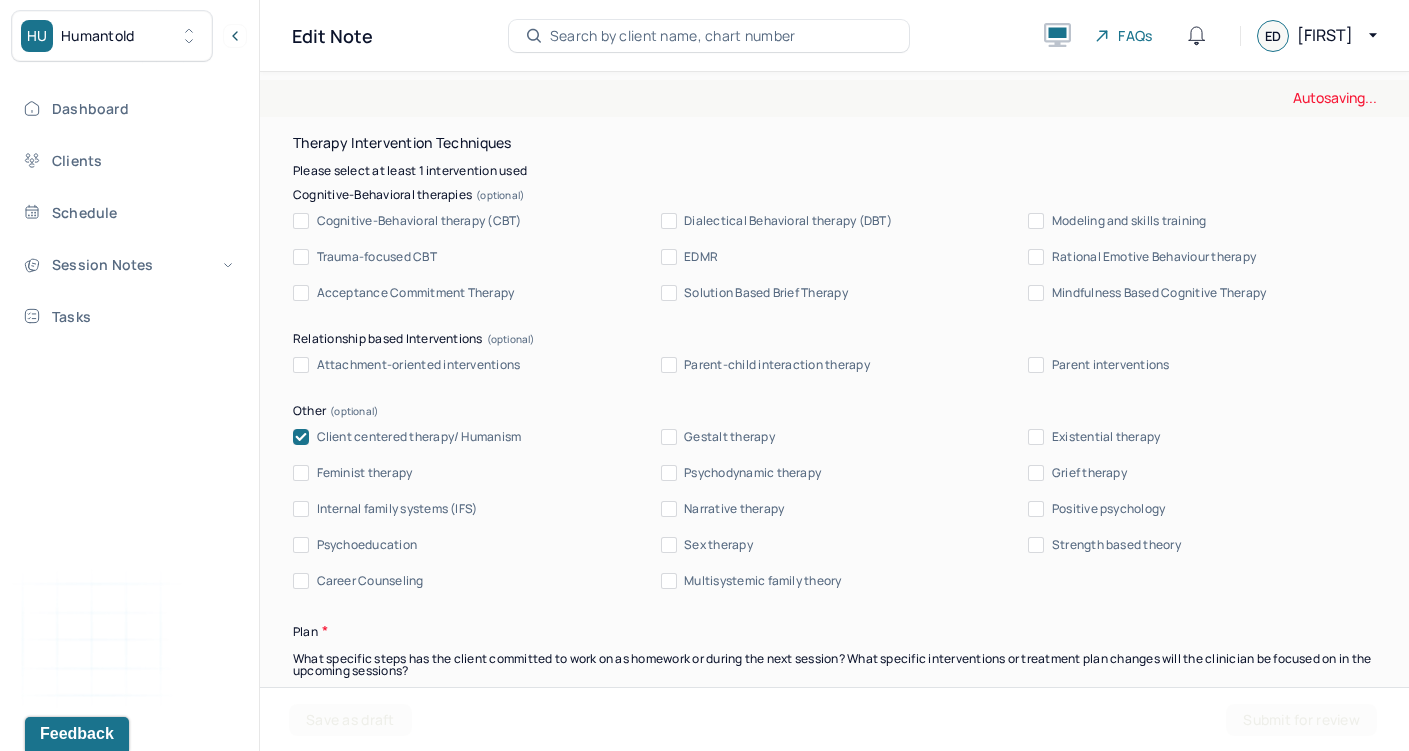 click on "Acceptance Commitment Therapy" at bounding box center (416, 293) 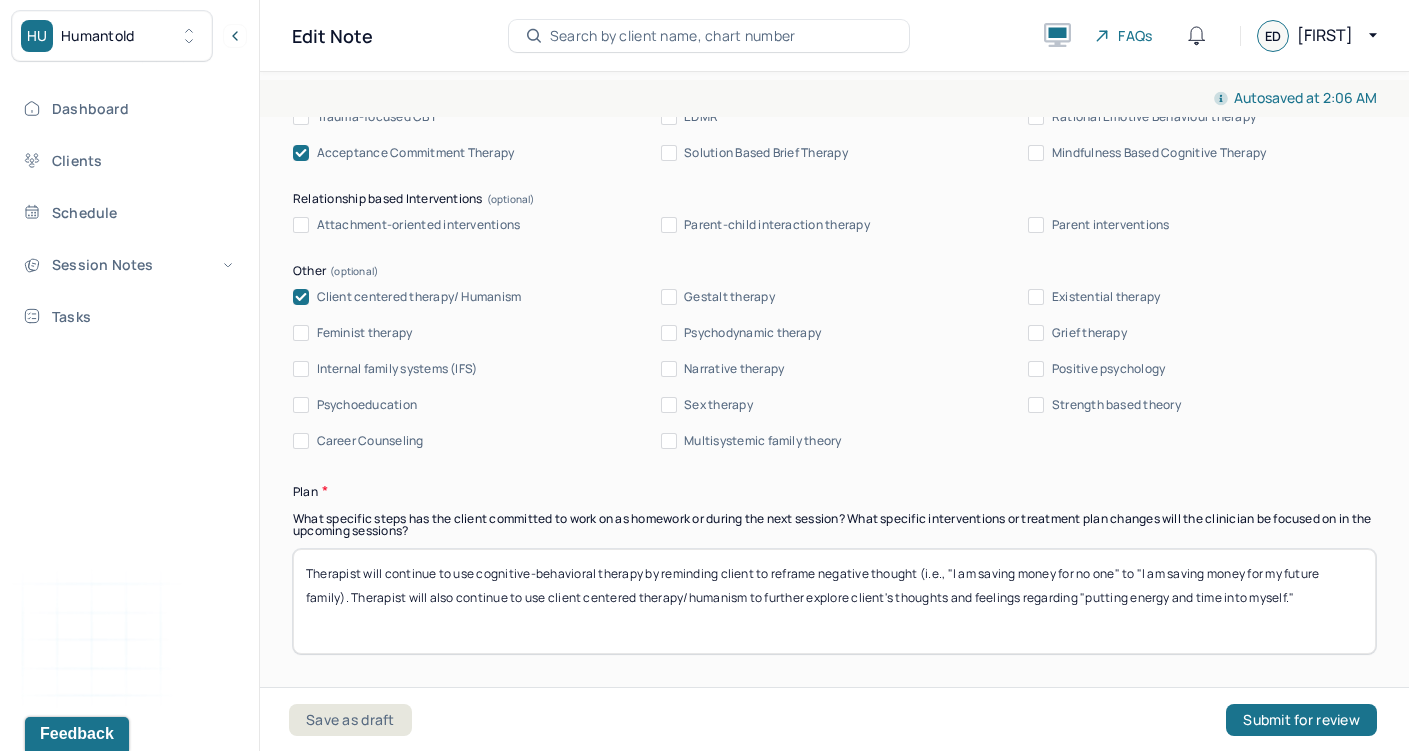 scroll, scrollTop: 1963, scrollLeft: 0, axis: vertical 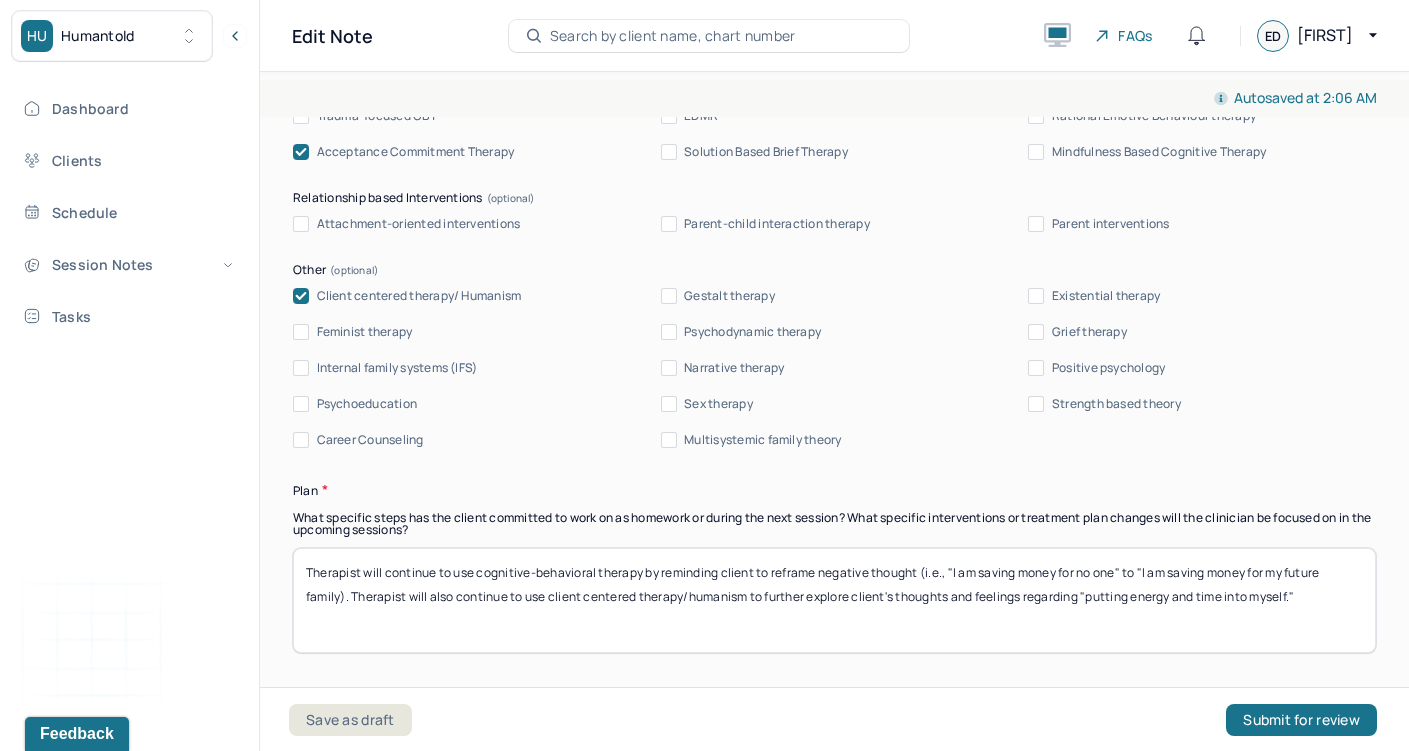 drag, startPoint x: 1318, startPoint y: 617, endPoint x: 487, endPoint y: 570, distance: 832.32806 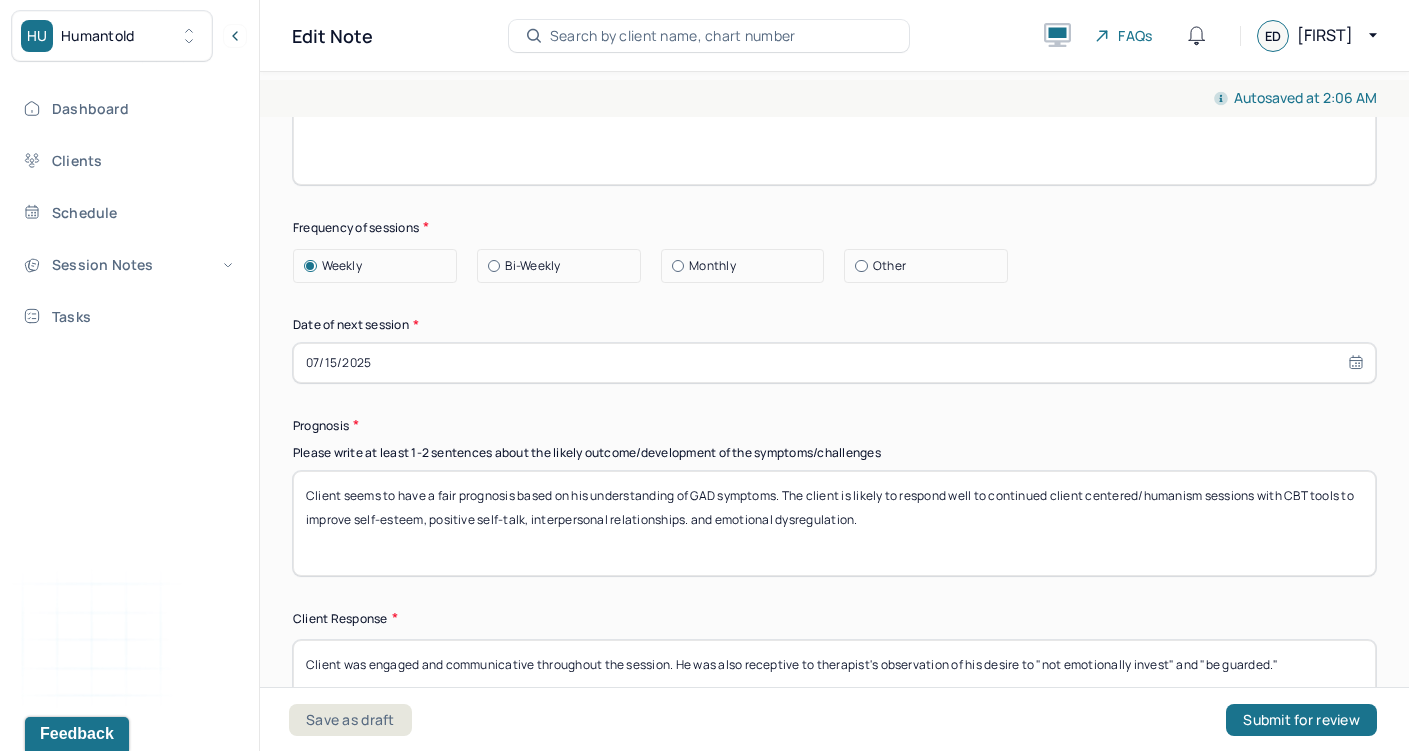 scroll, scrollTop: 2434, scrollLeft: 0, axis: vertical 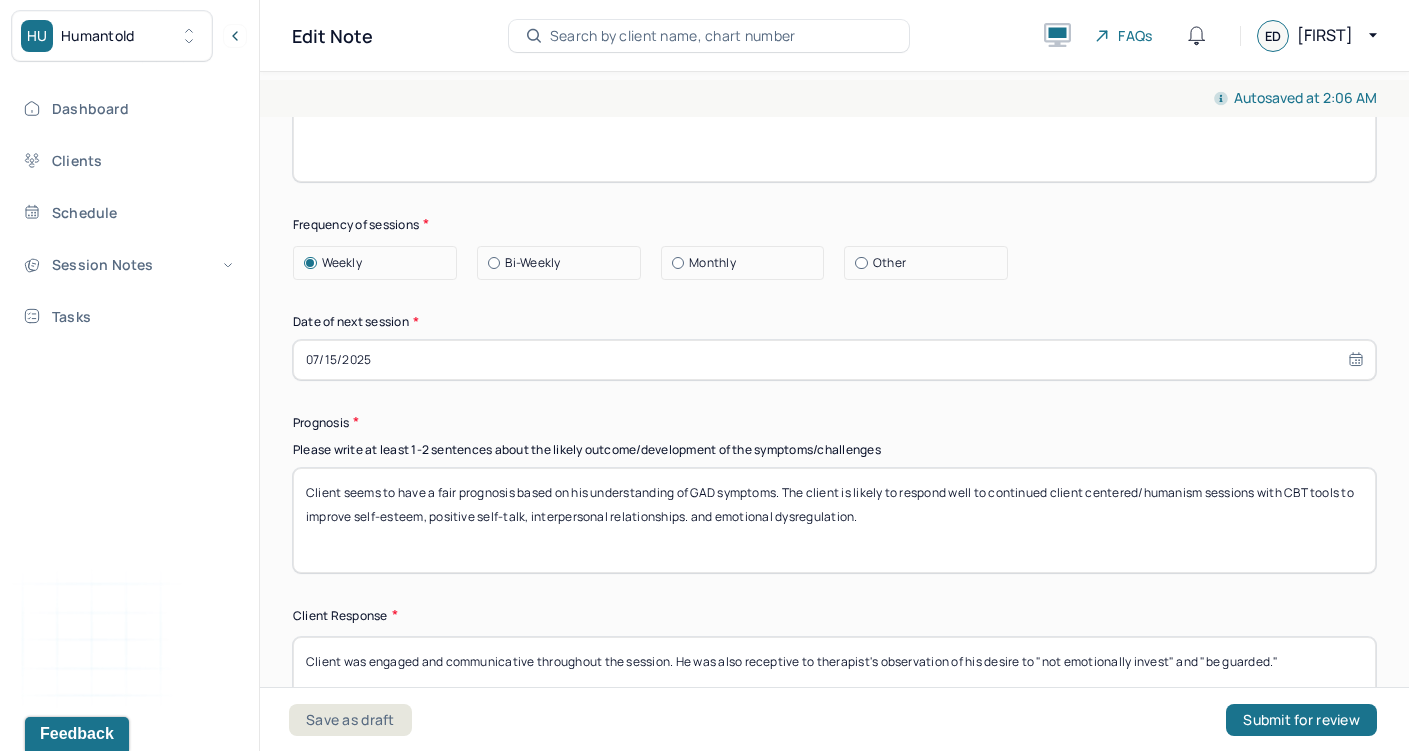 type on "Therapist will continue to use acceptance commitment therapy by... Therapist will continue to use cleint centered therapy/humanism by..." 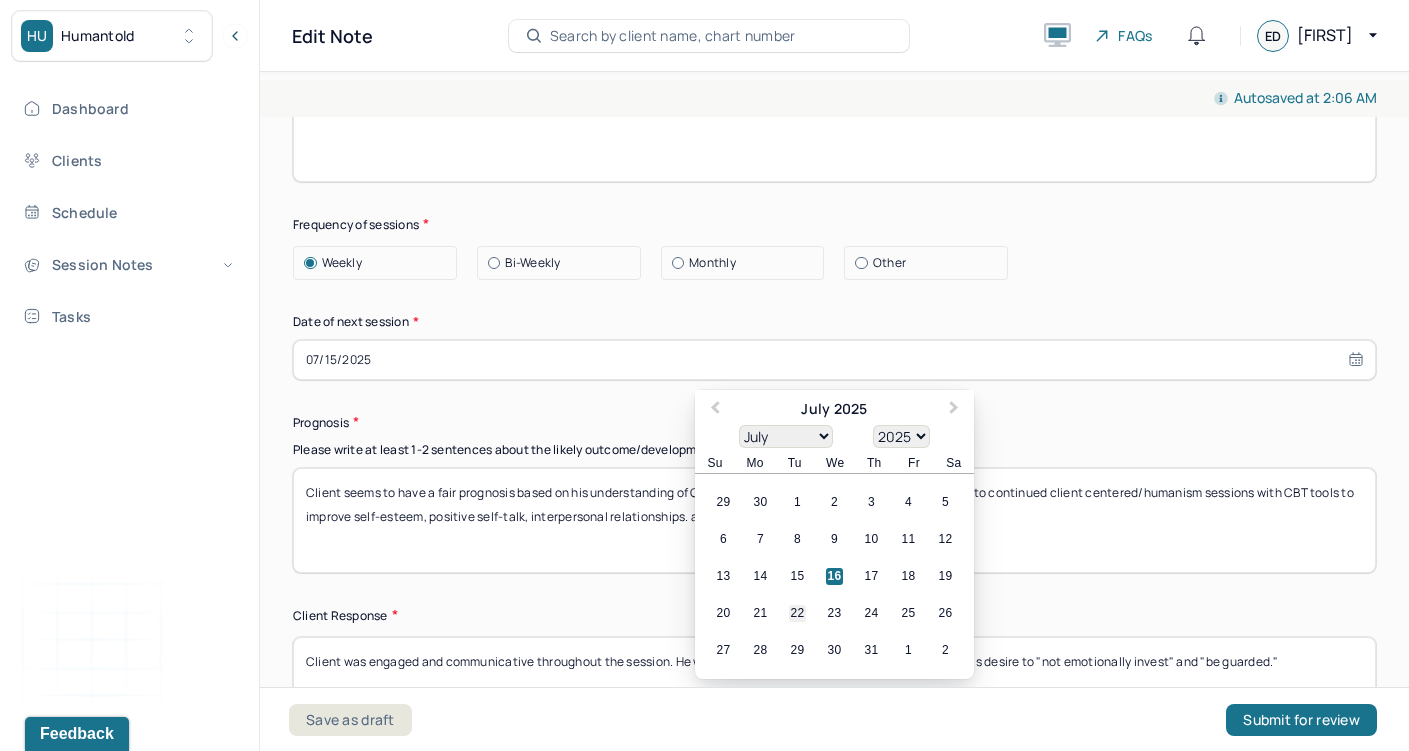click on "22" at bounding box center (797, 613) 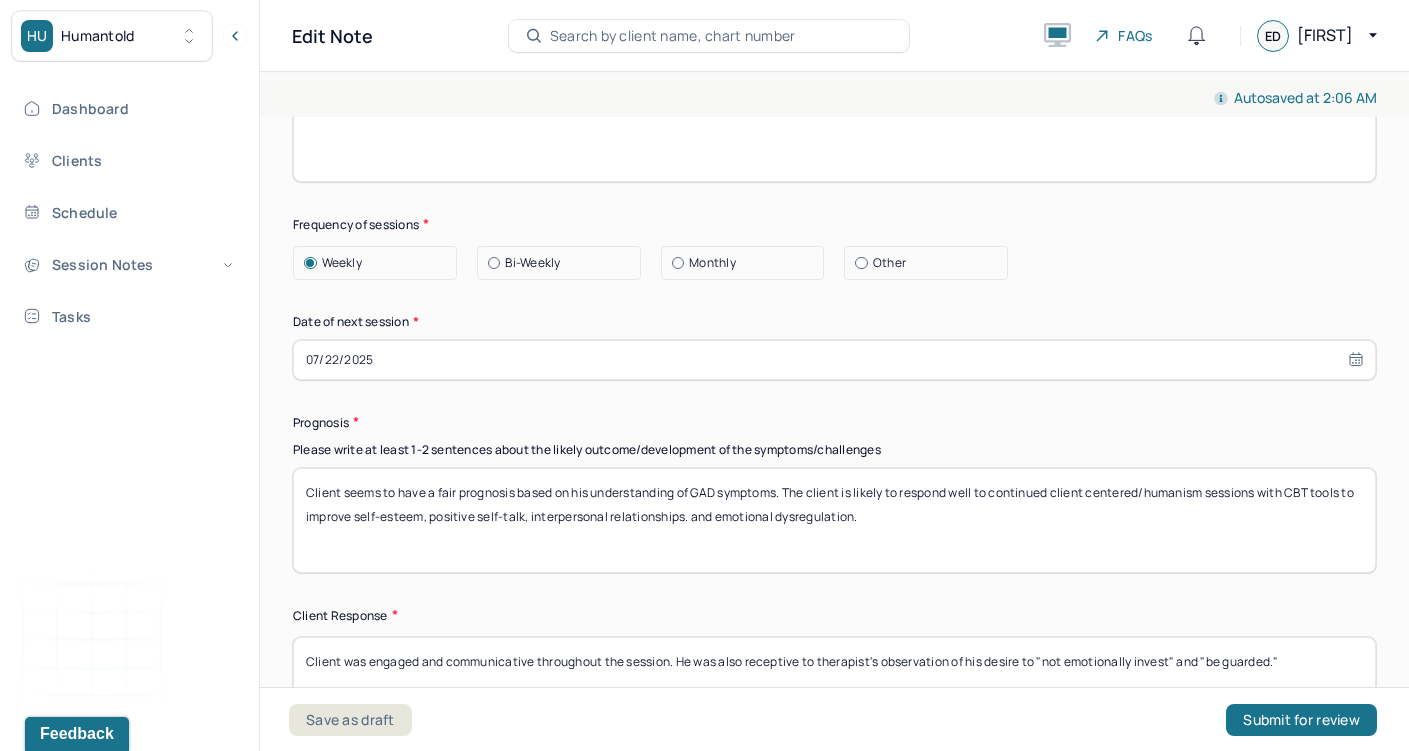 scroll, scrollTop: 2465, scrollLeft: 0, axis: vertical 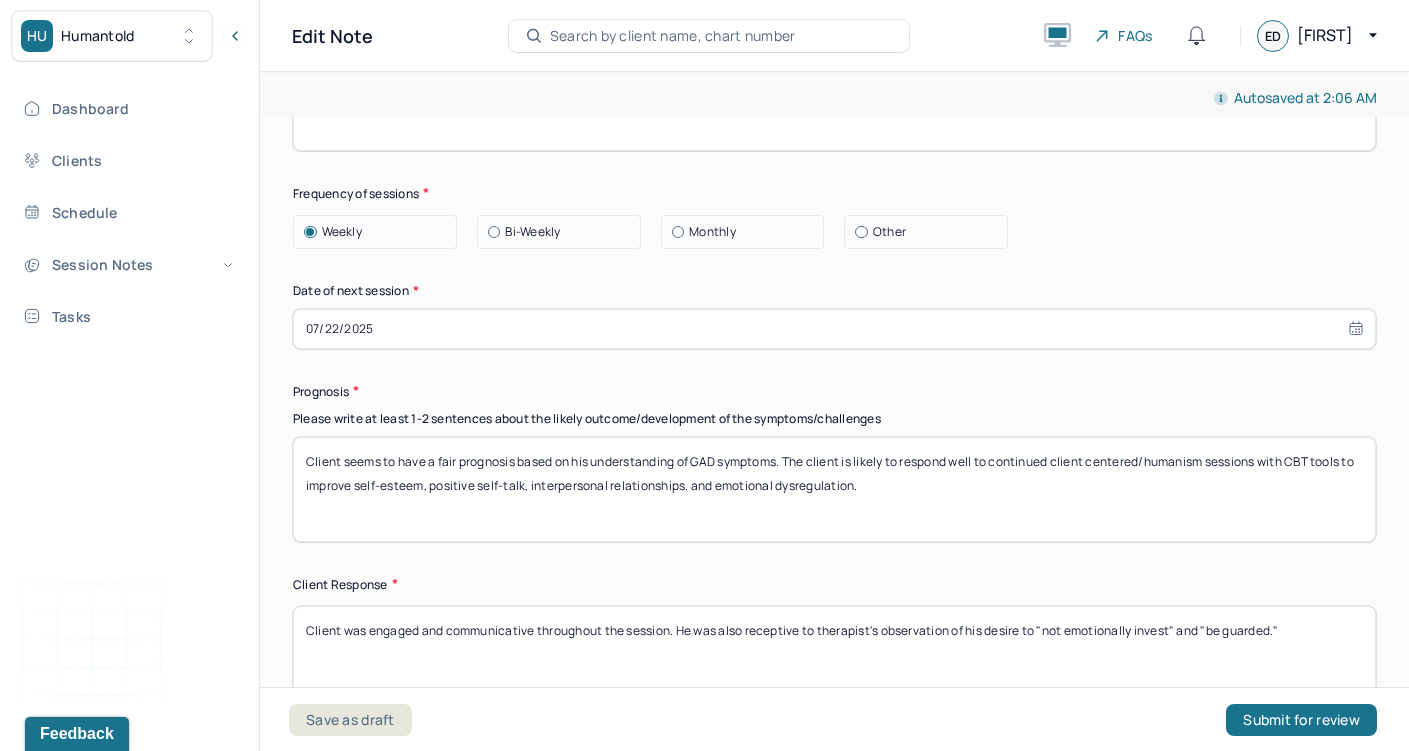click on "Client seems to have a fair prognosis based on his understanding of GAD symptoms. The client is likely to respond well to continued client centered/humanism sessions with CBT tools to improve self-esteem, positive self-talk, interpersonal relationships. and emotional dysregulation." at bounding box center (834, 489) 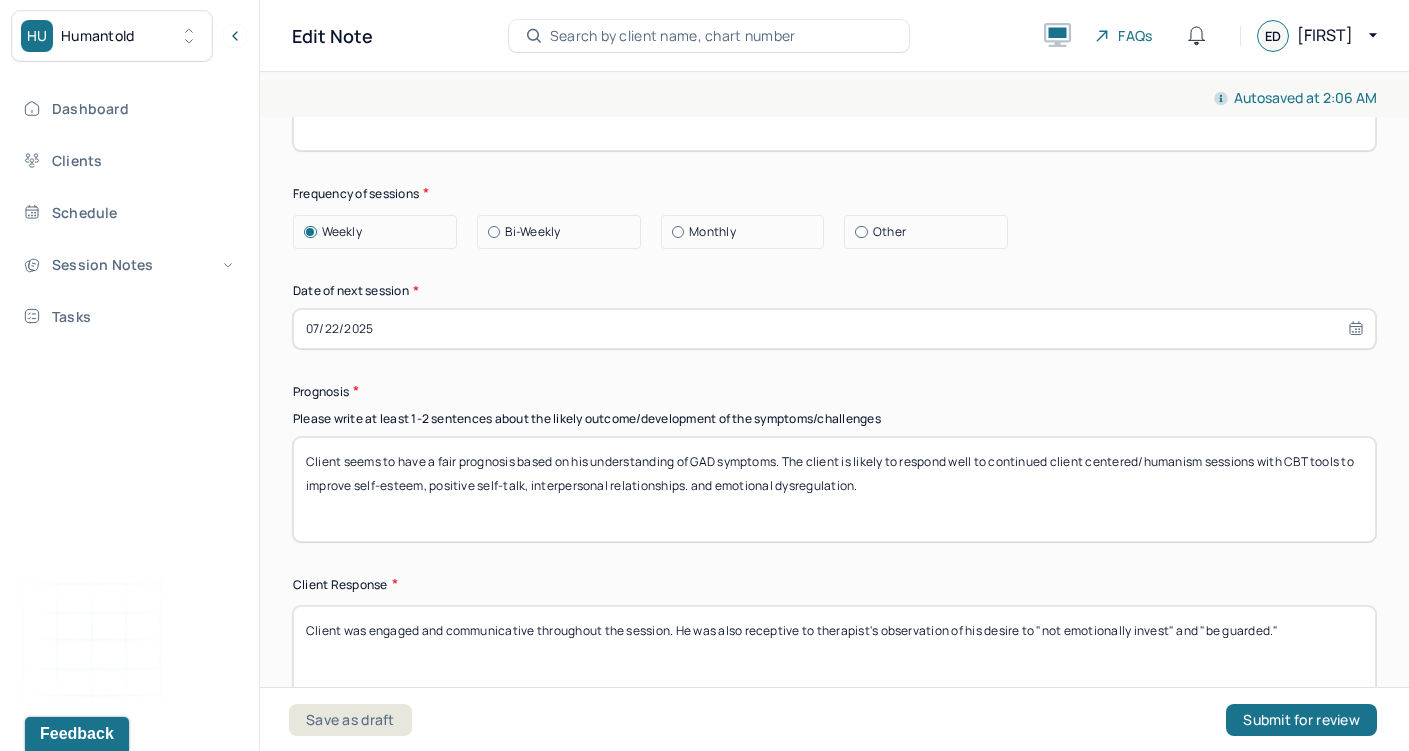 drag, startPoint x: 1135, startPoint y: 481, endPoint x: 1290, endPoint y: 462, distance: 156.16017 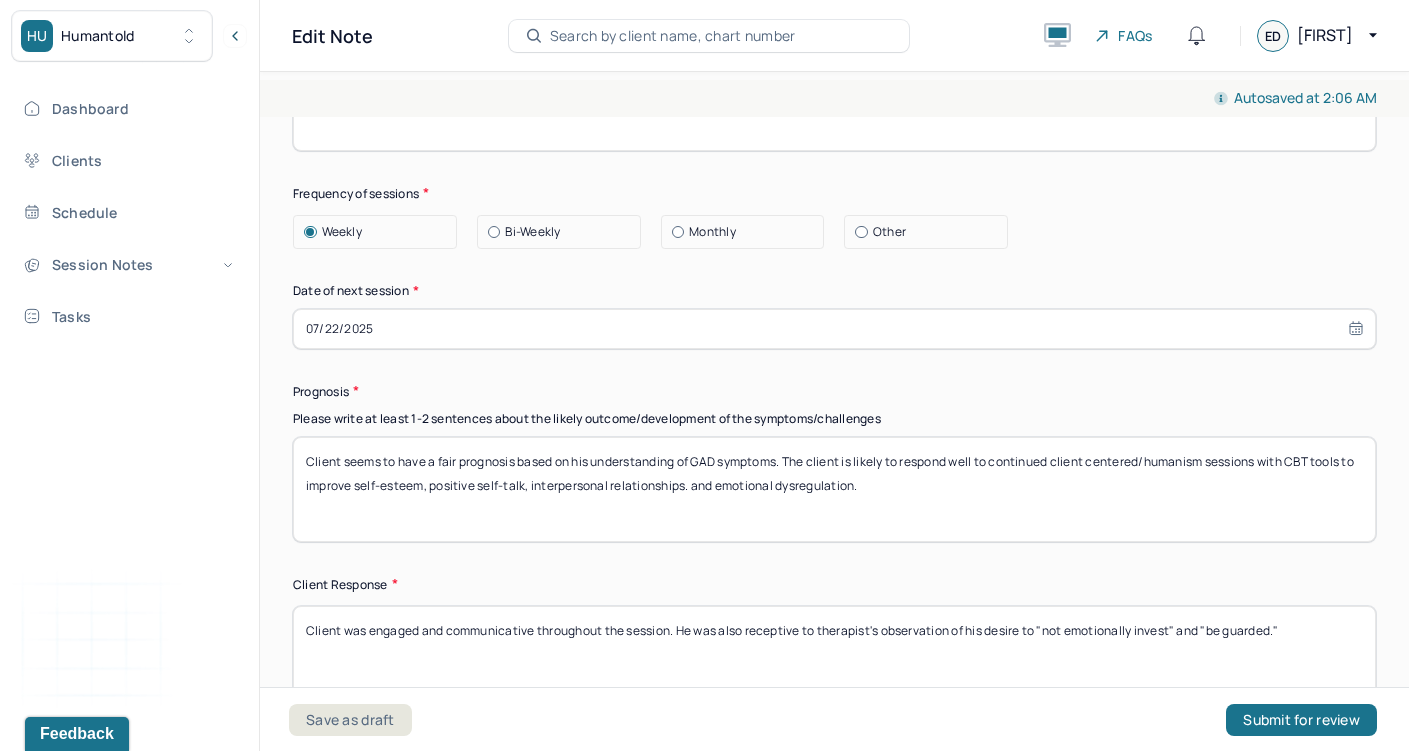 click on "Client seems to have a fair prognosis based on his understanding of GAD symptoms. The client is likely to respond well to continued client centered/humanism sessions with CBT tools to improve self-esteem, positive self-talk, interpersonal relationships. and emotional dysregulation." at bounding box center (834, 489) 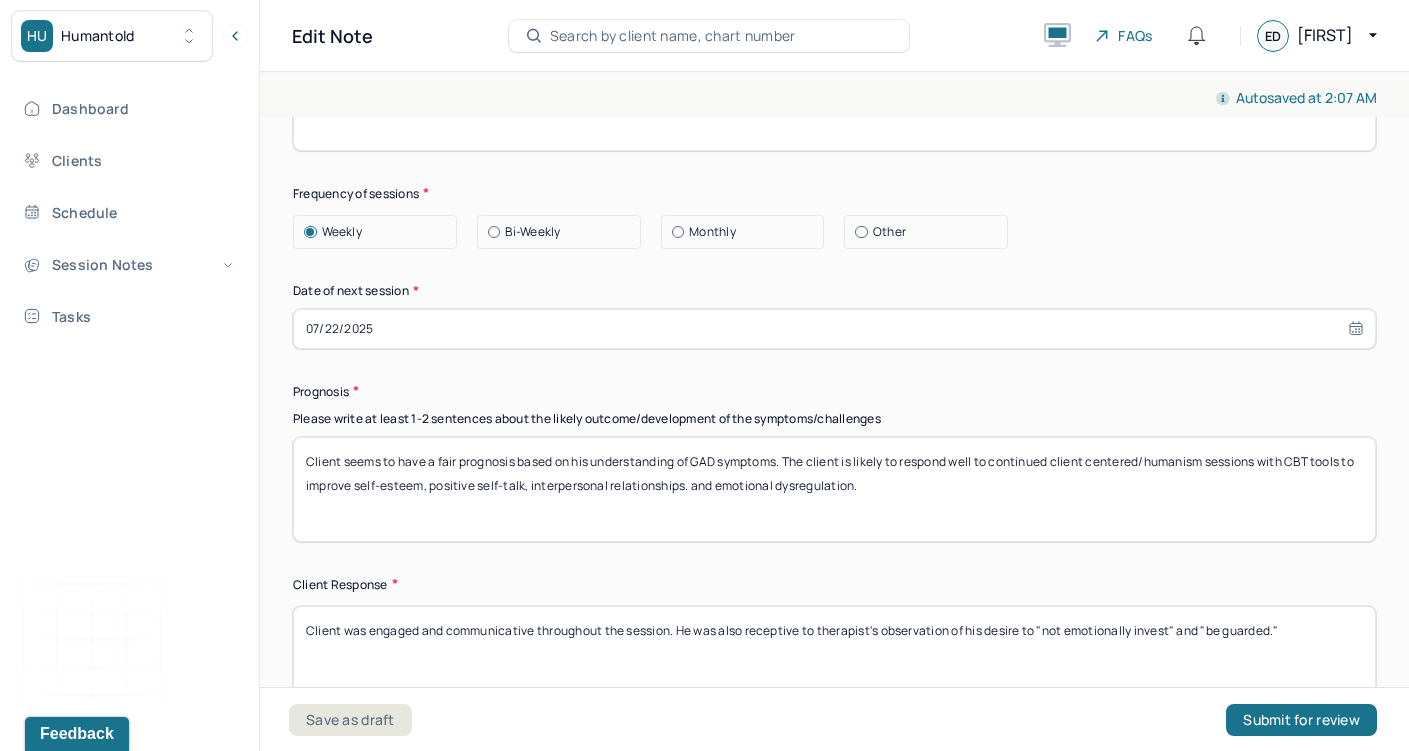 click on "Client seems to have a fair prognosis based on his understanding of GAD symptoms. The client is likely to respond well to continued client centered/humanism sessions with CBT tools to improve self-esteem, positive self-talk, interpersonal relationships. and emotional dysregulation." at bounding box center [834, 489] 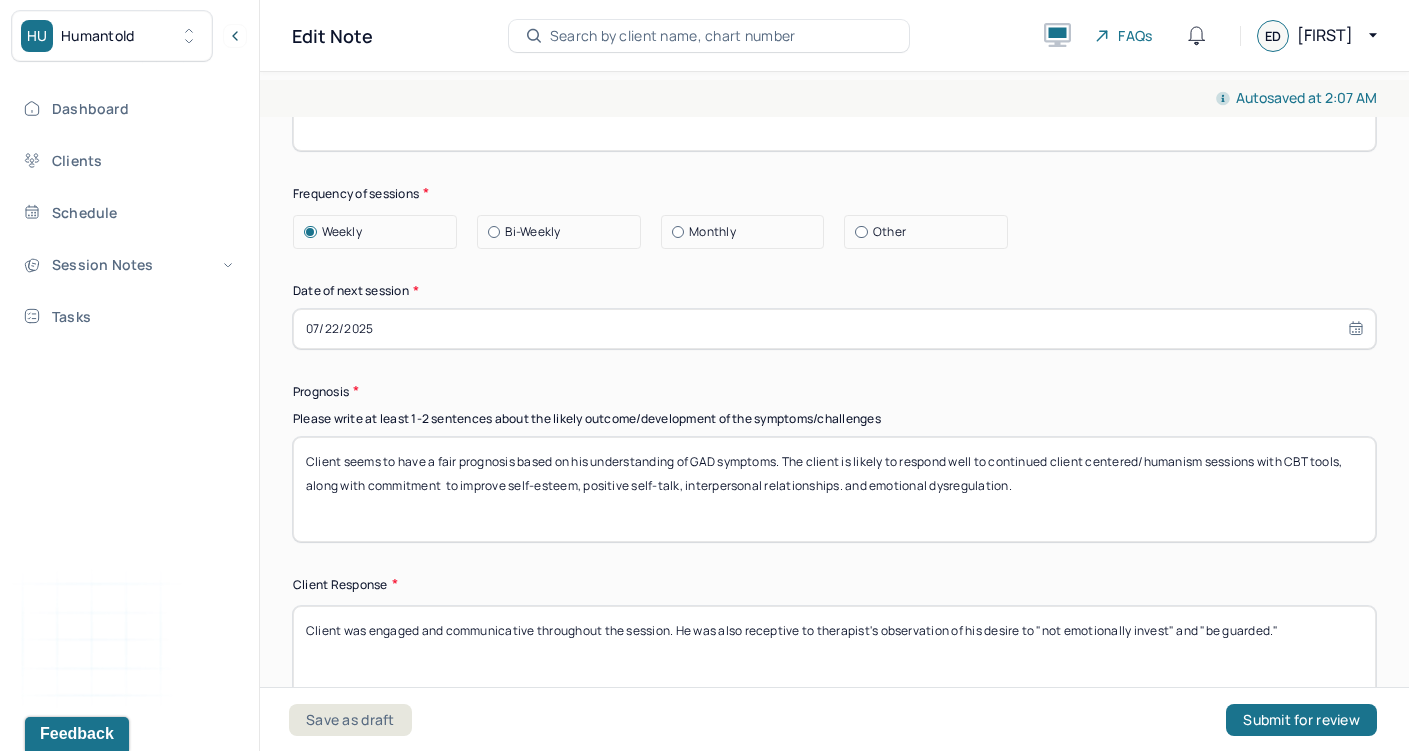 click on "Client seems to have a fair prognosis based on his understanding of GAD symptoms. The client is likely to respond well to continued client centered/humanism sessions with CBT tools, along with commitment  to improve self-esteem, positive self-talk, interpersonal relationships. and emotional dysregulation." at bounding box center (834, 489) 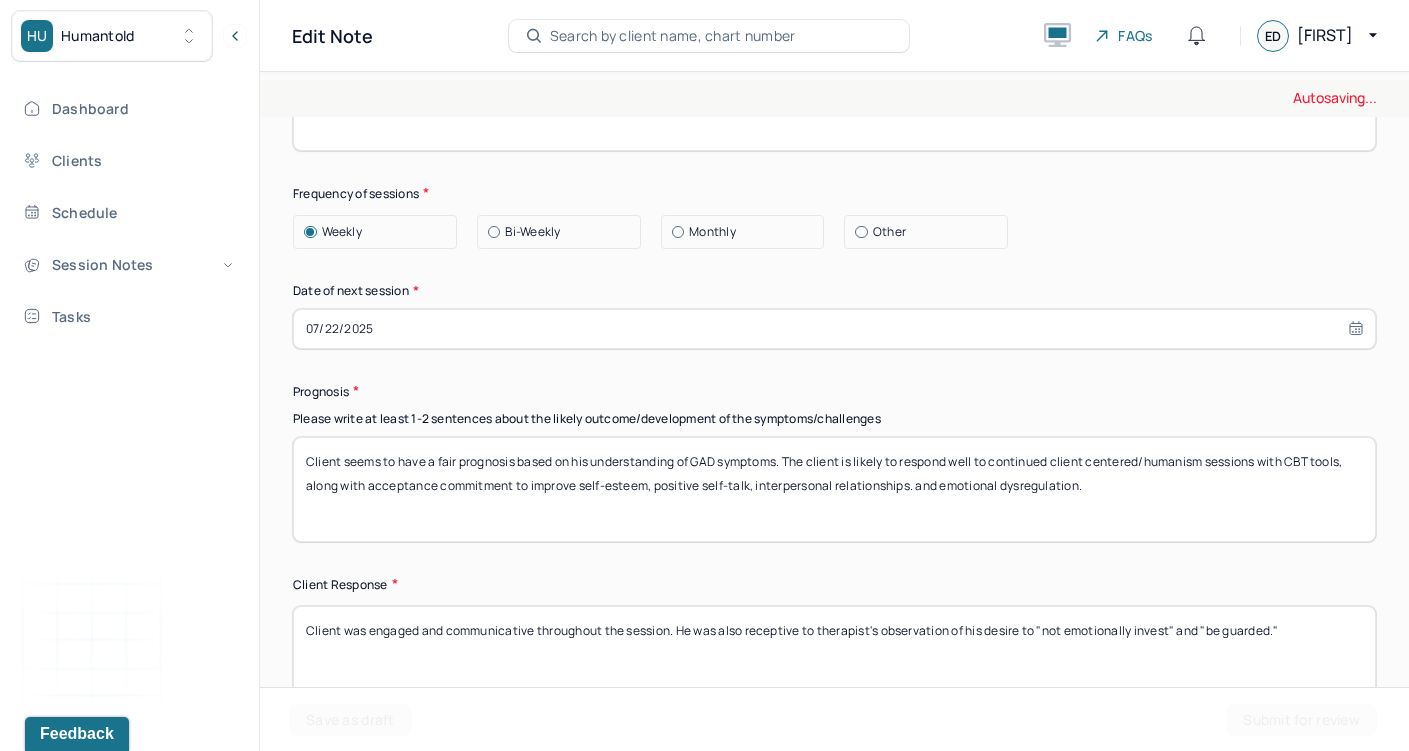 click on "Client seems to have a fair prognosis based on his understanding of GAD symptoms. The client is likely to respond well to continued client centered/humanism sessions with CBT tools, along with commitment  to improve self-esteem, positive self-talk, interpersonal relationships. and emotional dysregulation." at bounding box center [834, 489] 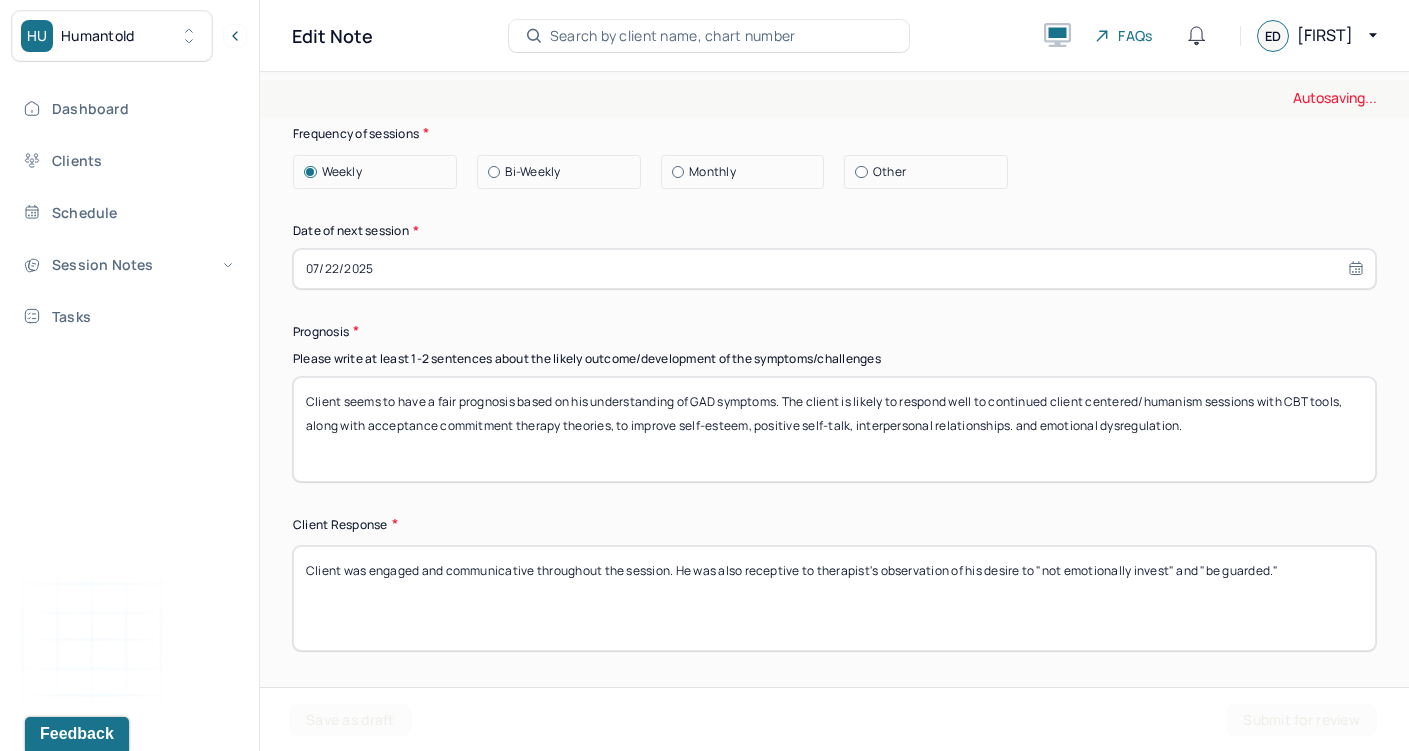 scroll, scrollTop: 2598, scrollLeft: 0, axis: vertical 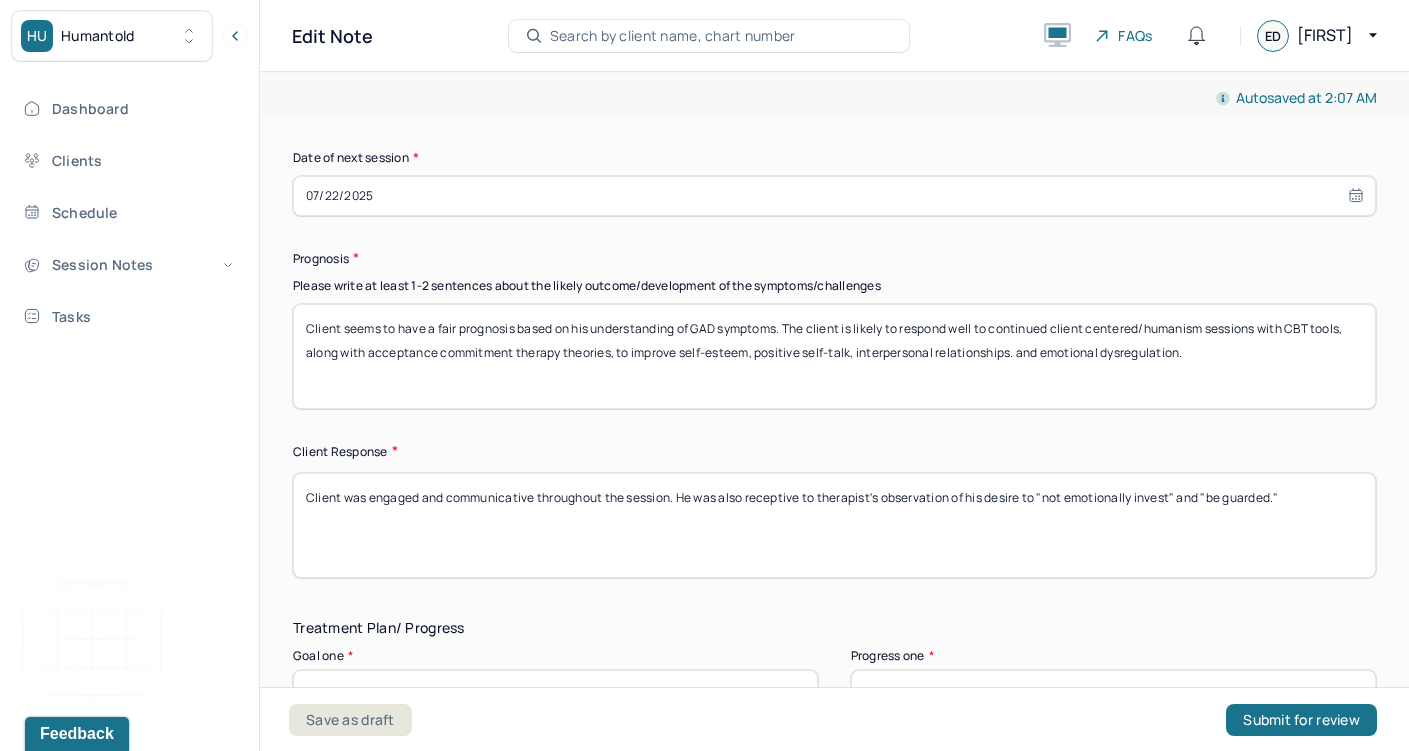 type on "Client seems to have a fair prognosis based on his understanding of GAD symptoms. The client is likely to respond well to continued client centered/humanism sessions with CBT tools, along with acceptance commitment therapy theories, to improve self-esteem, positive self-talk, interpersonal relationships. and emotional dysregulation." 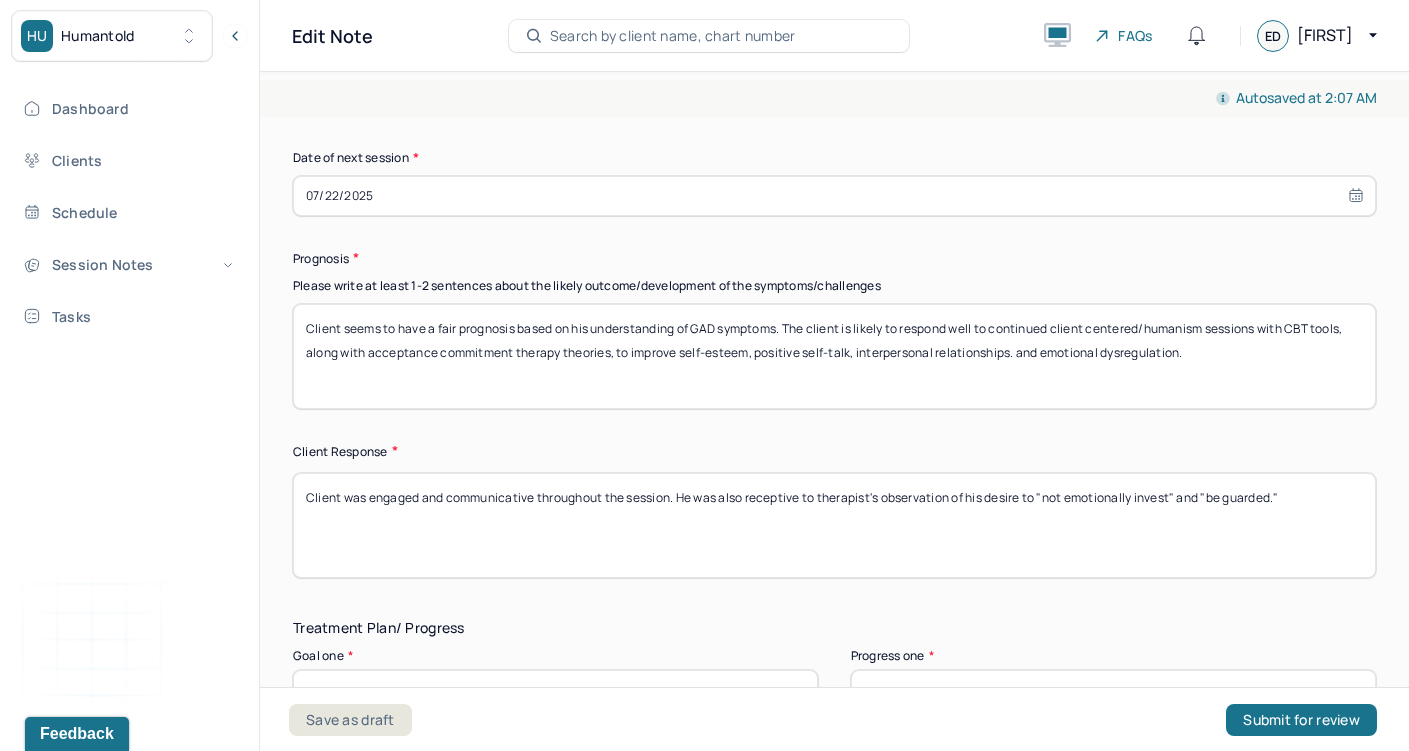drag, startPoint x: 368, startPoint y: 498, endPoint x: 1419, endPoint y: 568, distance: 1053.3285 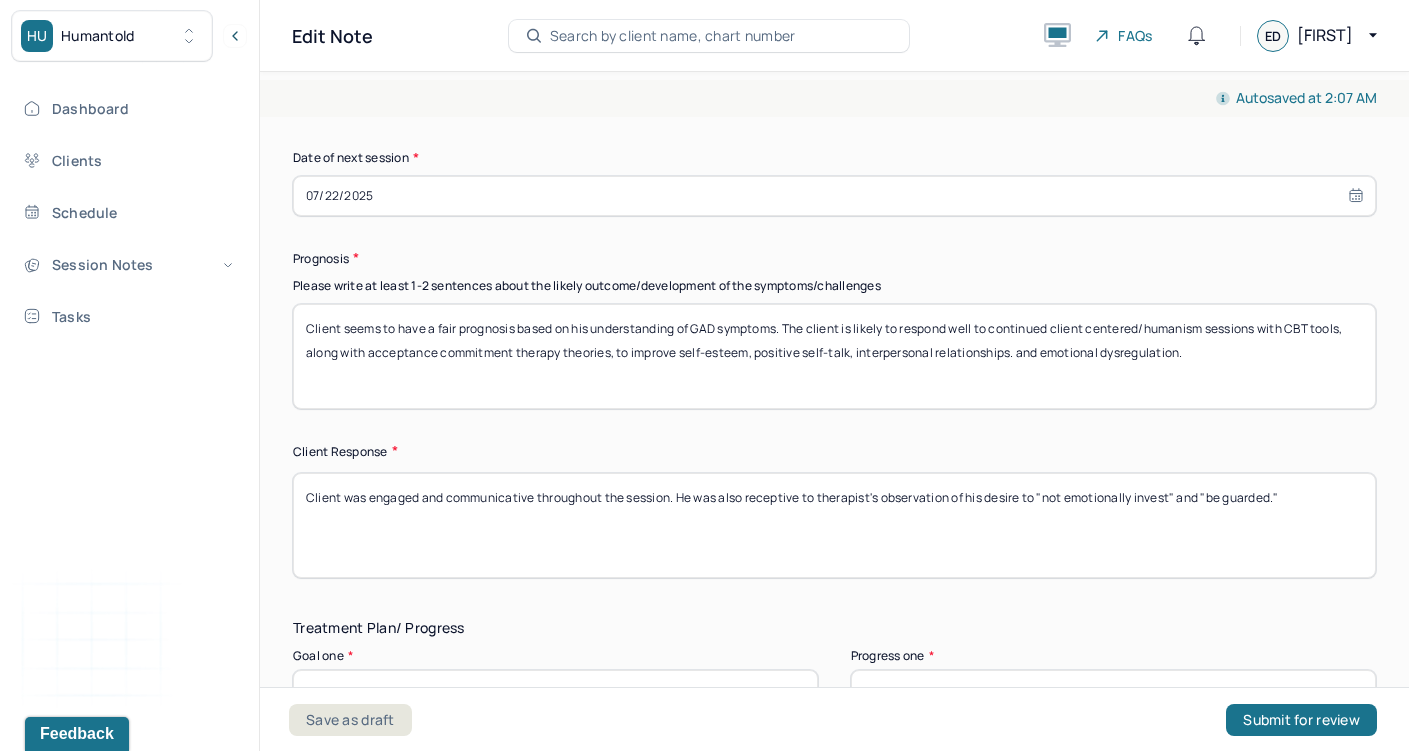 click on "HU Humantold Dashboard Clients Schedule Session Notes Tasks ED [NAME] provider Logout Edit Note Search by client name, chart number FAQs ED [NAME] Autosaved at 2:07 AM Appointment Details Client name [FIRST] [LAST] Date of service [DATE] Time 7:00pm - 7:55pm Duration 55mins Appointment type individual therapy Provider name [NAME] Note type Individual soap note Appointment Details Client name [FIRST] [LAST] Date of service [DATE] Time 7:00pm - 7:55pm Duration 55mins Appointment type individual therapy Provider name [NAME] Note type Individual soap note Load previous session note Instructions The fields marked with an asterisk ( * ) are required before you can submit your notes. Before you can submit your session notes, they must be signed. You have the option to save your notes as a draft before making a submission. Appointment location * In person Primary diagnosis * F41.1 GENERALIZED ANXIETY DISORDER Secondary diagnosis *" at bounding box center (704, 375) 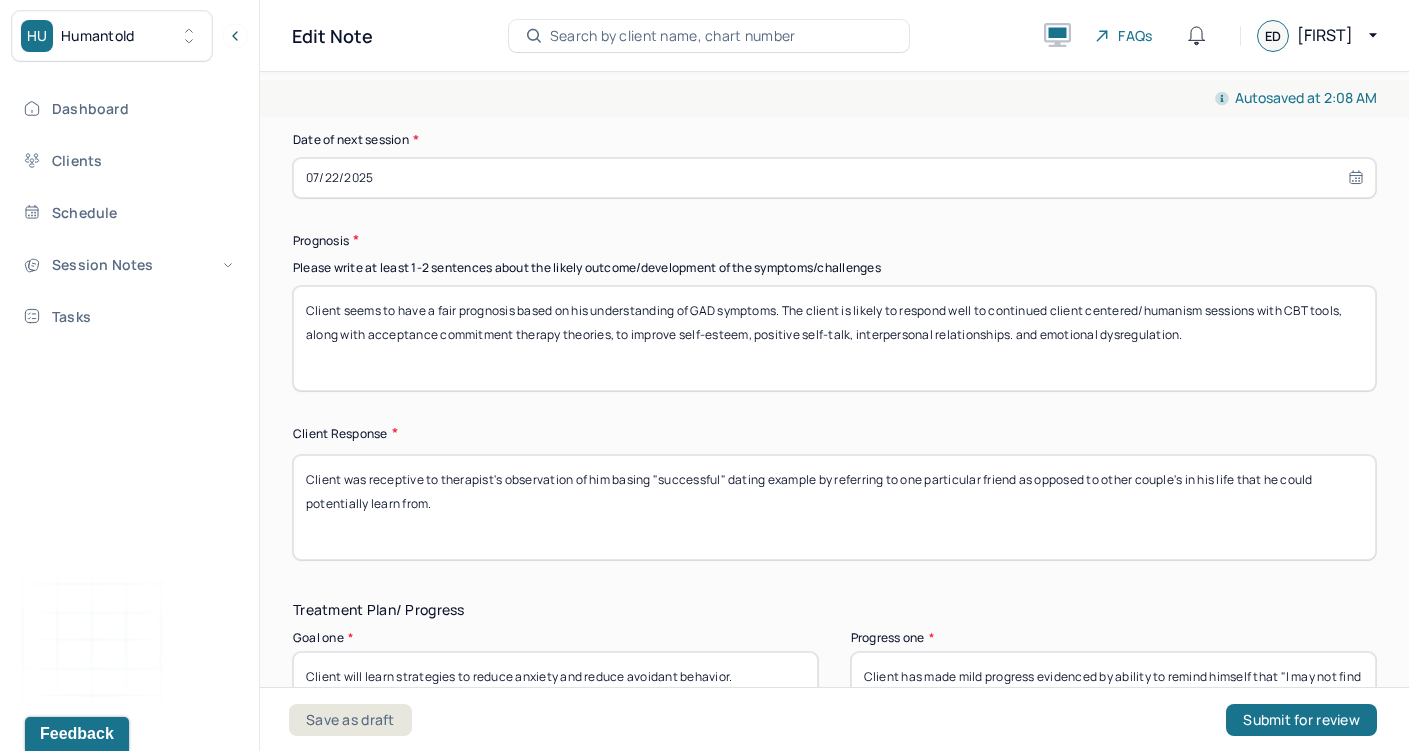scroll, scrollTop: 2618, scrollLeft: 0, axis: vertical 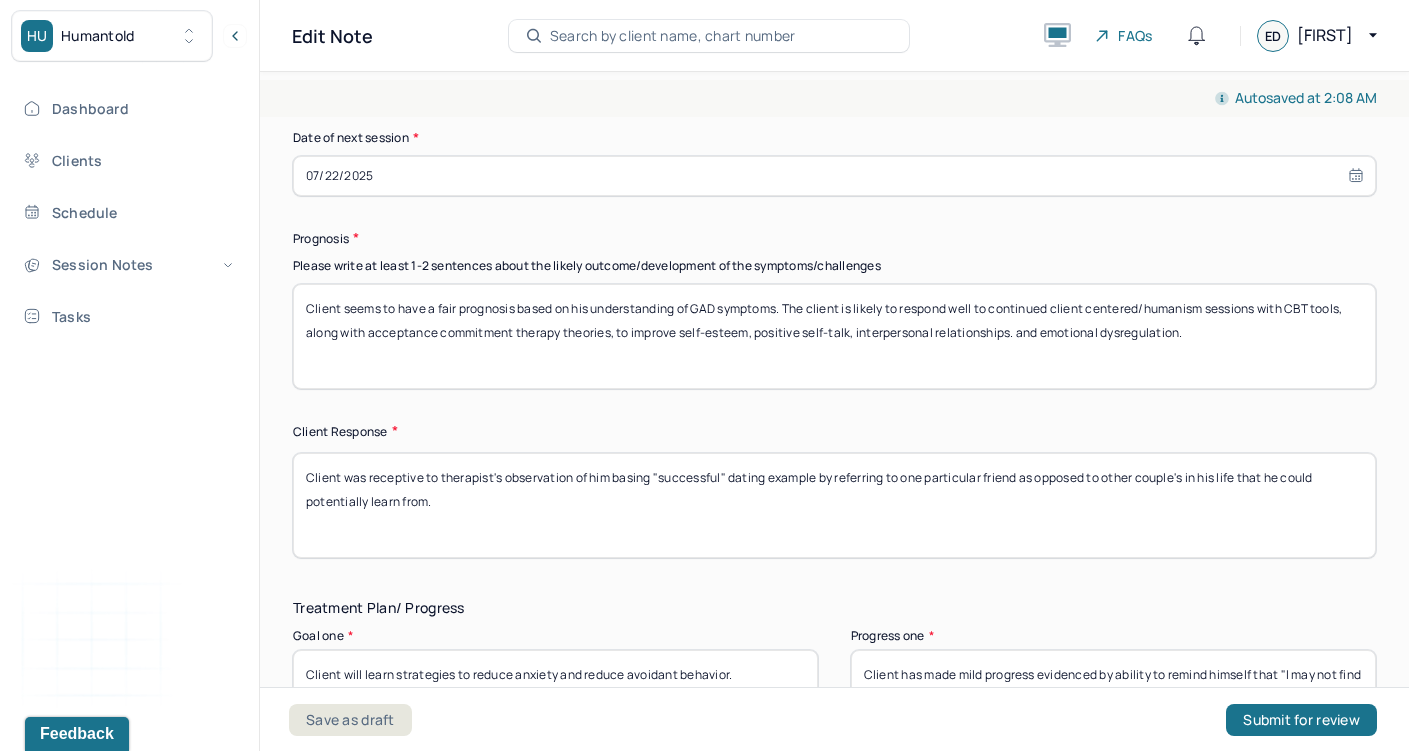 click on "Client was receptive to therapist's observation of him basing "successful" dating example by referring to one particular friend as opposed to other couple's in his life that he could potentially learn from." at bounding box center [834, 505] 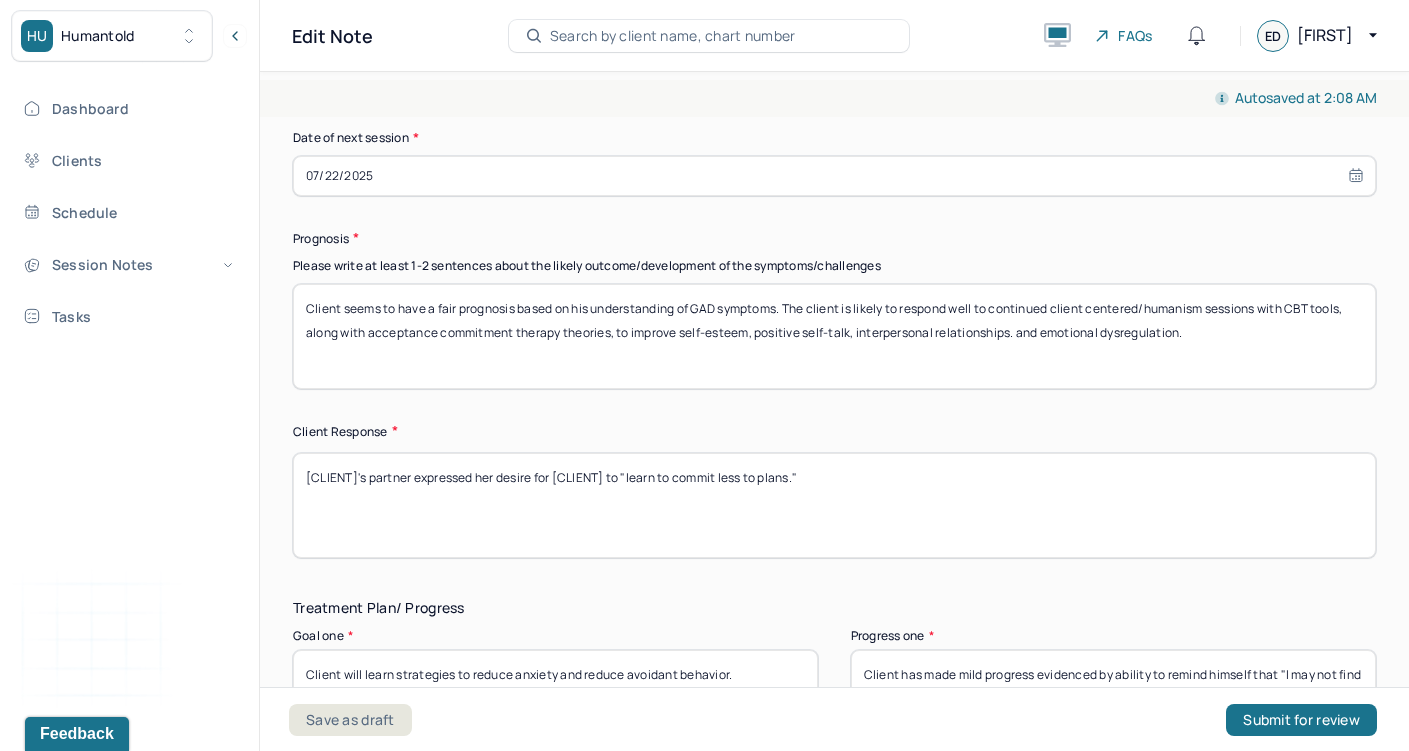 click on "[CLIENT]'s partner expressed her desire for [CLIENT] to "learn to commit less to plans."" at bounding box center [834, 505] 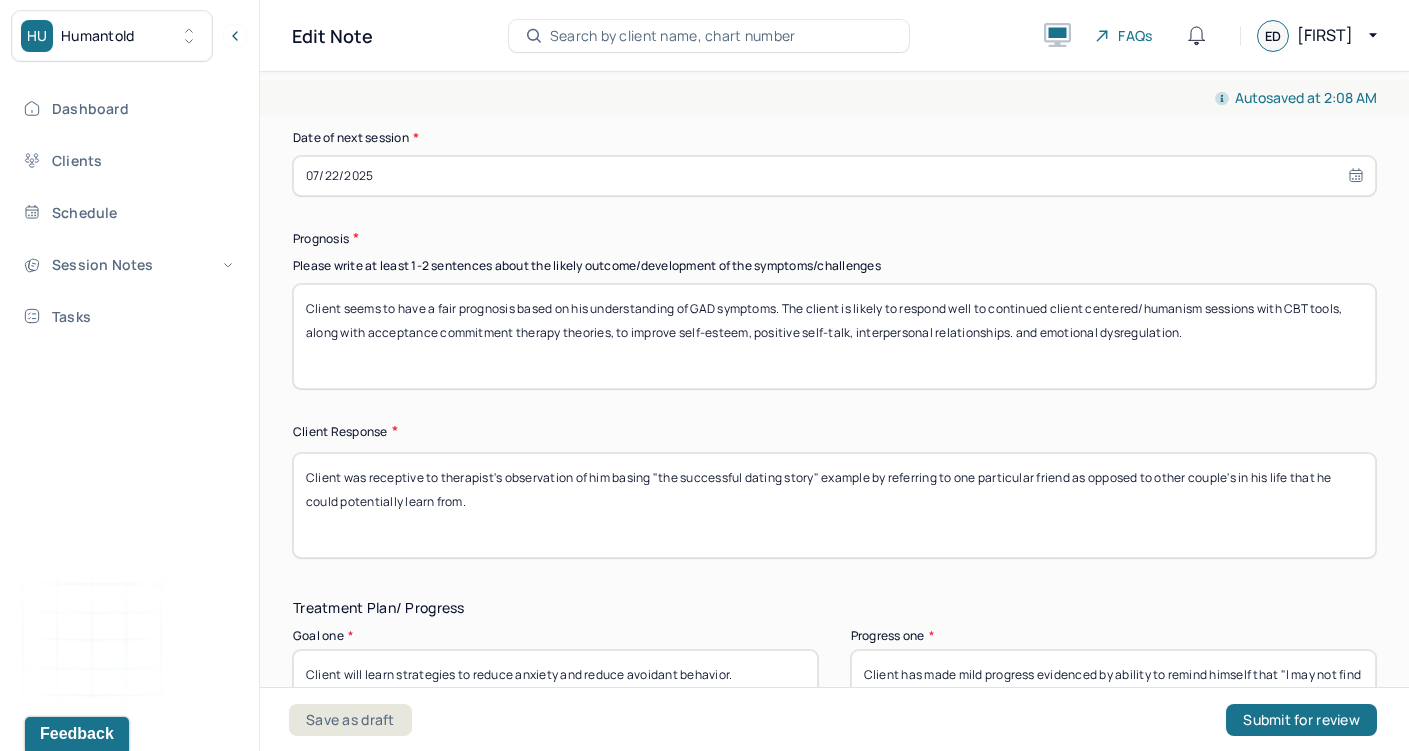 click on "Client was receptive to therapist's observation of him basing "the successful dating example by referring to one particular friend as opposed to other couple's in his life that he could potentially learn from." at bounding box center (834, 505) 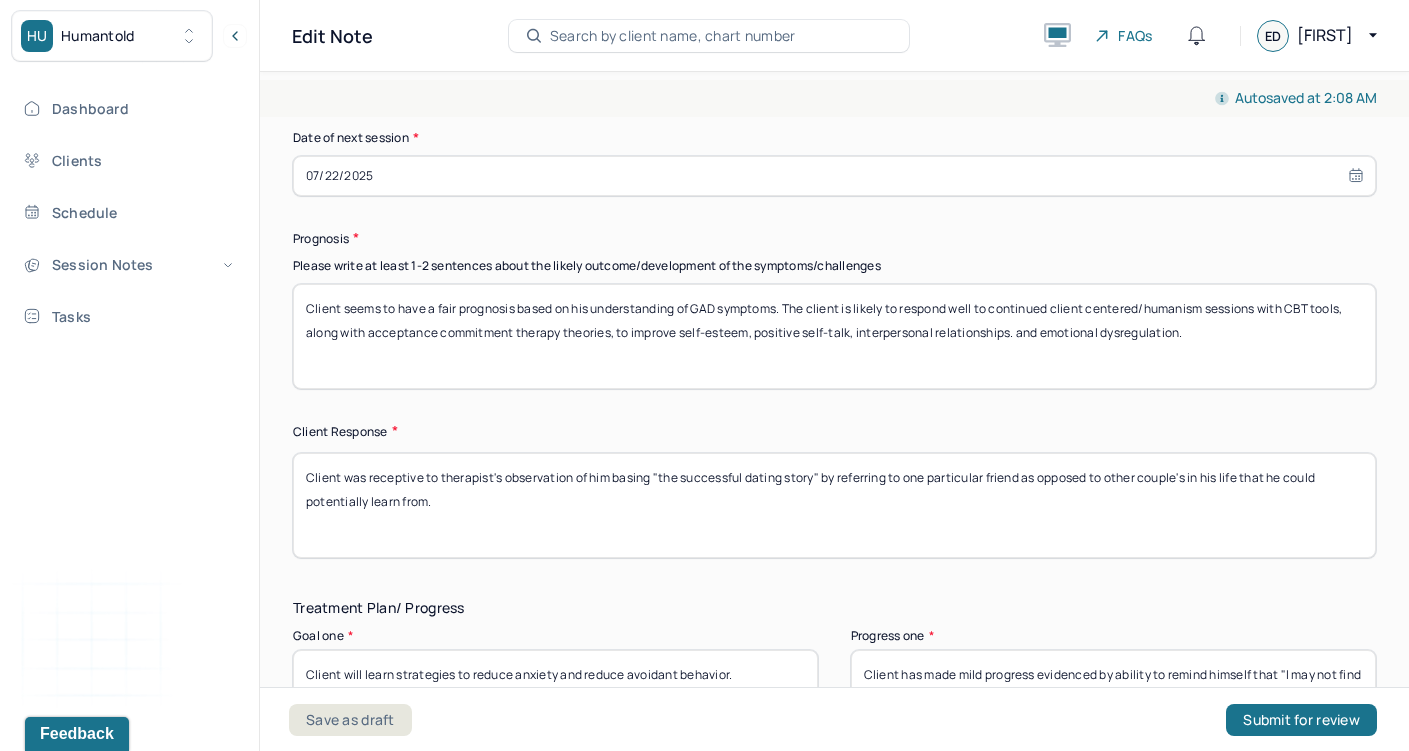 click on "Client was receptive to therapist's observation of him basing "the successful dating story" by referring to one particular friend as opposed to other couple's in his life that he could potentially learn from." at bounding box center (834, 505) 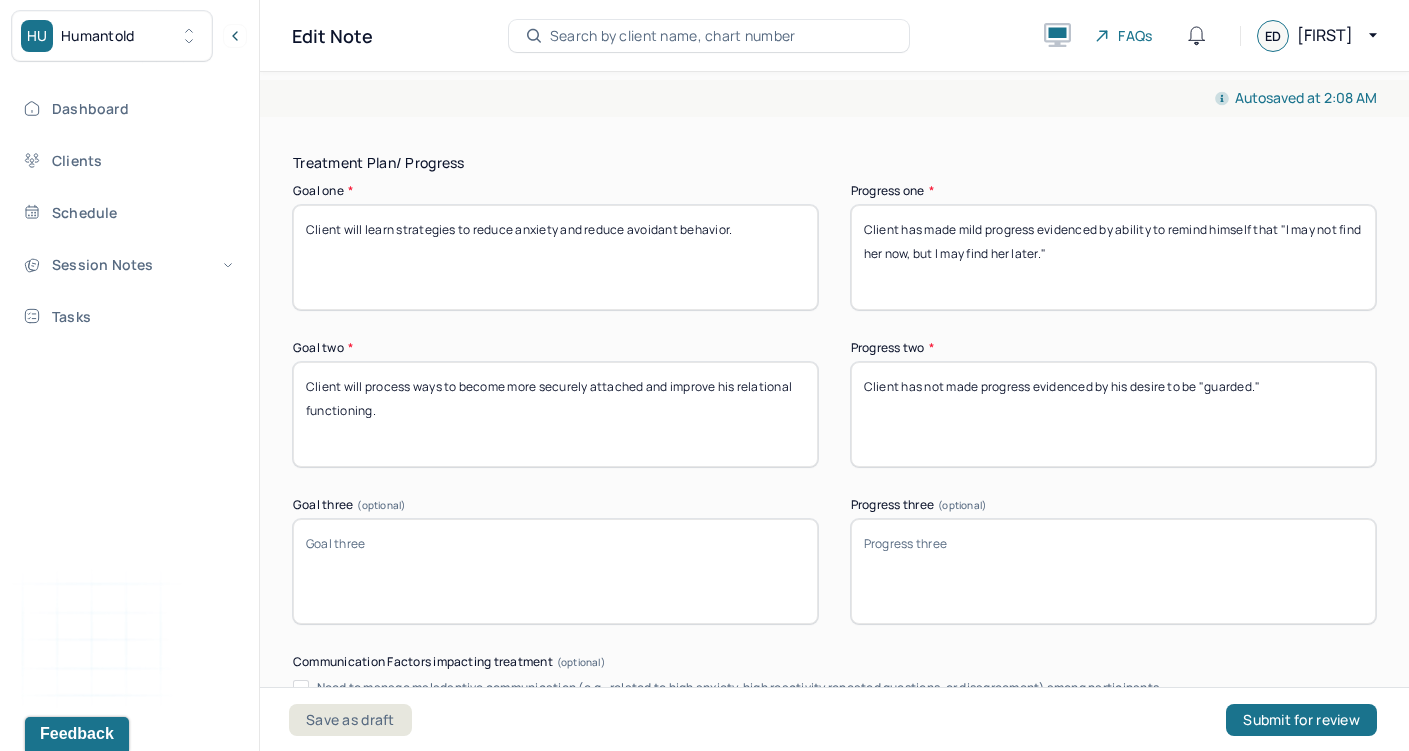 scroll, scrollTop: 3080, scrollLeft: 0, axis: vertical 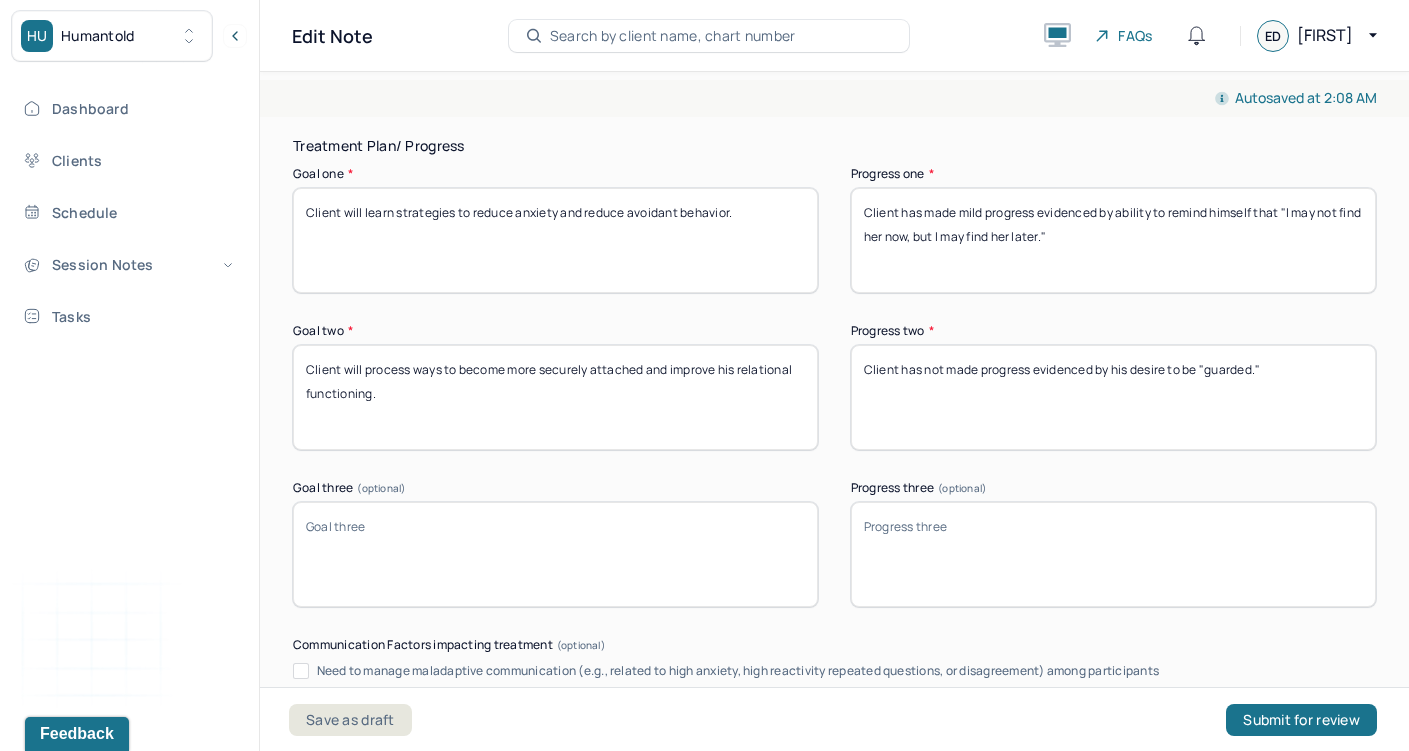 type on "Client was receptive to therapist's observation of him basing "the successful dating story" by referring to one particular friend as opposed to other couple's in his life that he could potentially learn from." 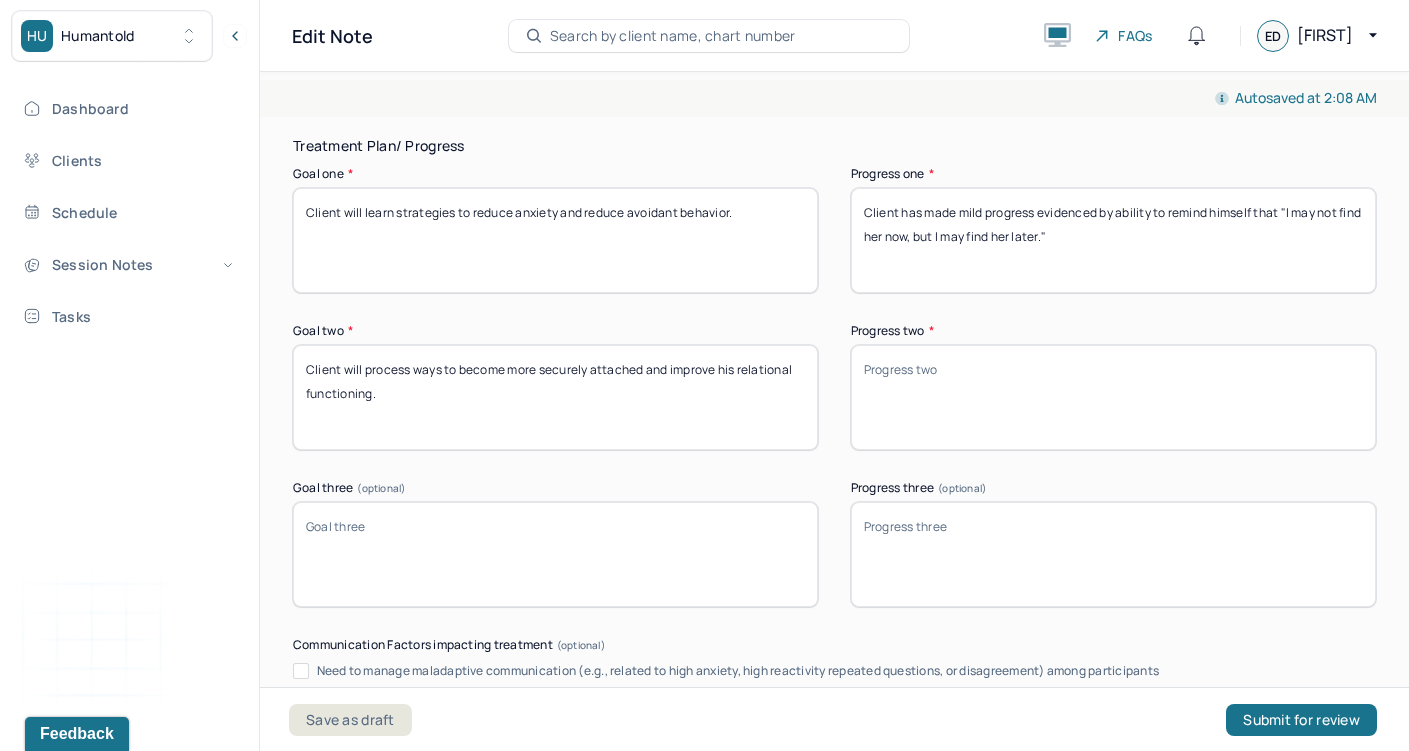 type 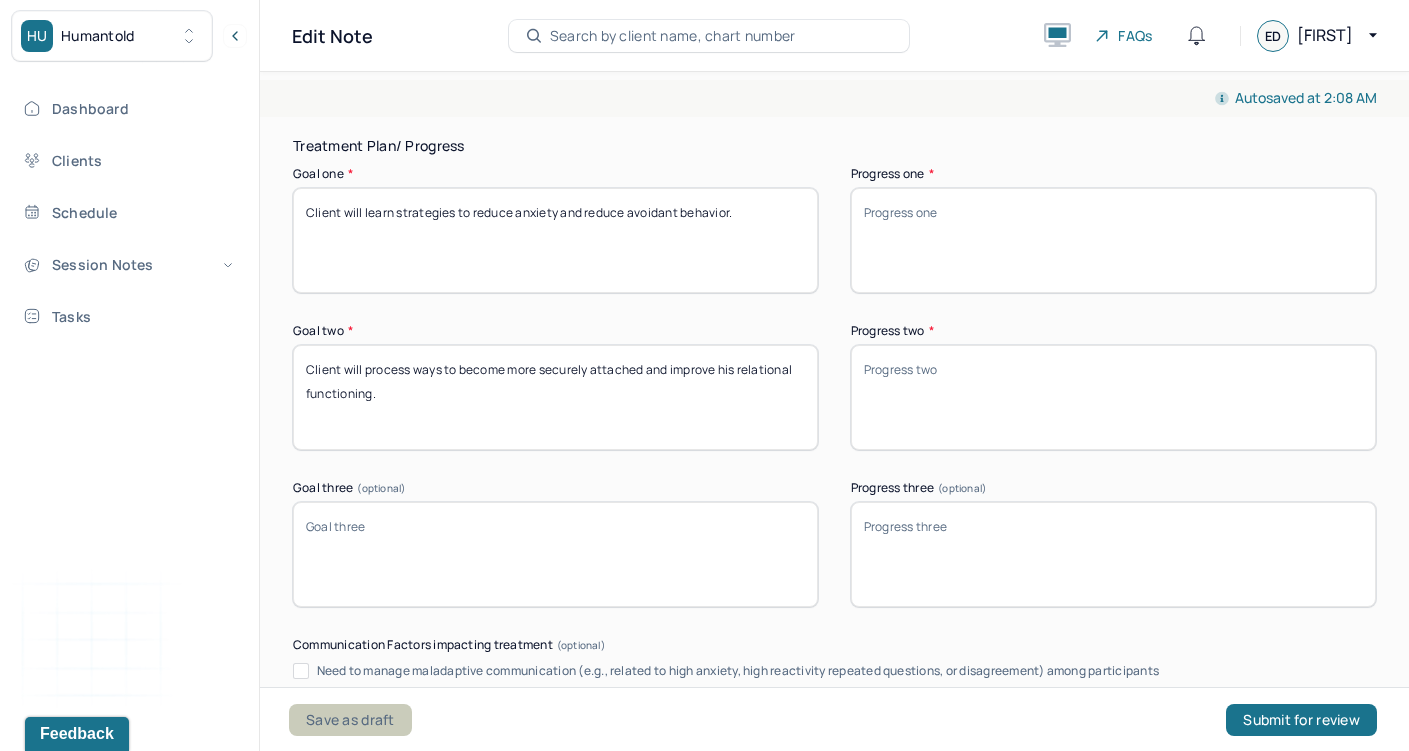 type 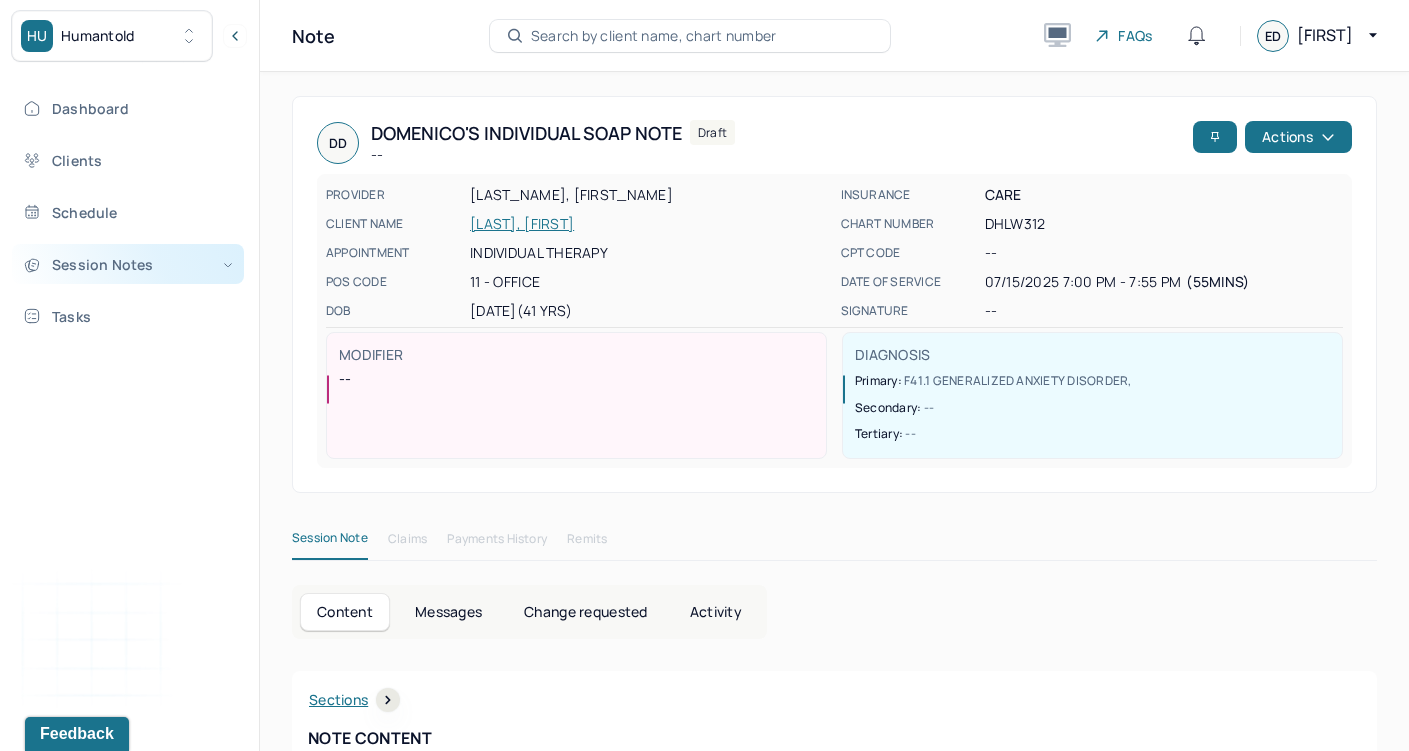 click on "Session Notes" at bounding box center (128, 264) 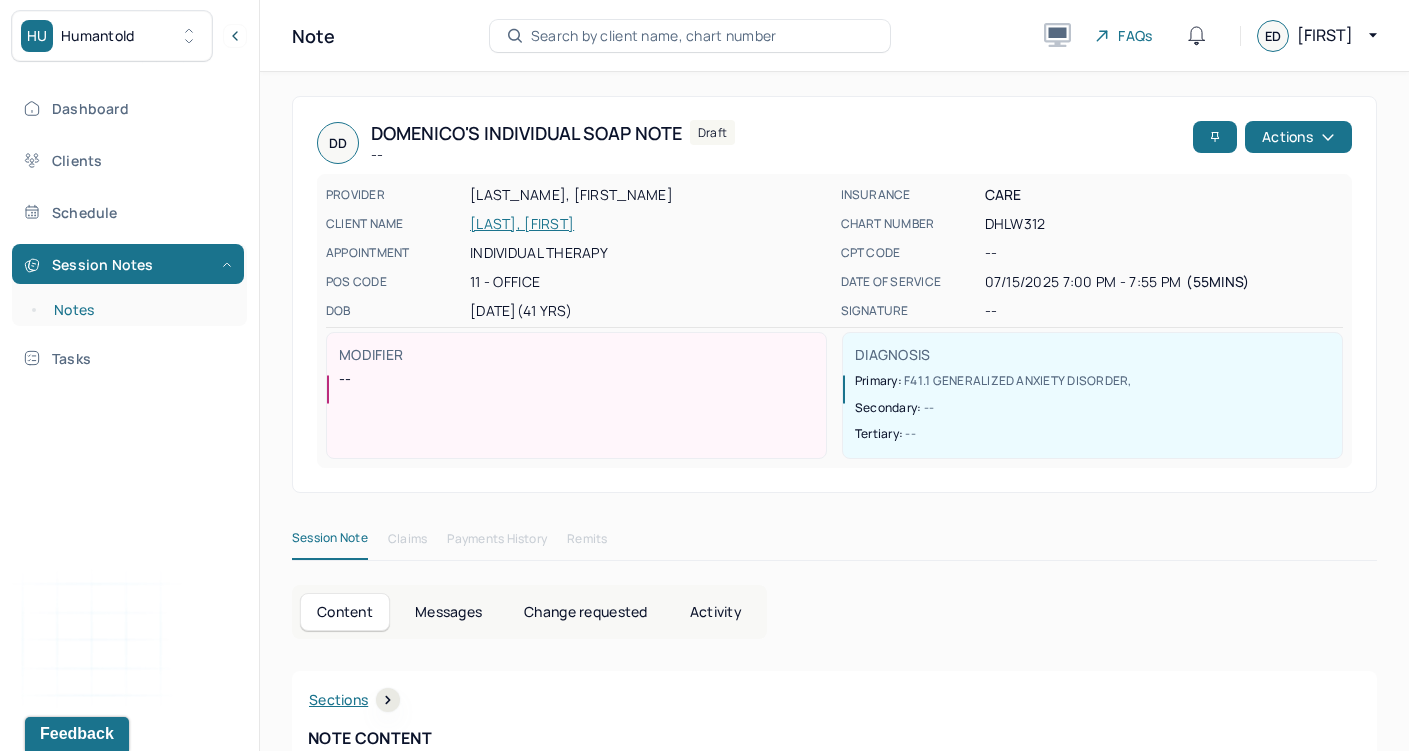 click on "Notes" at bounding box center (139, 310) 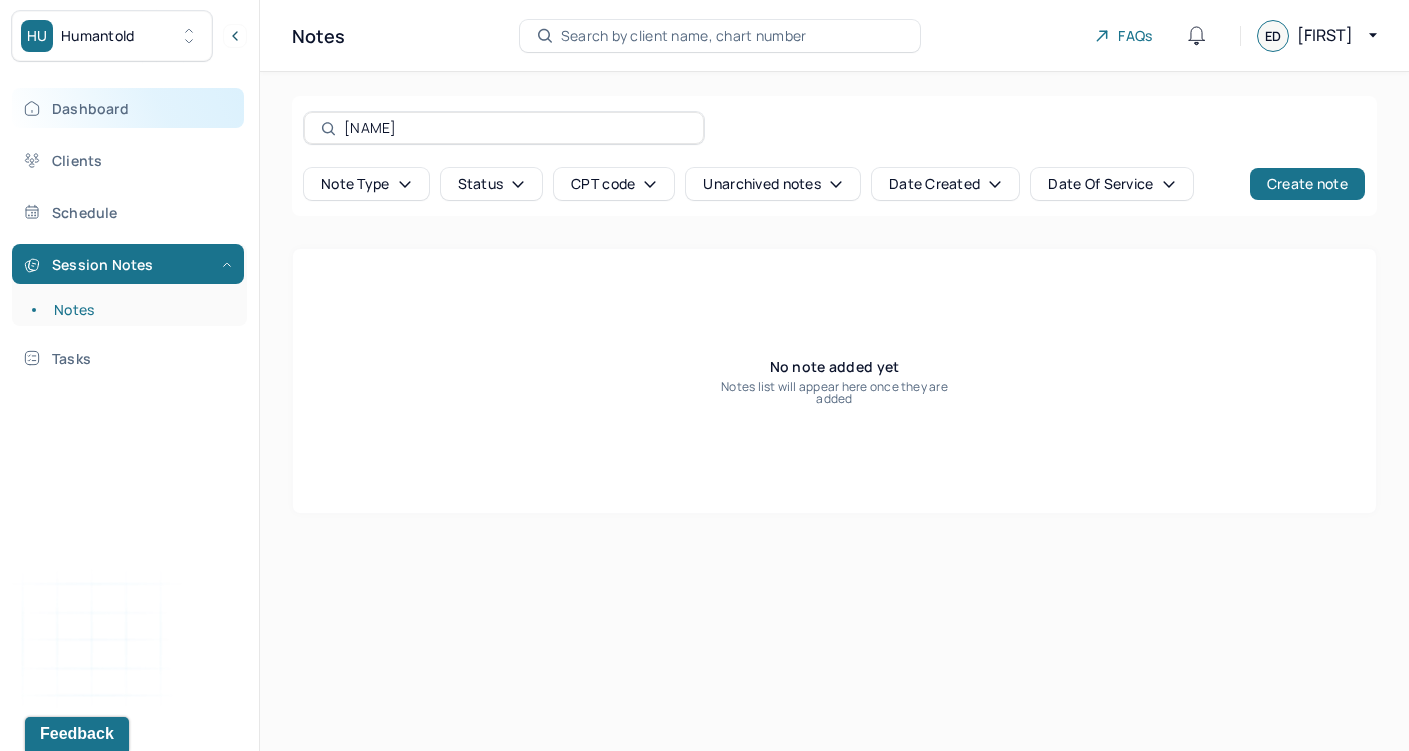 click on "Dashboard" at bounding box center (128, 108) 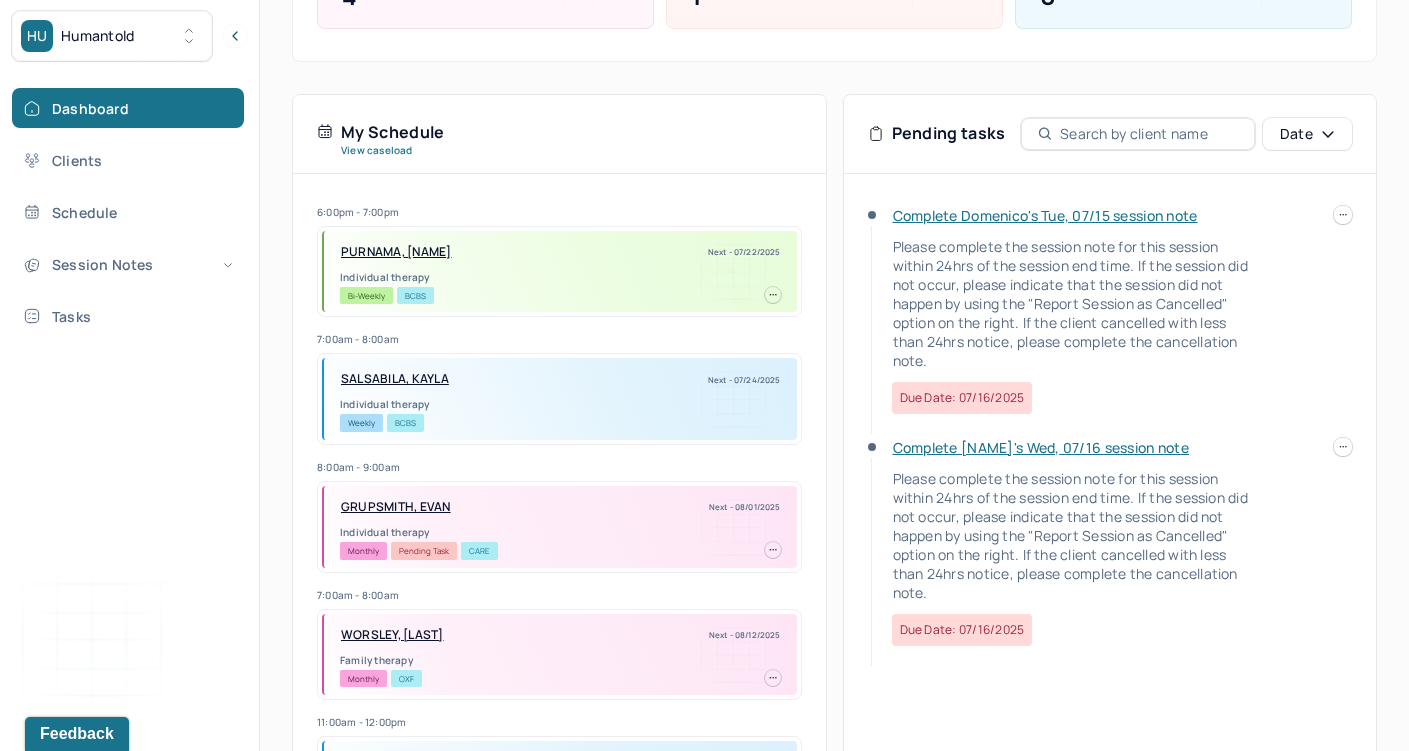 scroll, scrollTop: 347, scrollLeft: 0, axis: vertical 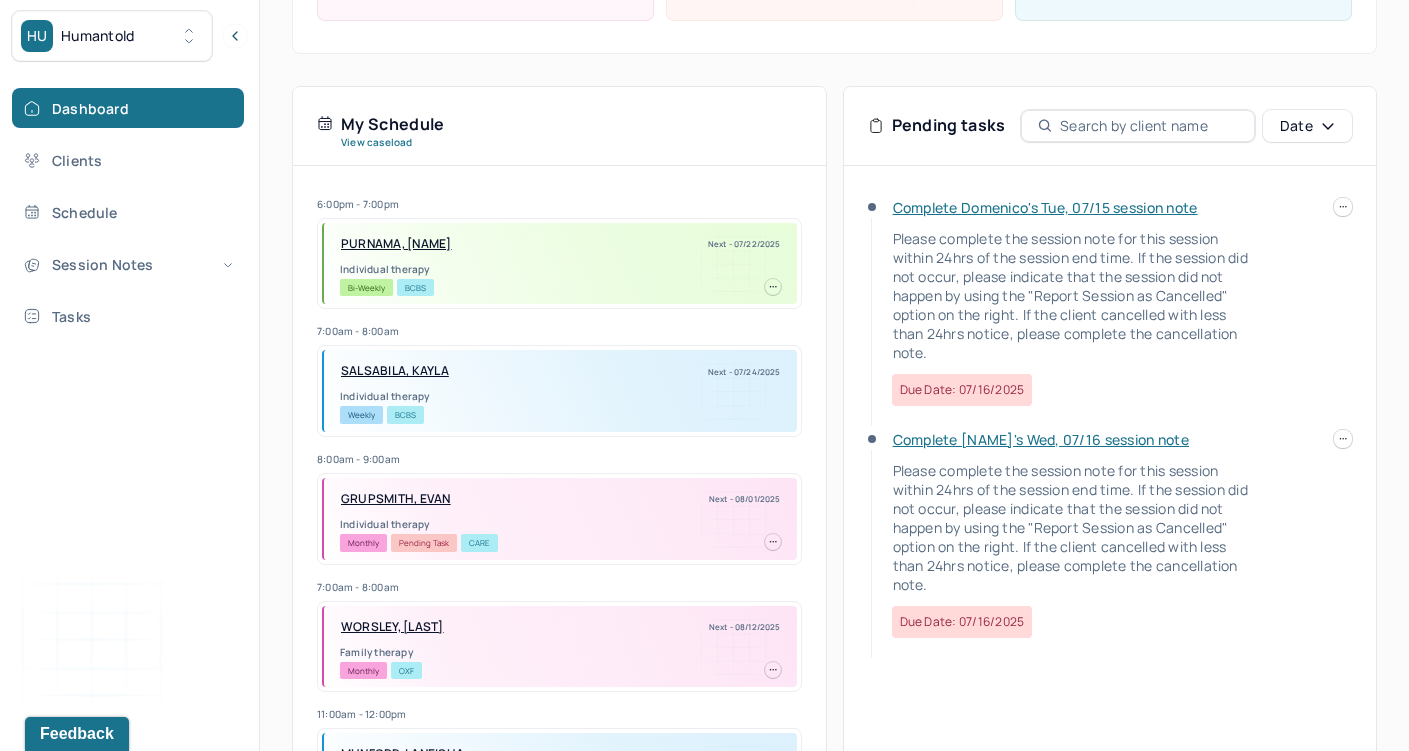 click on "Complete [NAME]'s Wed, 07/16 session note" at bounding box center [1041, 439] 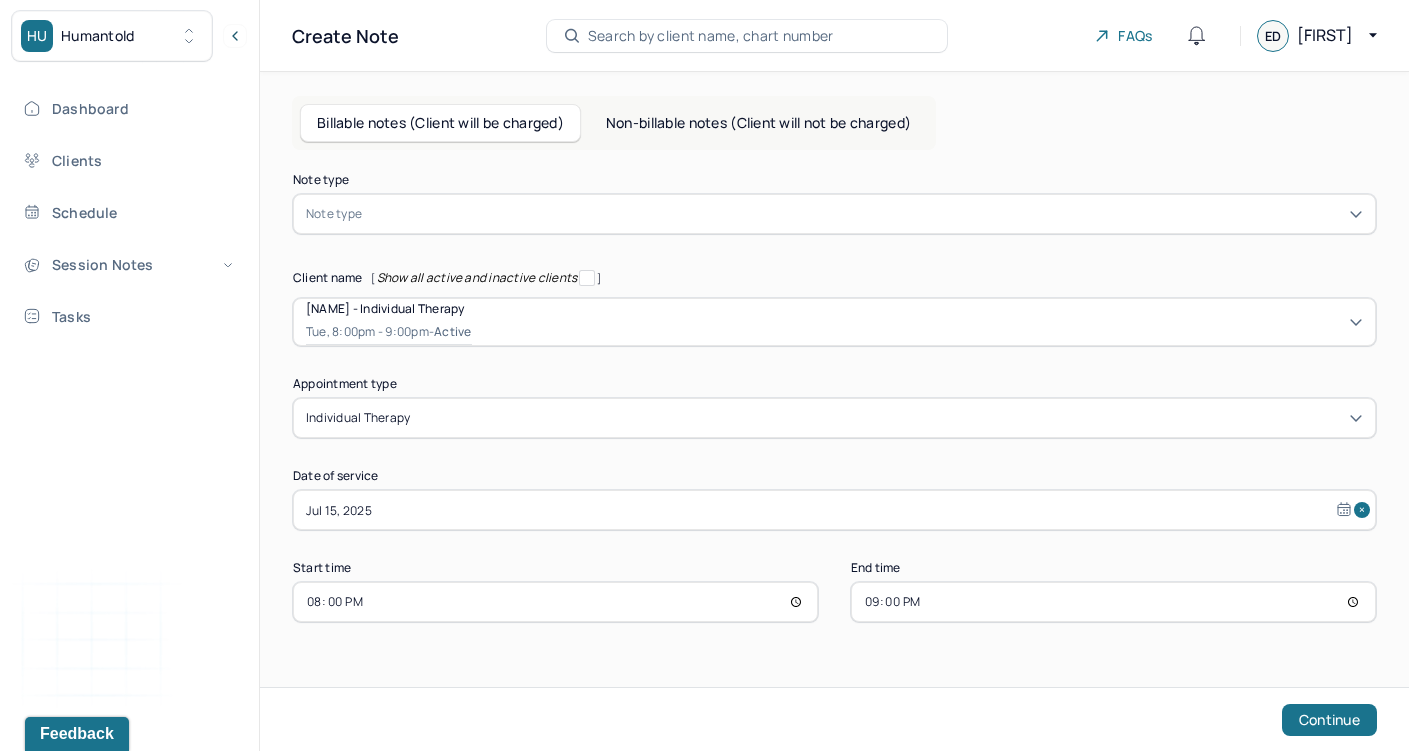 click at bounding box center [864, 214] 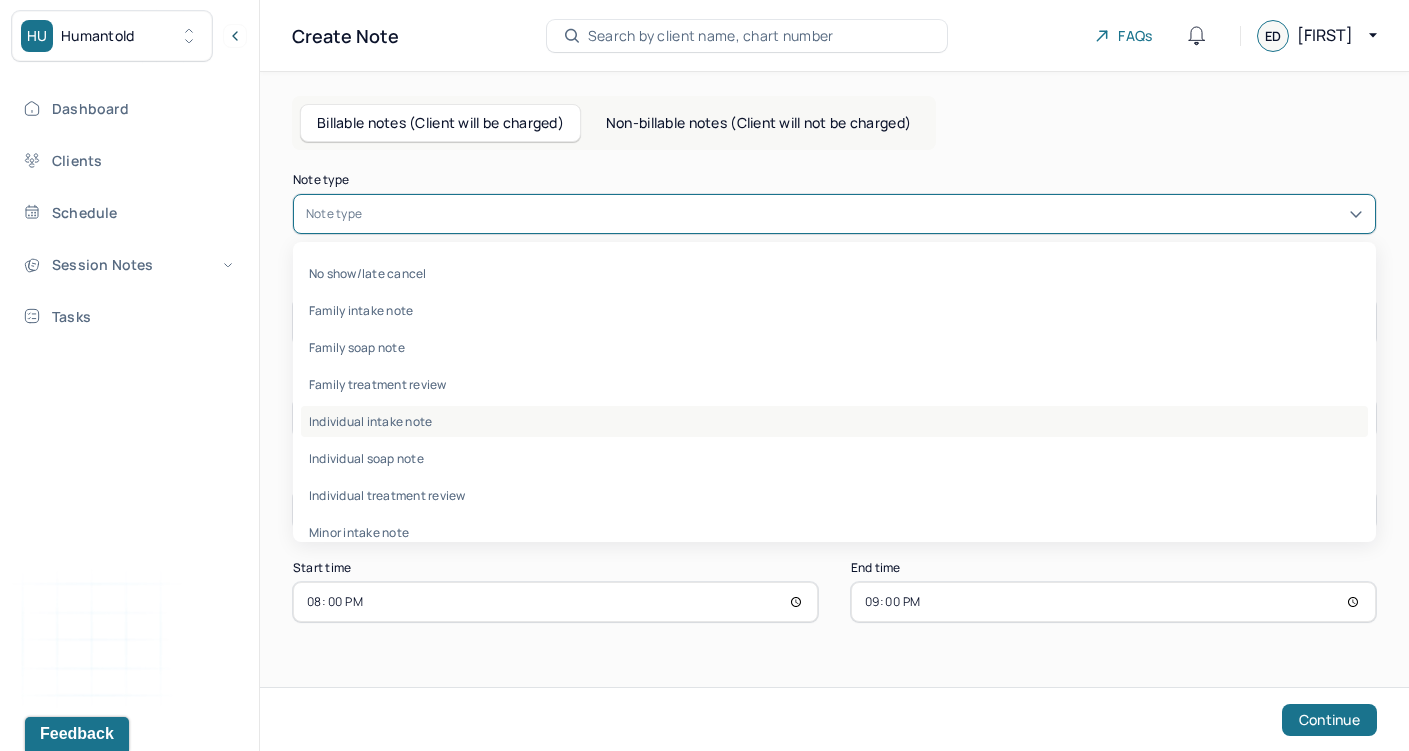 click on "Individual intake note" at bounding box center (834, 421) 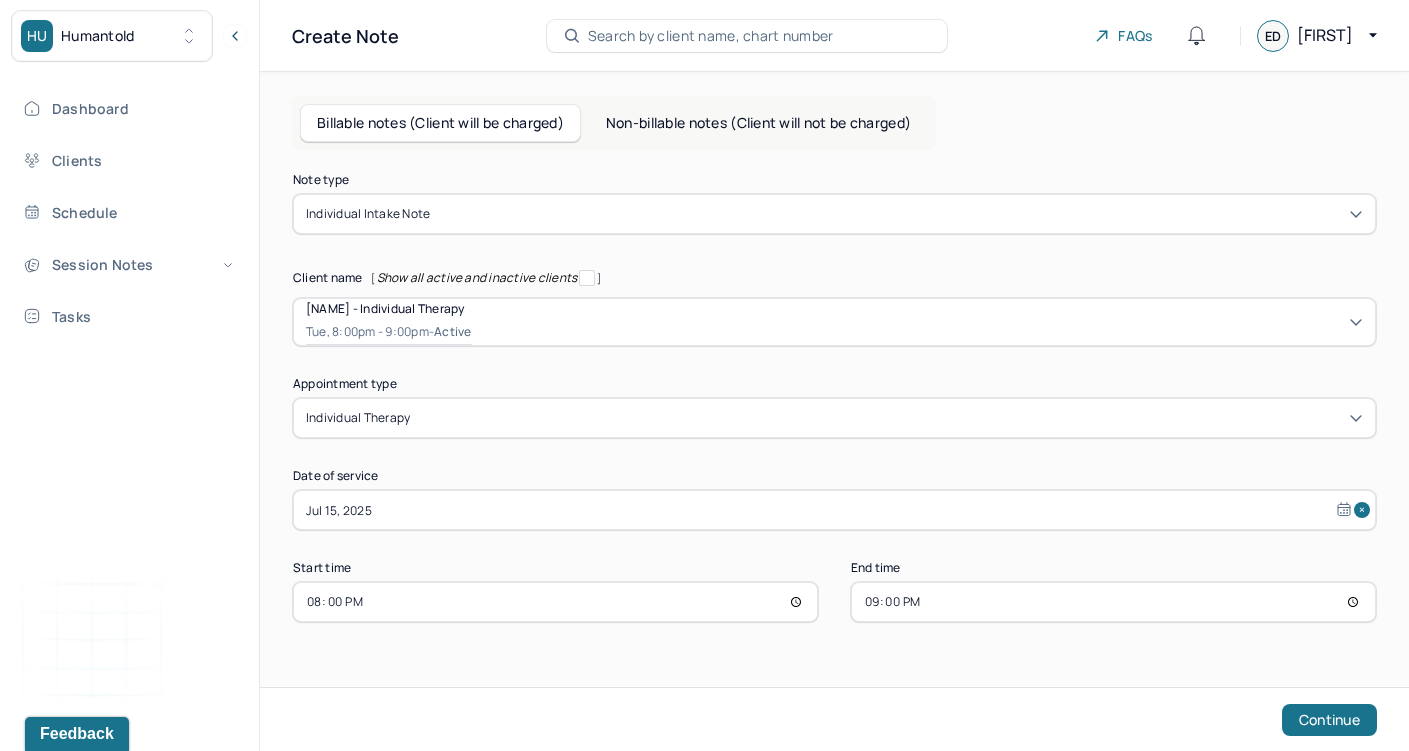 click on "21:00" at bounding box center [1113, 602] 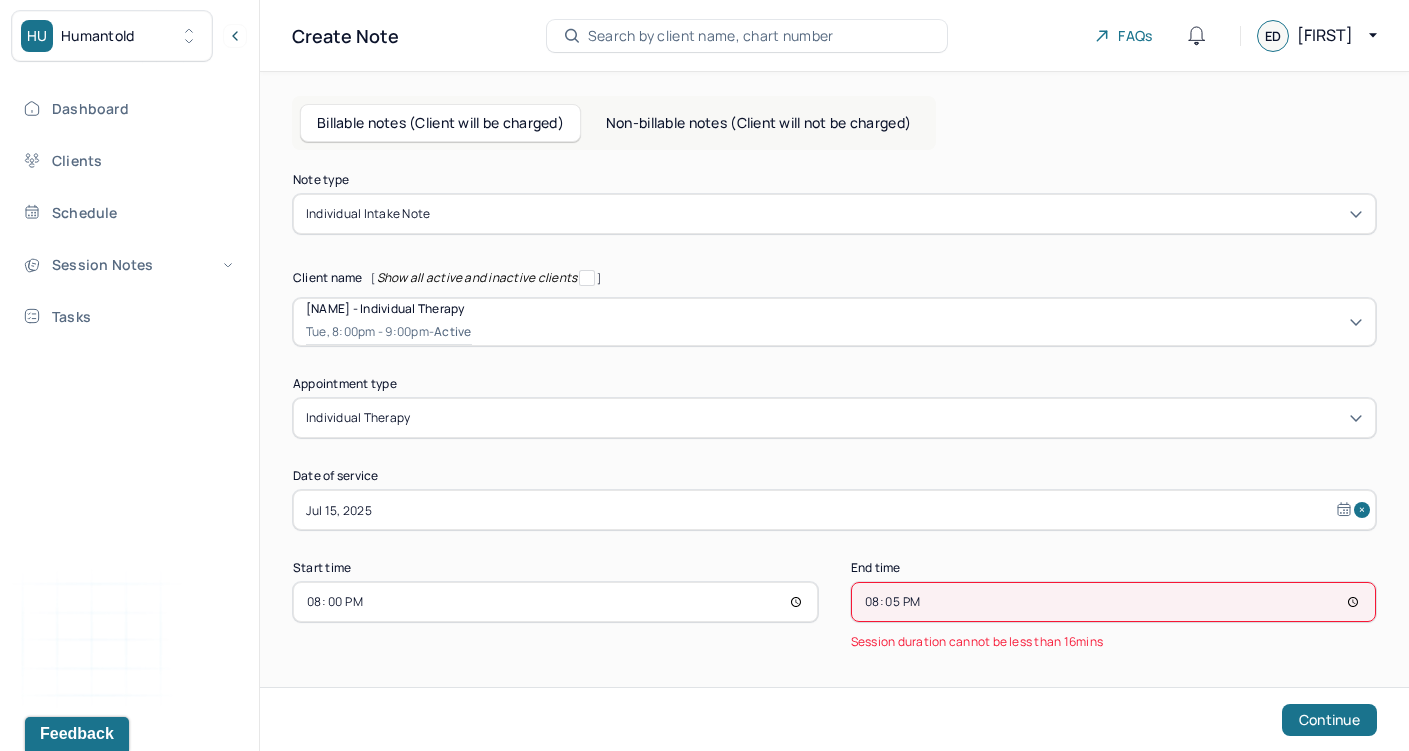 type on "20:55" 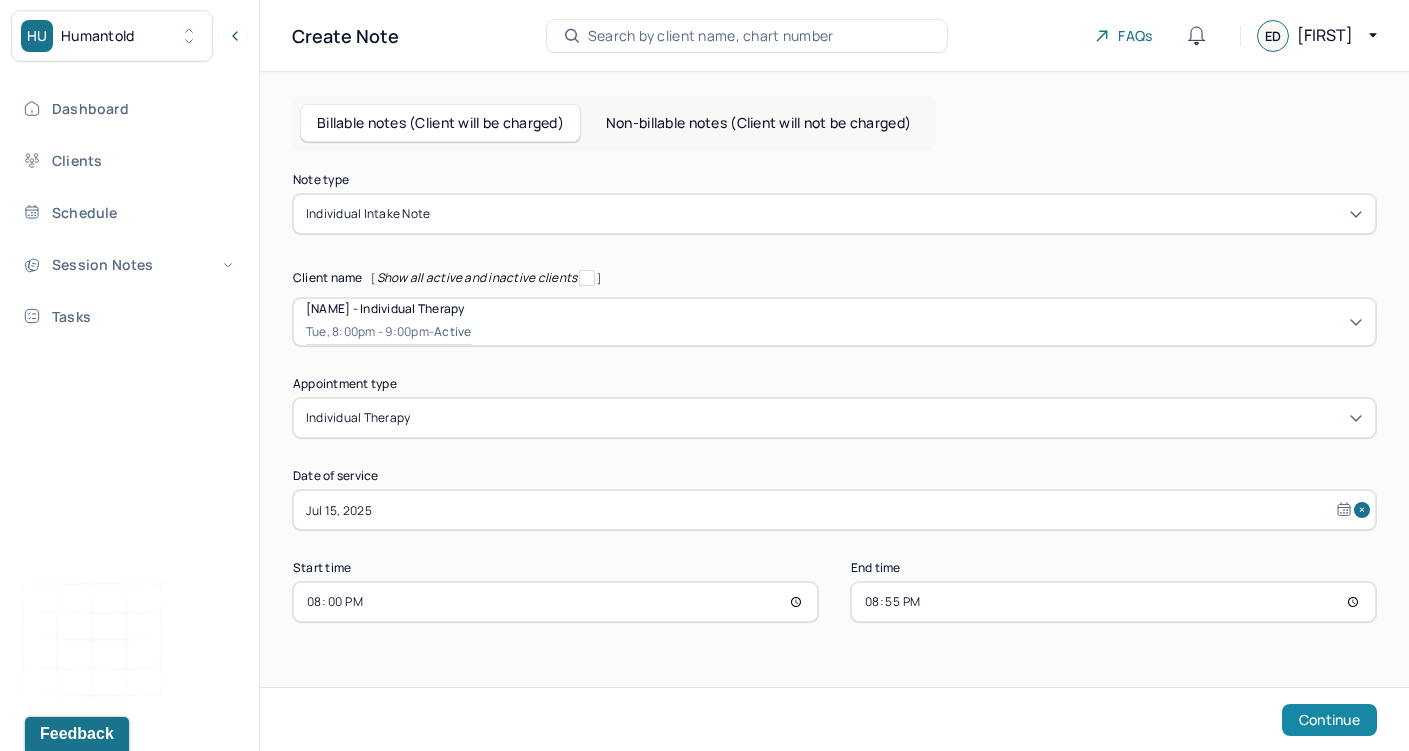 click on "Continue" at bounding box center [1329, 720] 